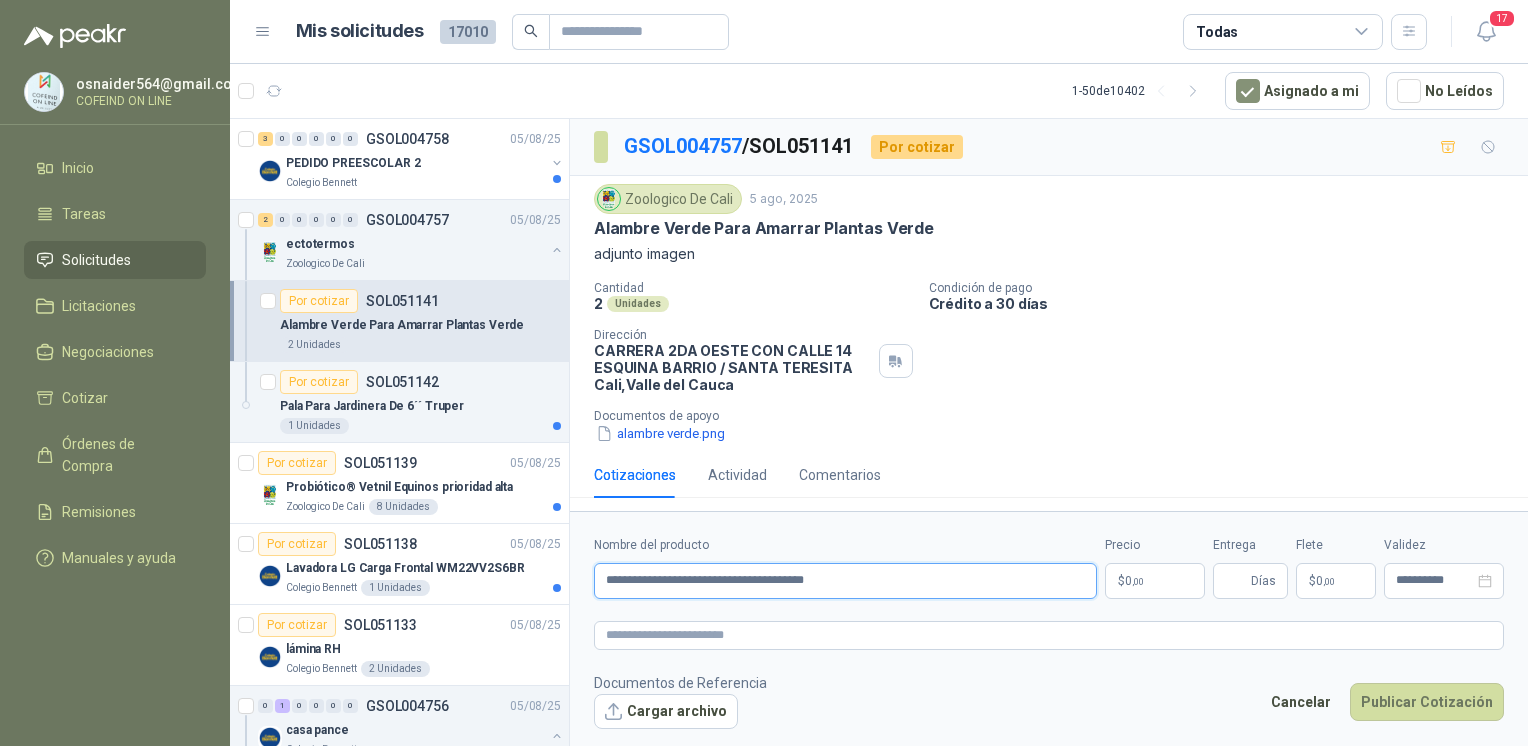 scroll, scrollTop: 0, scrollLeft: 0, axis: both 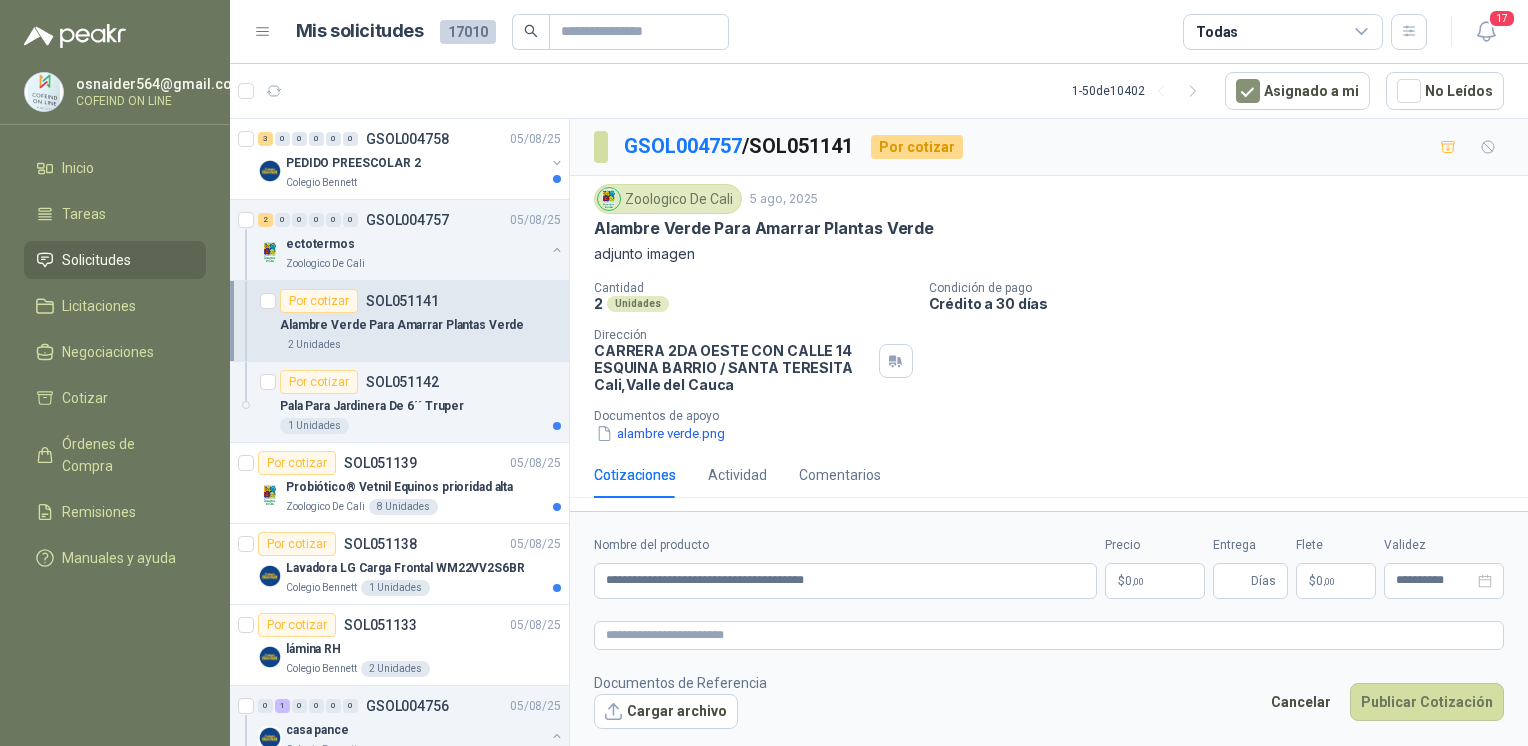 click on "Cargar archivo" at bounding box center (666, 712) 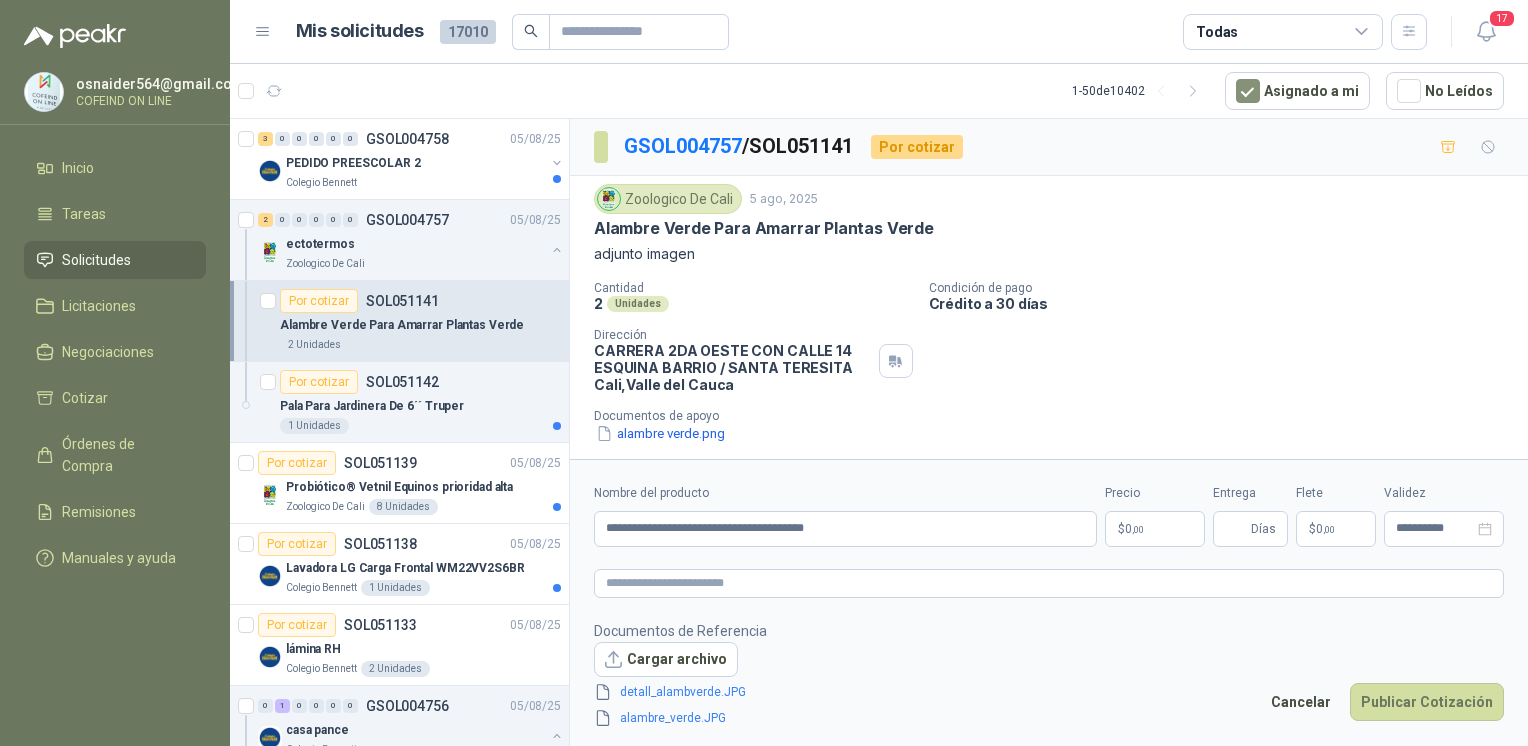 click on "osnaider564@[EMAIL]   COFEIND ON LINE   Inicio   Tareas   Solicitudes   Licitaciones   Negociaciones   Cotizar   Órdenes de Compra   Remisiones   Manuales y ayuda Mis solicitudes 17010 Todas 17 1 - 50  de  10402 Asignado a mi No Leídos 3   0   0   0   0   0   GSOL004758 [DATE]   PEDIDO PREESCOLAR 2 Colegio Bennett   2   0   0   0   0   0   GSOL004757 [DATE]   ectotermos  Zoologico De Cali    Por cotizar SOL051141 Alambre Verde Para Amarrar Plantas Verde 2   Unidades Por cotizar SOL051142 Pala Para Jardinera De 6´´ Truper 1   Unidades Por cotizar SOL051139 [DATE]   Probiótico® Vetnil Equinos prioridad alta Zoologico De Cali  8   Unidades Por cotizar SOL051138 [DATE]   Lavadora LG Carga Frontal WM22VV2S6BRColegio Bennett 1   Unidades Por cotizar SOL051133 [DATE]   lámina RH  Colegio Bennett 2   Unidades 0   1   0   0   0   0   GSOL004756 [DATE]   casa pance Colegio Bennett   Por adjudicar SOL051132 bisagra parche cierre lento 20   Pares 1   0   0   0   0   0   GSOL004755 [DATE]   carpinteria zona de inglés Colegio Bennett   3   0   0   0   0   0   GSOL004754 [DATE]   EX -000638 - INSUMOS PARAB CONEXION DE TUBERIA Y A   Cerrado" at bounding box center (764, 373) 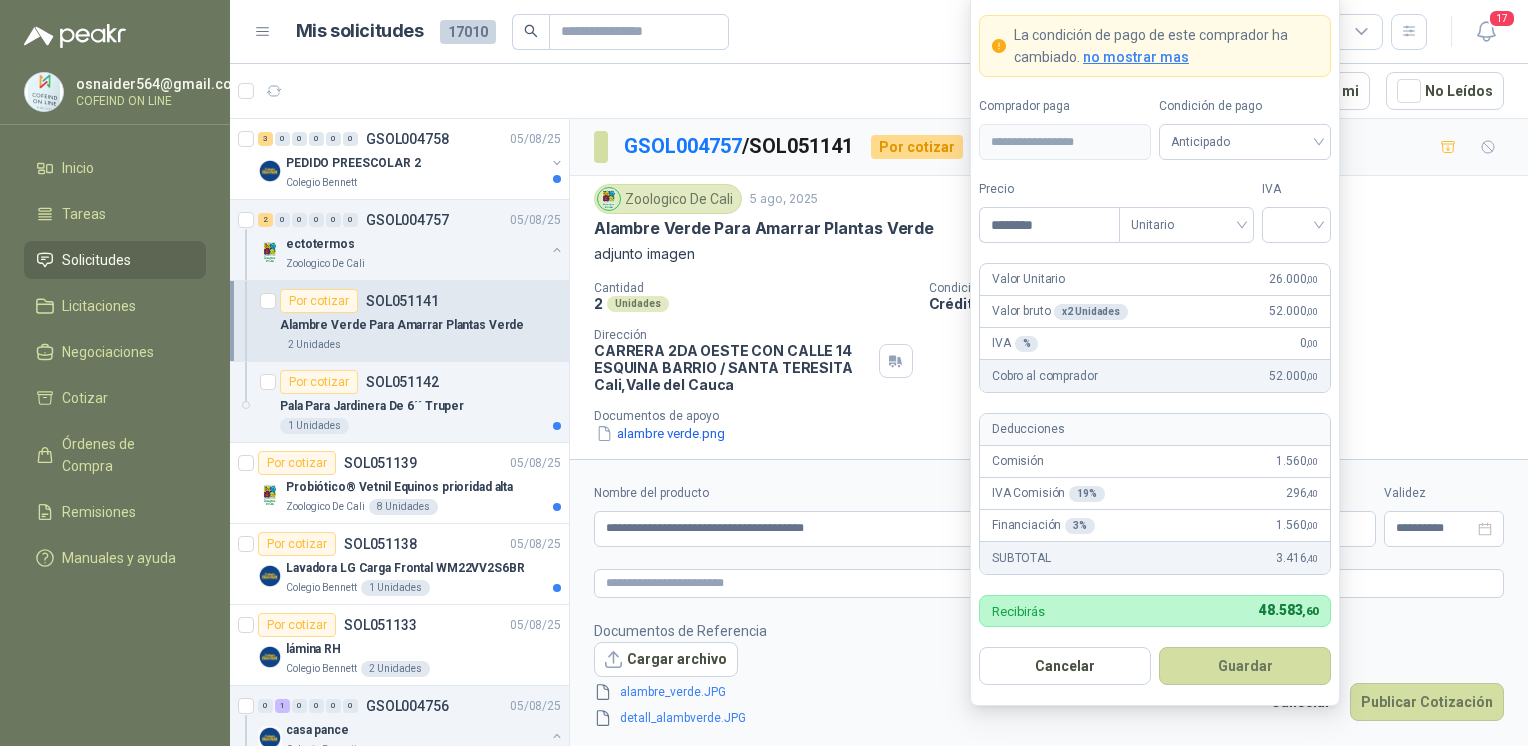 type on "********" 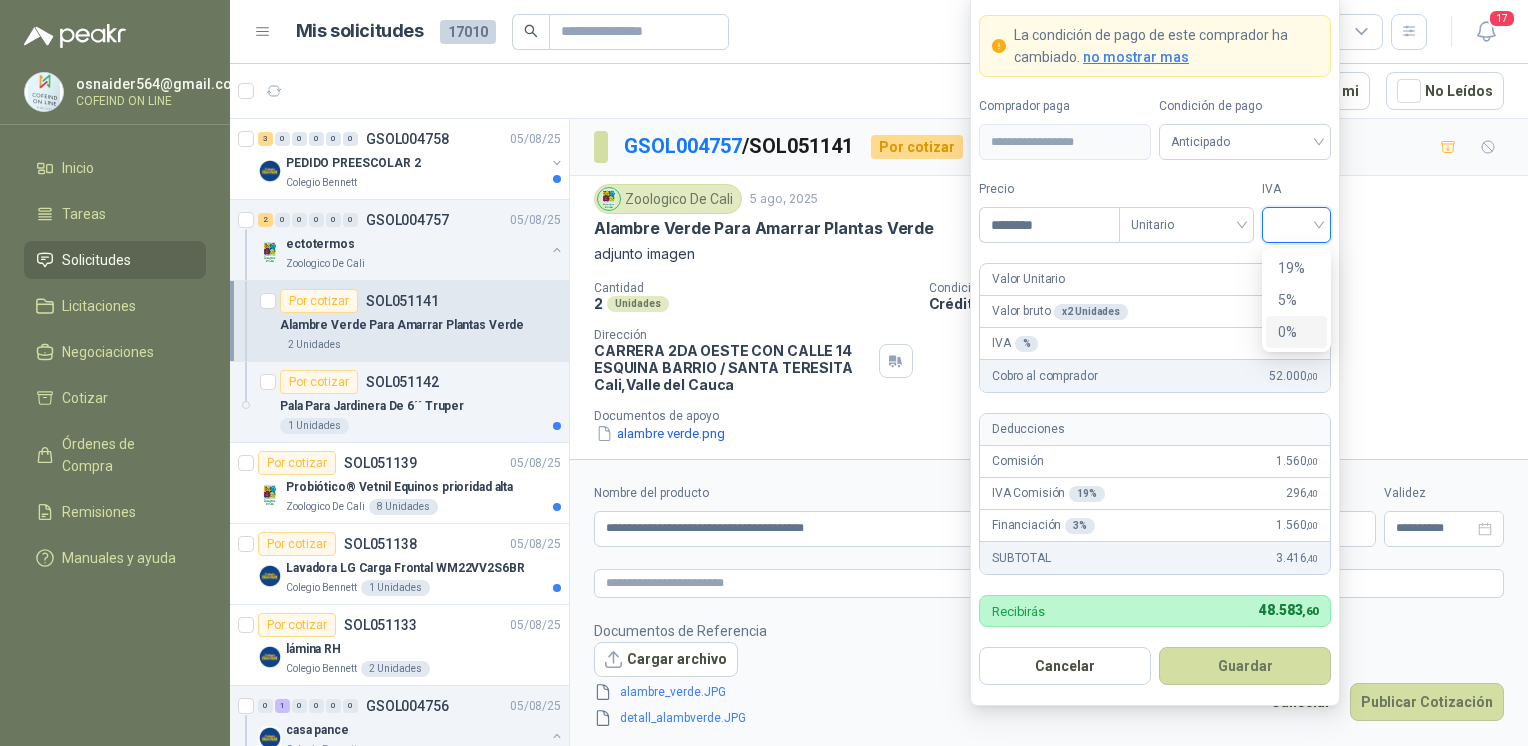click on "0%" at bounding box center [1296, 332] 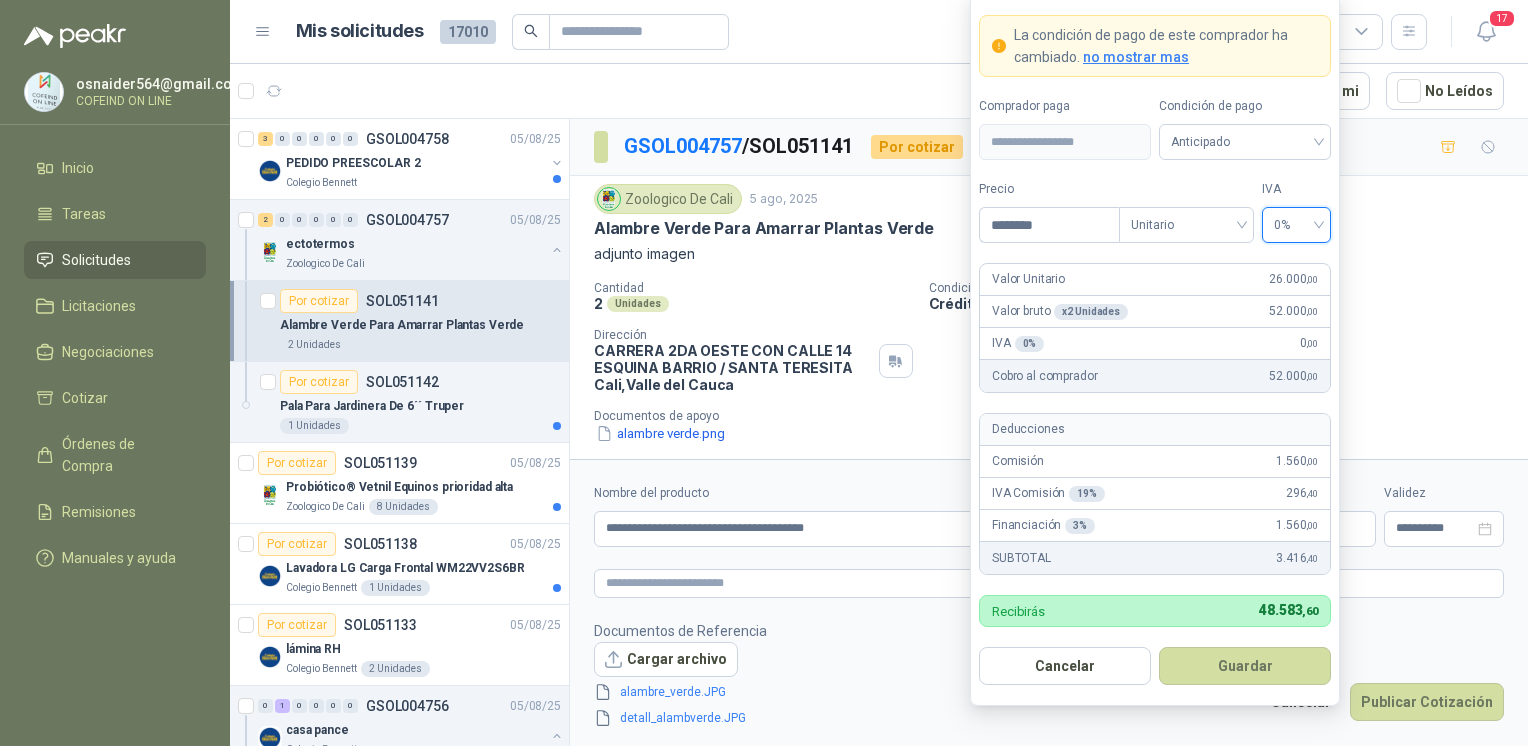 click on "Guardar" at bounding box center [1245, 666] 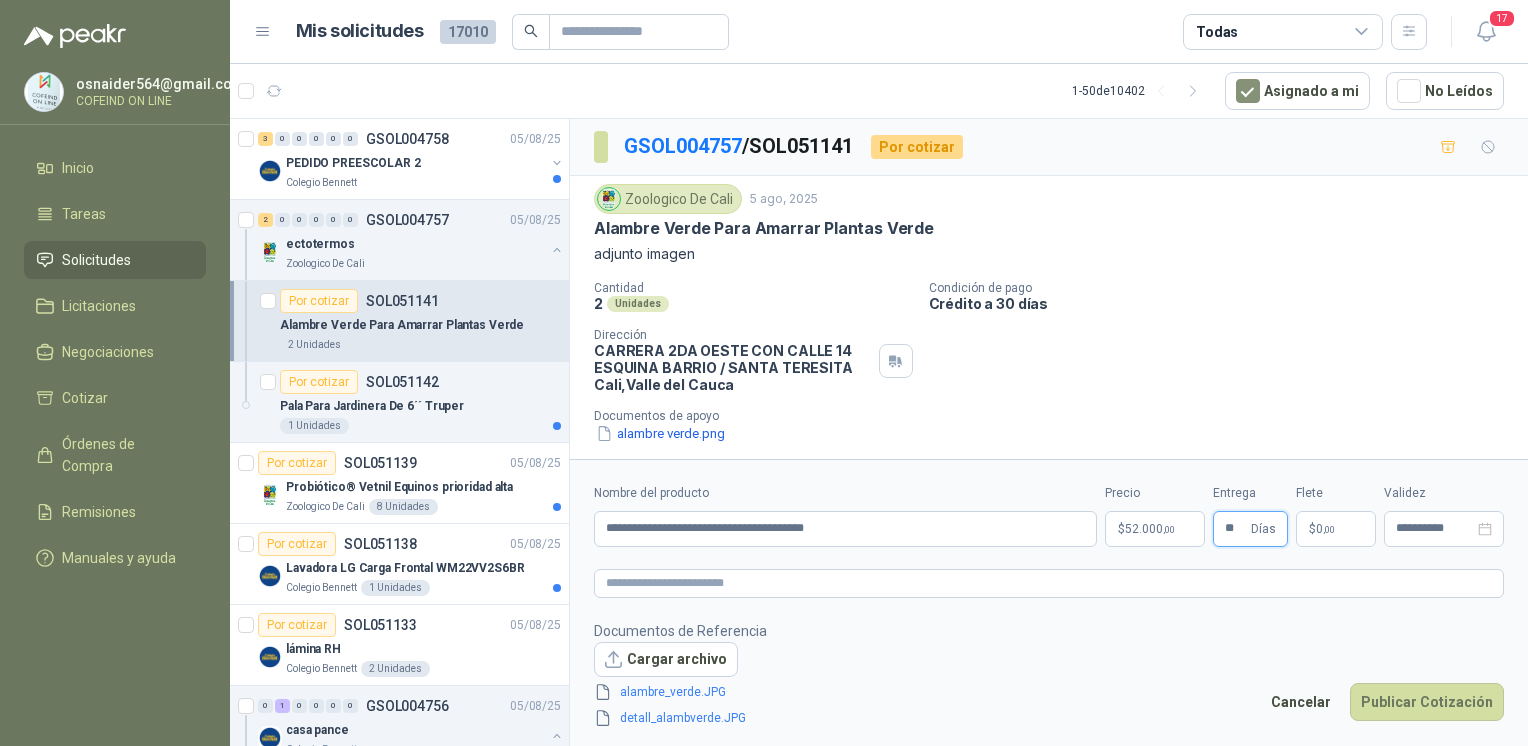 type on "**" 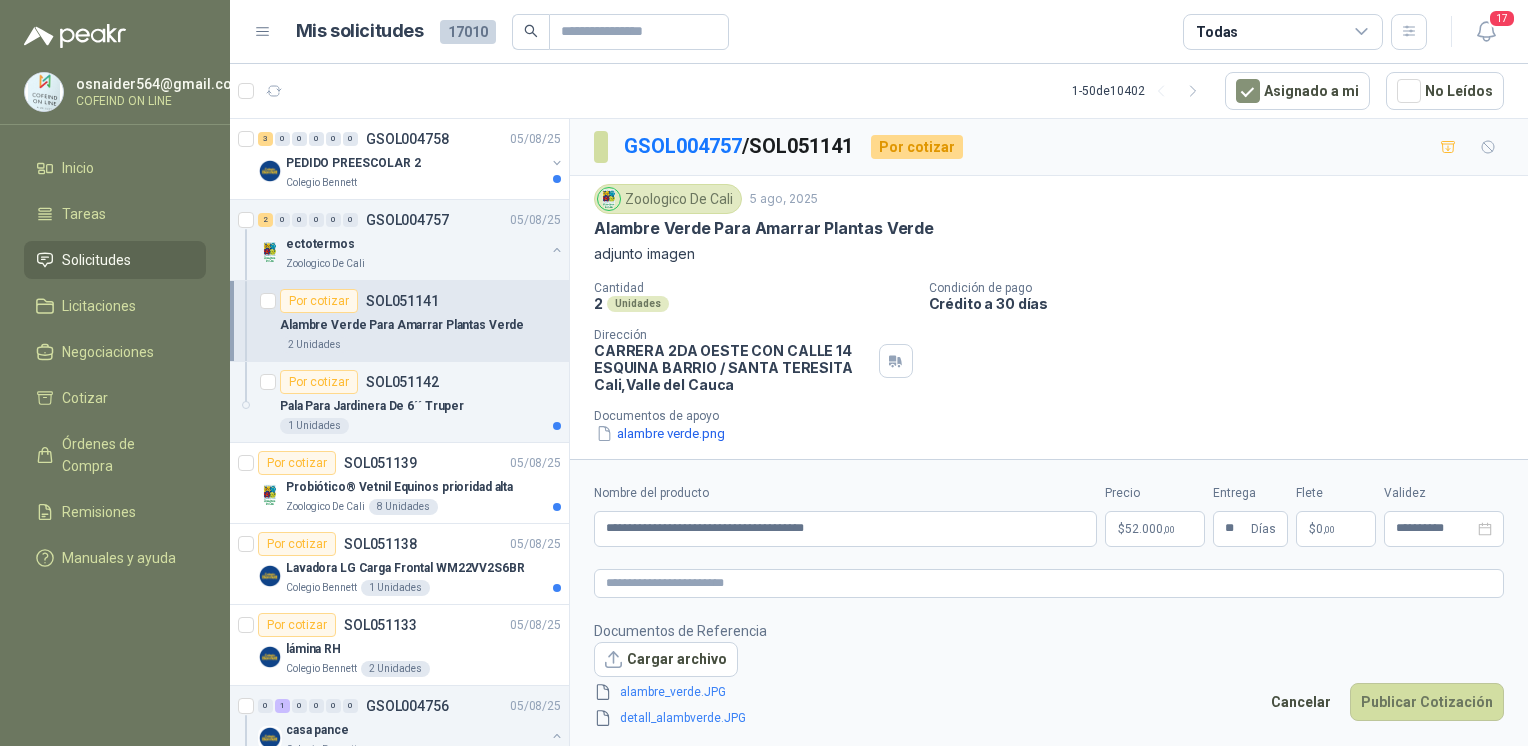 click on "Cancelar Publicar Cotización" at bounding box center [1382, 706] 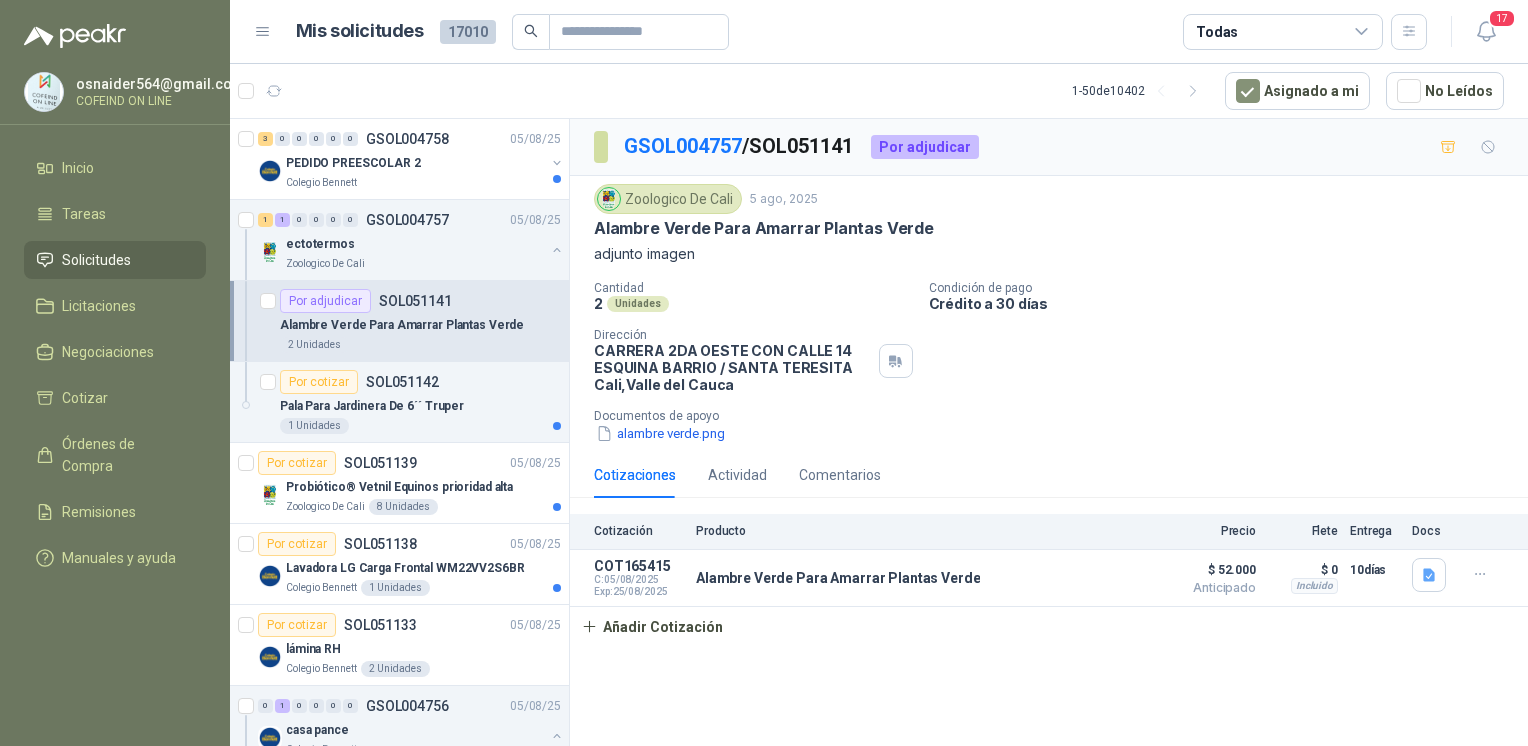 click on "1   Unidades" at bounding box center (420, 426) 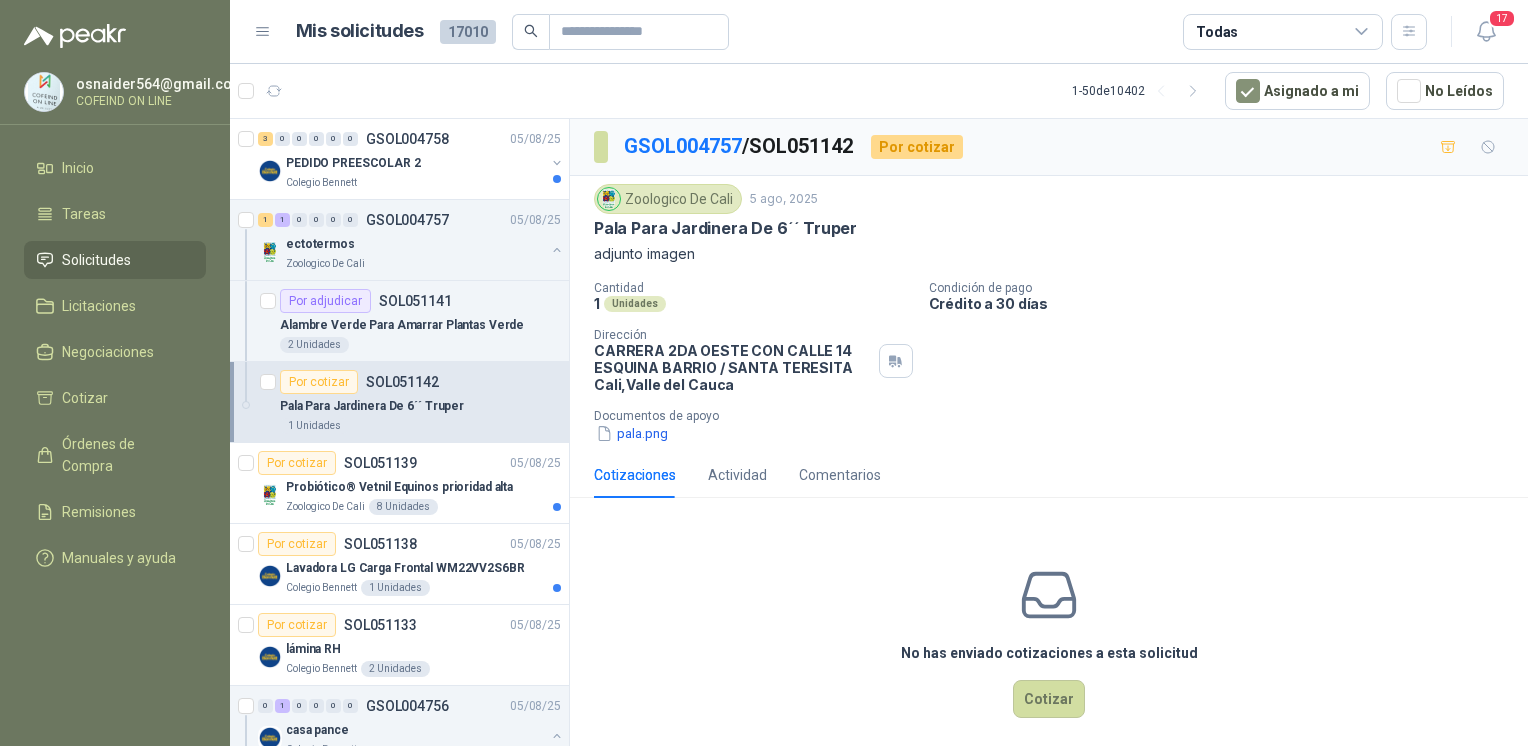 click on "pala.png" at bounding box center [632, 433] 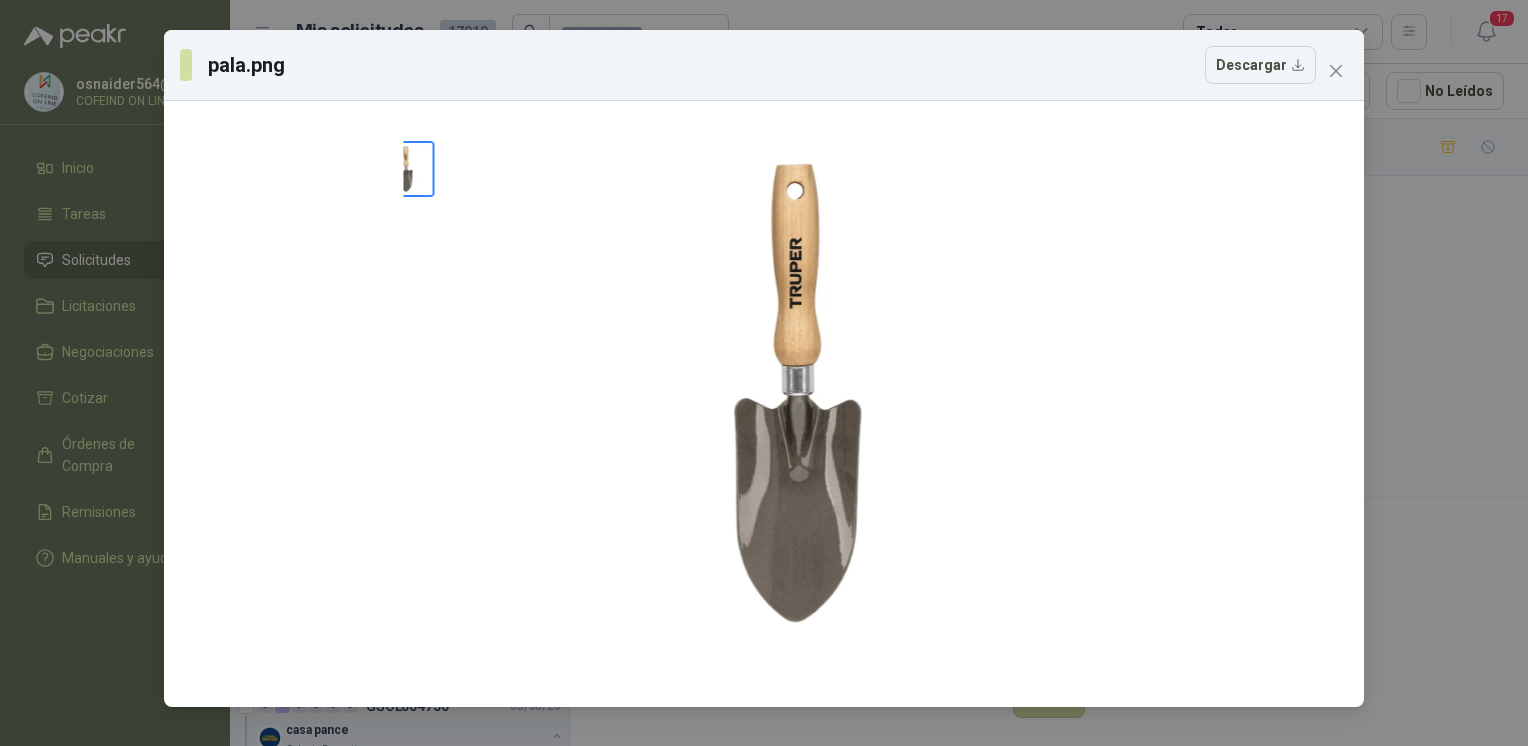 click on "pala.png   Descargar" at bounding box center [764, 373] 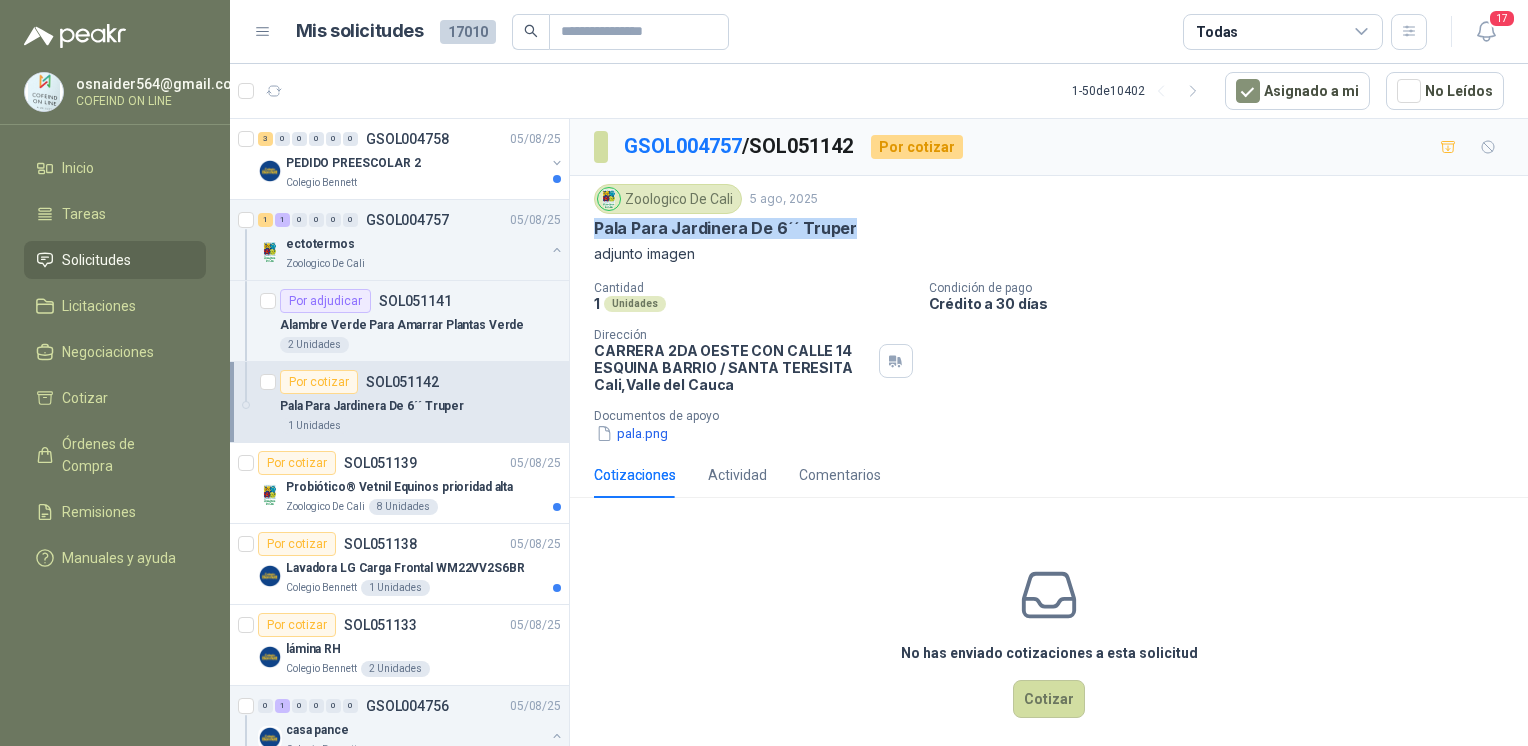 drag, startPoint x: 776, startPoint y: 223, endPoint x: 590, endPoint y: 218, distance: 186.0672 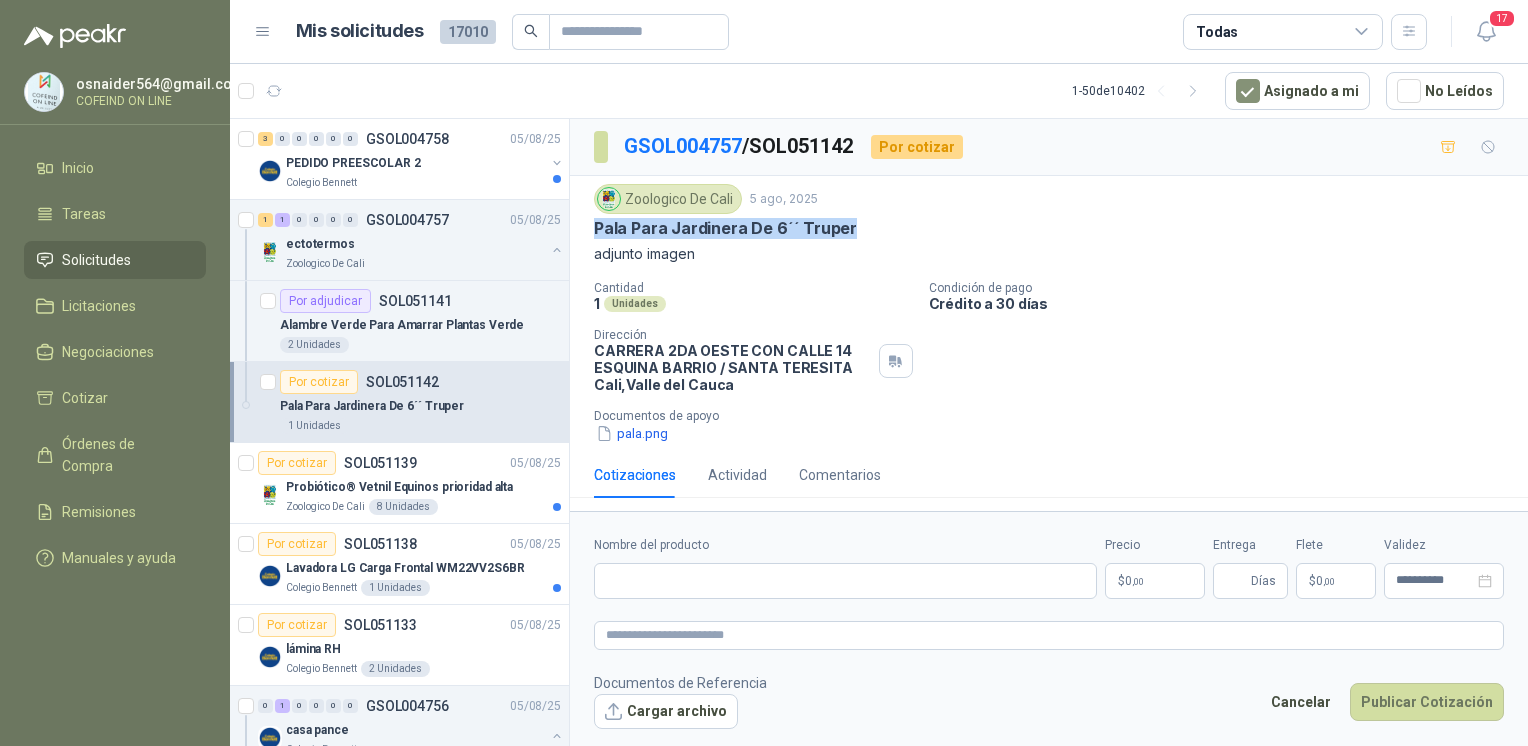 type 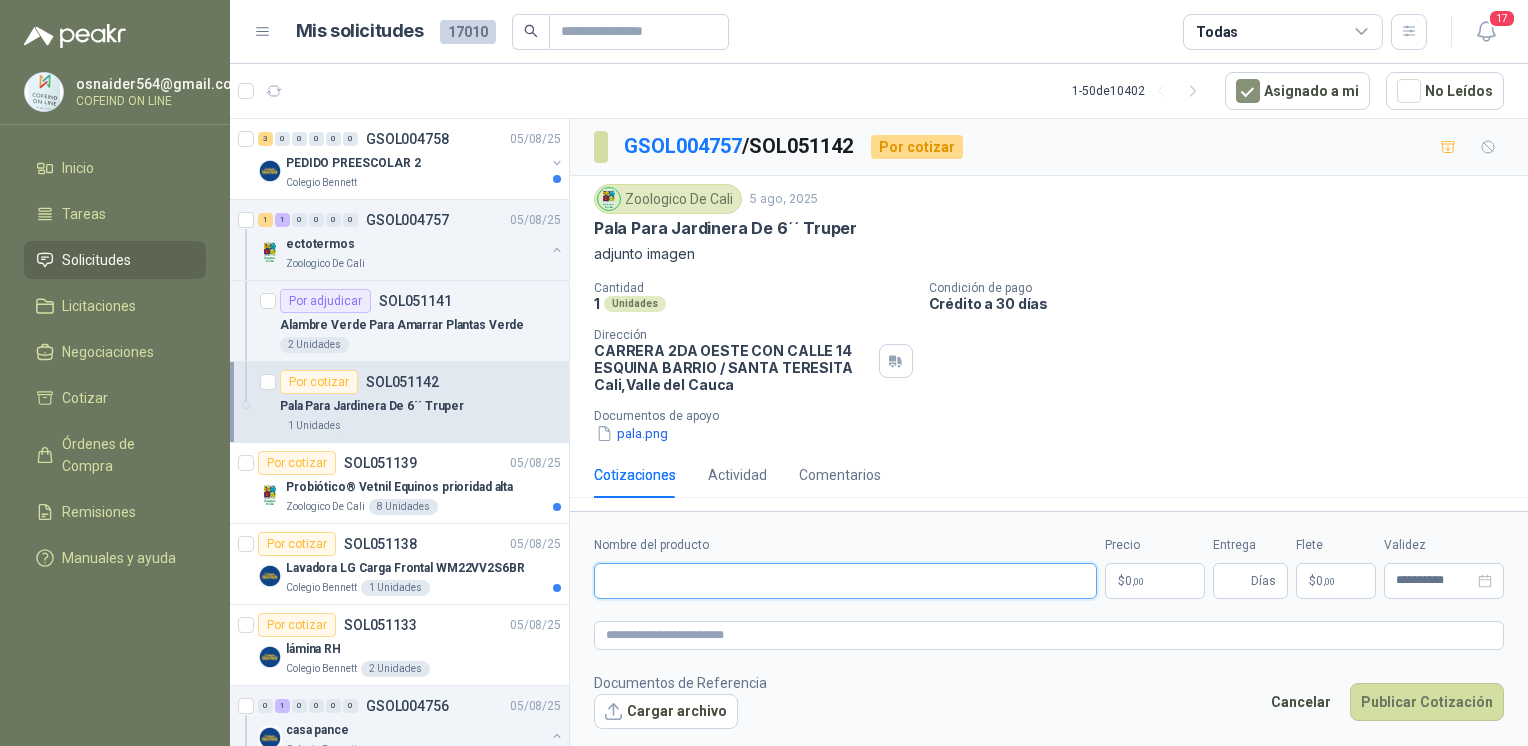 click on "Nombre del producto" at bounding box center (845, 581) 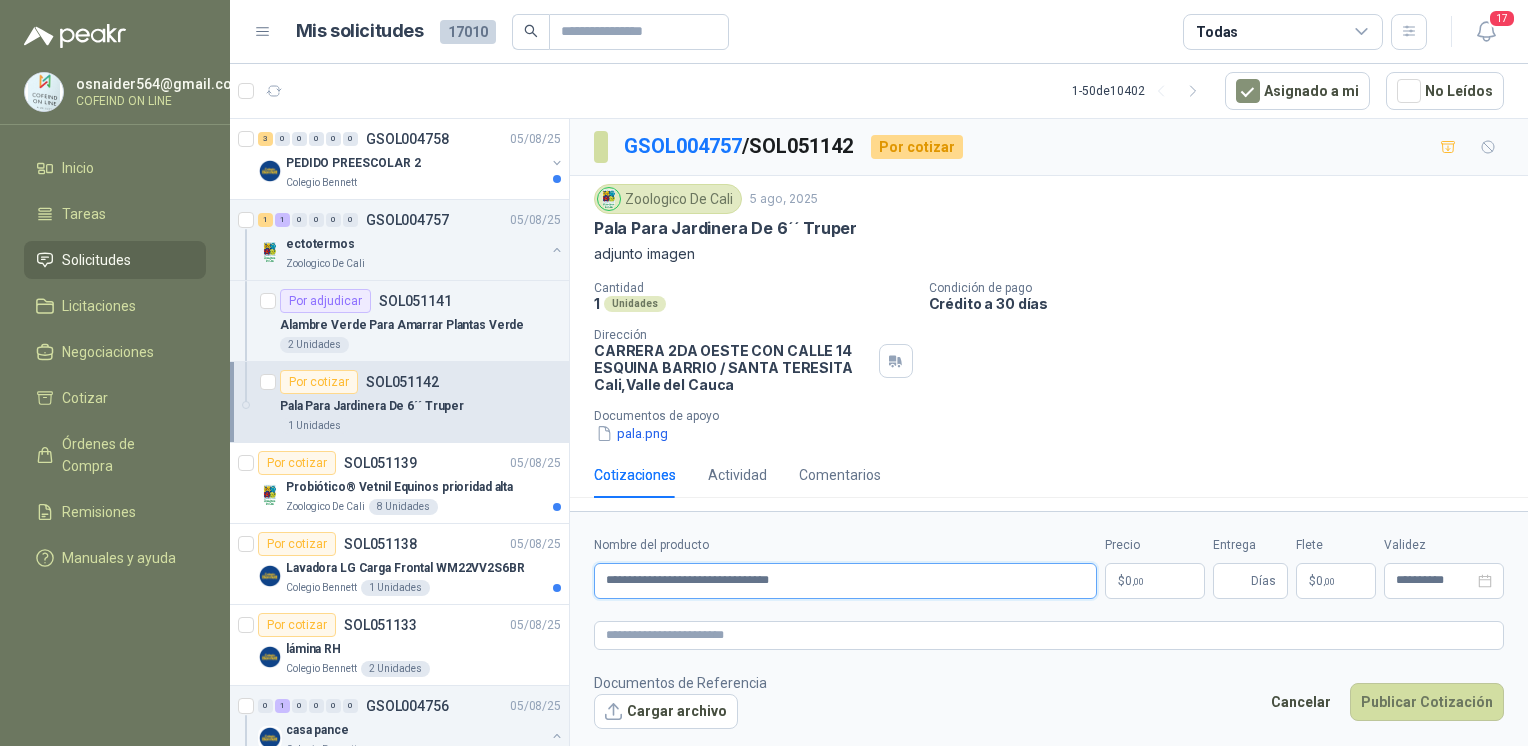 type on "**********" 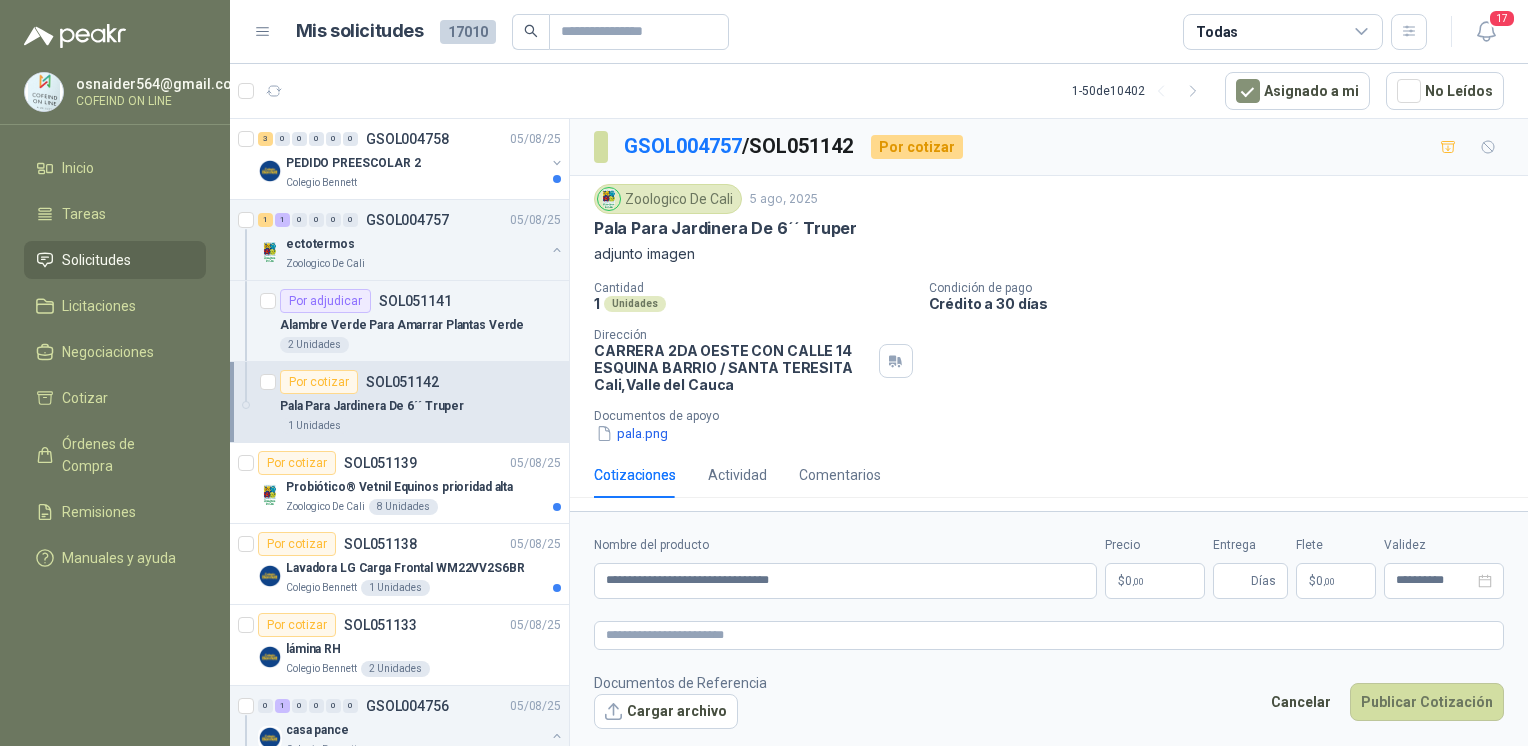 click on "Cargar archivo" at bounding box center (666, 712) 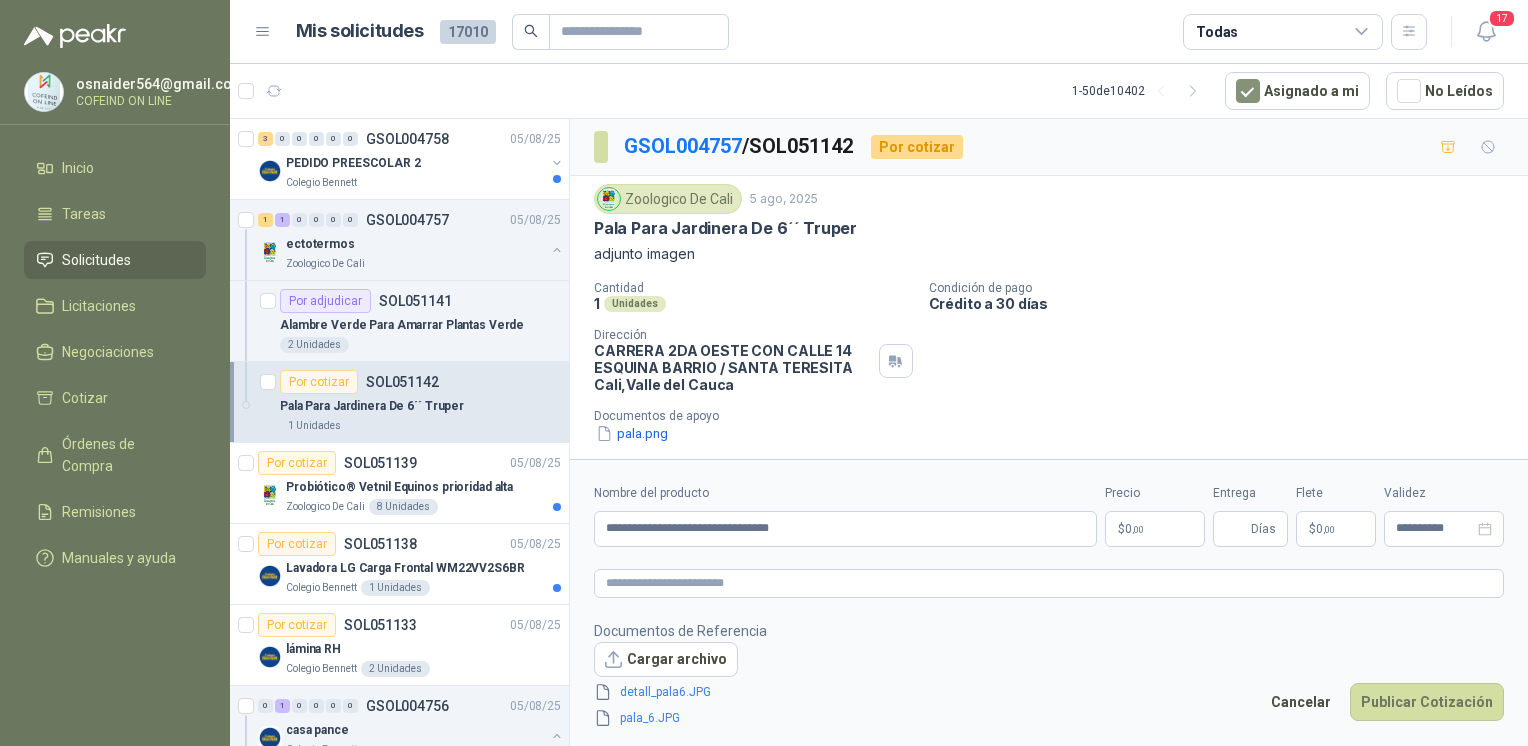 click on "osnaider564@[EMAIL]   COFEIND ON LINE   Inicio   Tareas   Solicitudes   Licitaciones   Negociaciones   Cotizar   Órdenes de Compra   Remisiones   Manuales y ayuda Mis solicitudes 17010 Todas 17 1 - 50  de  10402 Asignado a mi No Leídos 3   0   0   0   0   0   GSOL004758 [DATE]   PEDIDO PREESCOLAR 2 Colegio Bennett   1   1   0   0   0   0   GSOL004757 [DATE]   ectotermos  Zoologico De Cali    Por adjudicar SOL051141 Alambre Verde Para Amarrar Plantas Verde 2   Unidades Por cotizar SOL051142 Pala Para Jardinera De 6´´ Truper 1   Unidades Por cotizar SOL051139 [DATE]   Probiótico® Vetnil Equinos prioridad alta Zoologico De Cali  8   Unidades Por cotizar SOL051138 [DATE]   Lavadora LG Carga Frontal WM22VV2S6BRColegio Bennett 1   Unidades Por cotizar SOL051133 [DATE]   lámina RH  Colegio Bennett 2   Unidades 0   1   0   0   0   0   GSOL004756 [DATE]   casa pance Colegio Bennett   Por adjudicar SOL051132 bisagra parche cierre lento 20   Pares 1   0   0   0   0   0   GSOL004755 [DATE]" at bounding box center [764, 373] 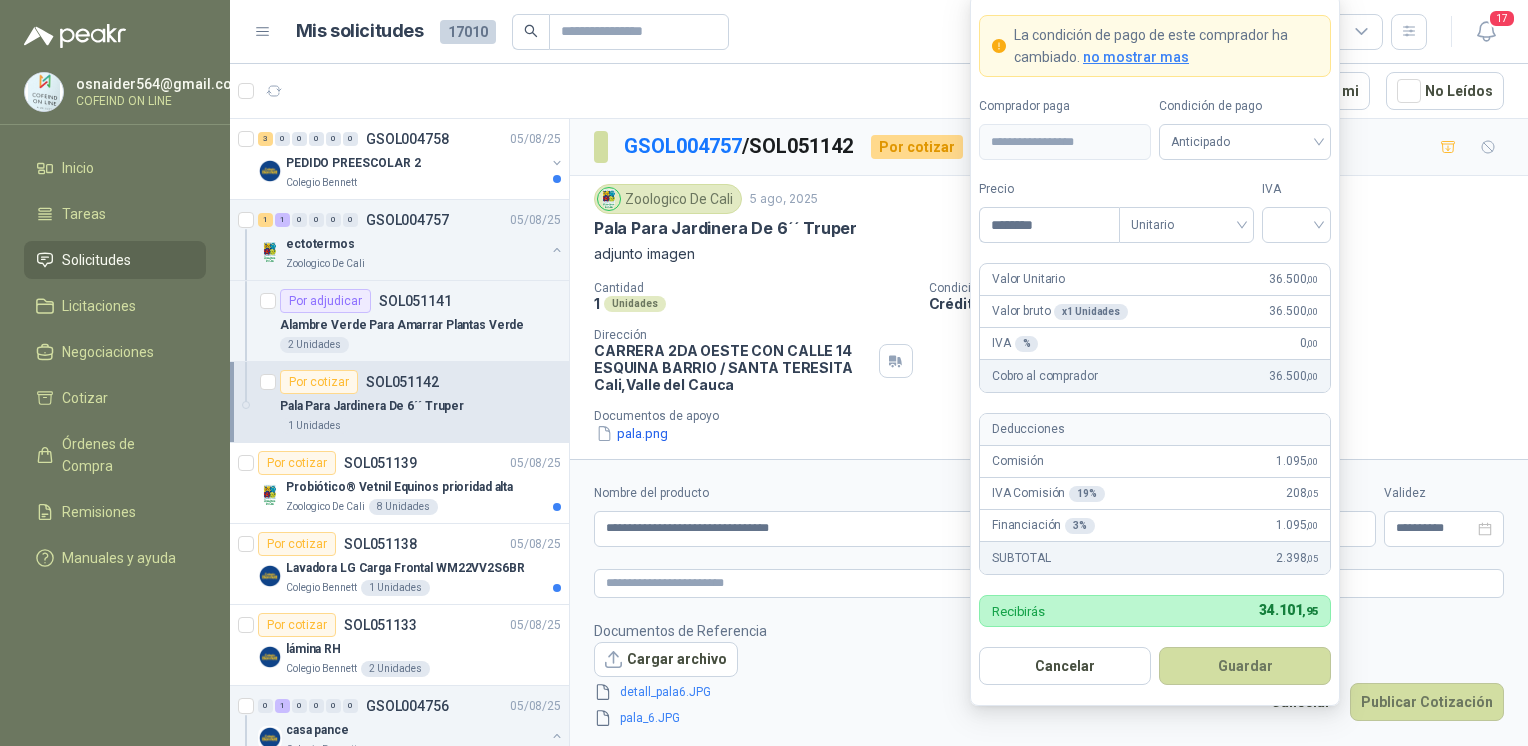 type on "********" 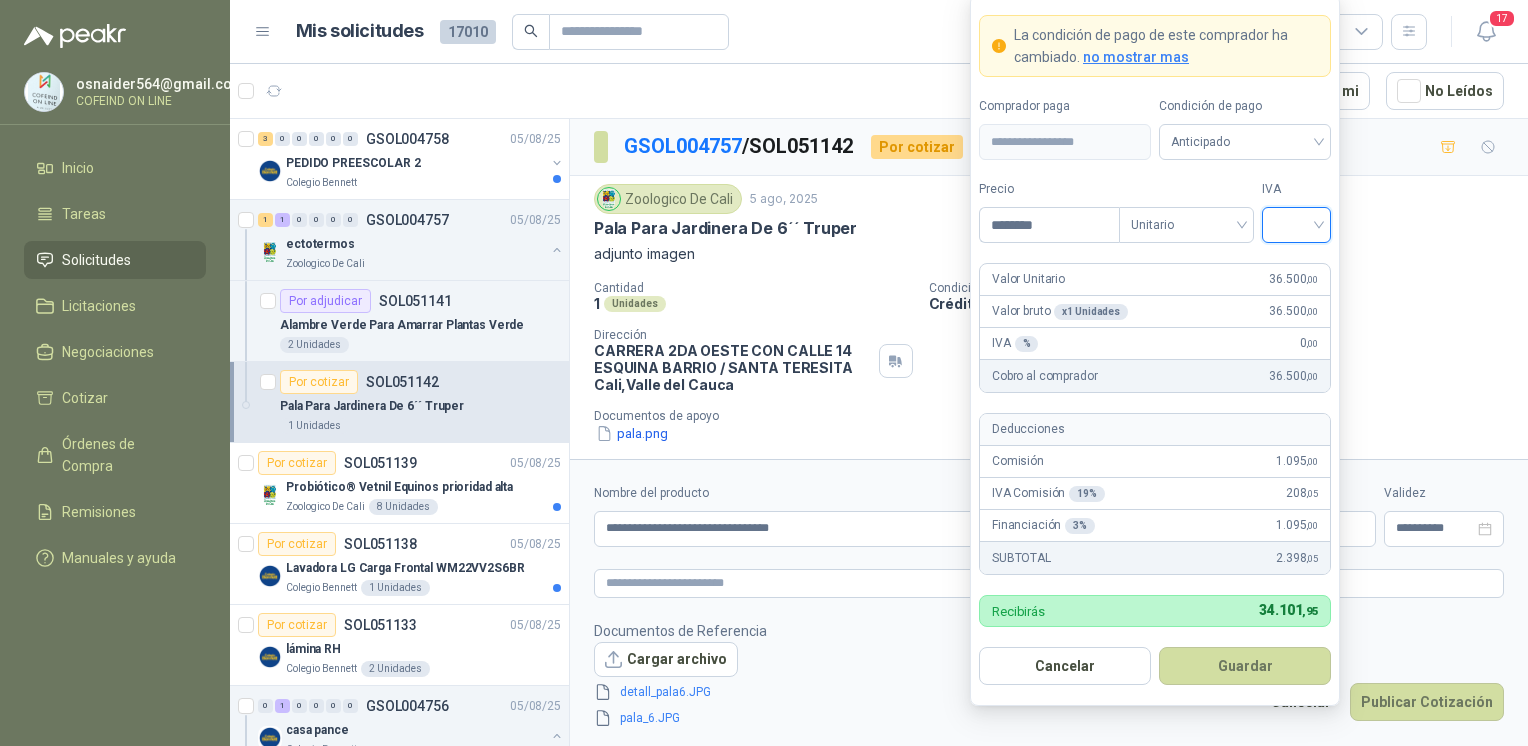 click at bounding box center (1296, 223) 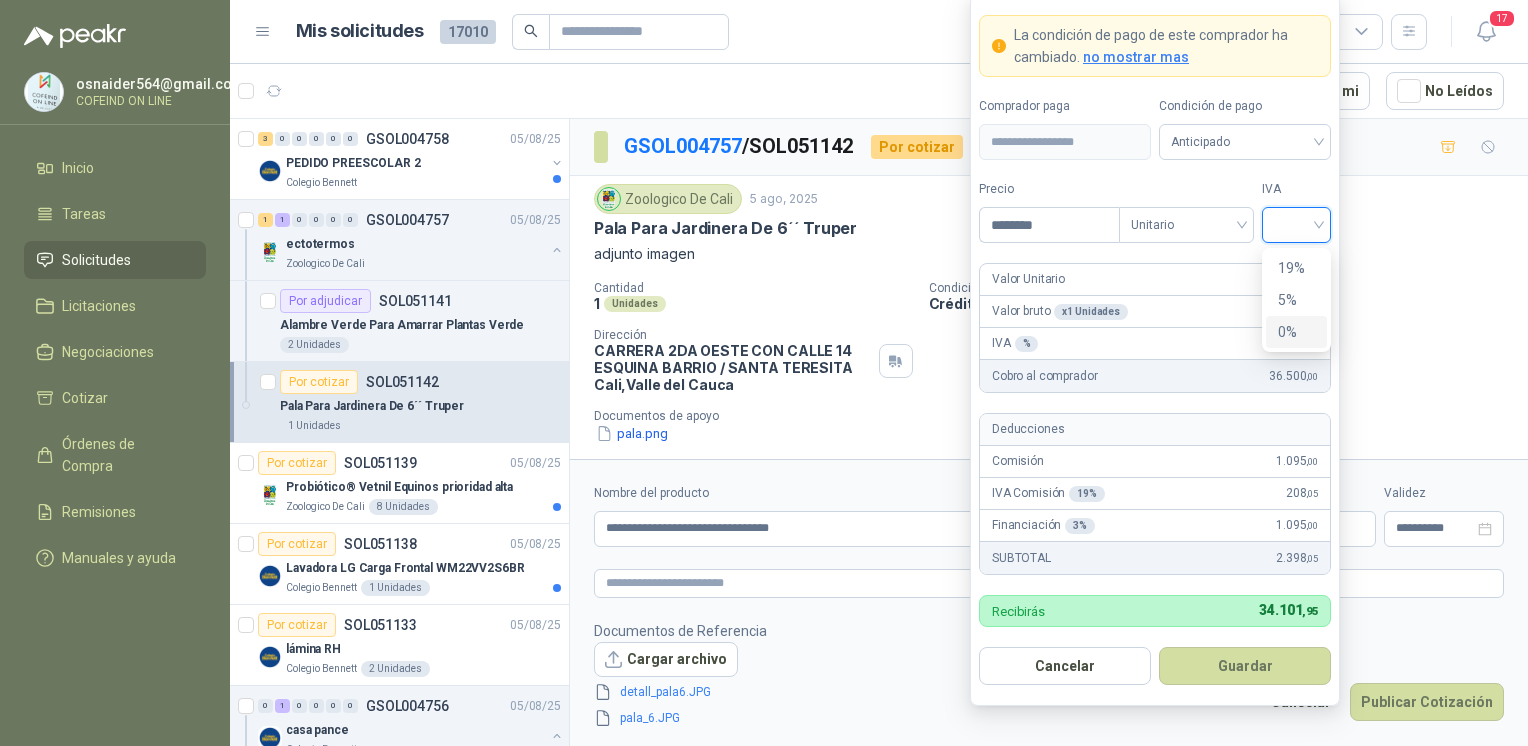 click on "0%" at bounding box center [1296, 332] 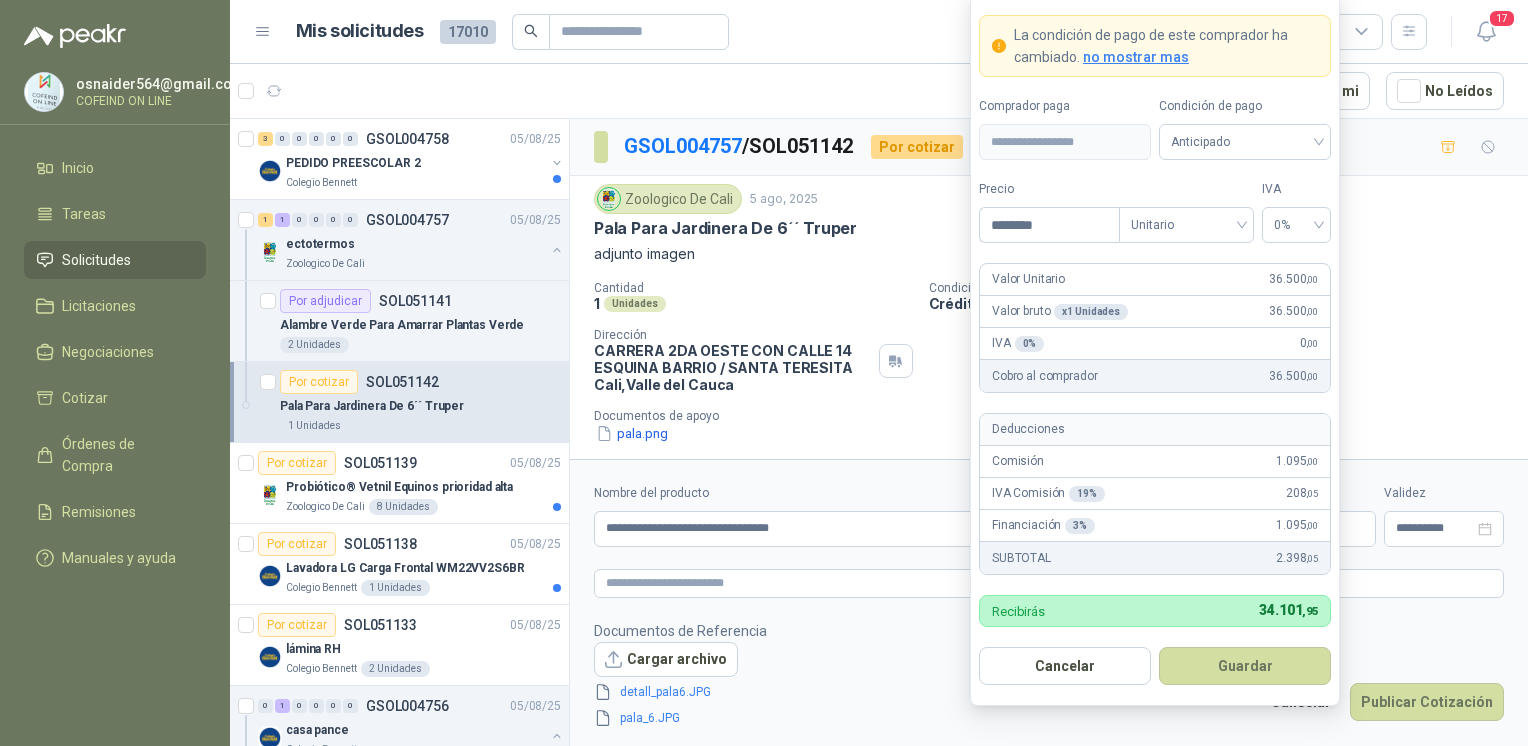 click on "Guardar" at bounding box center (1245, 666) 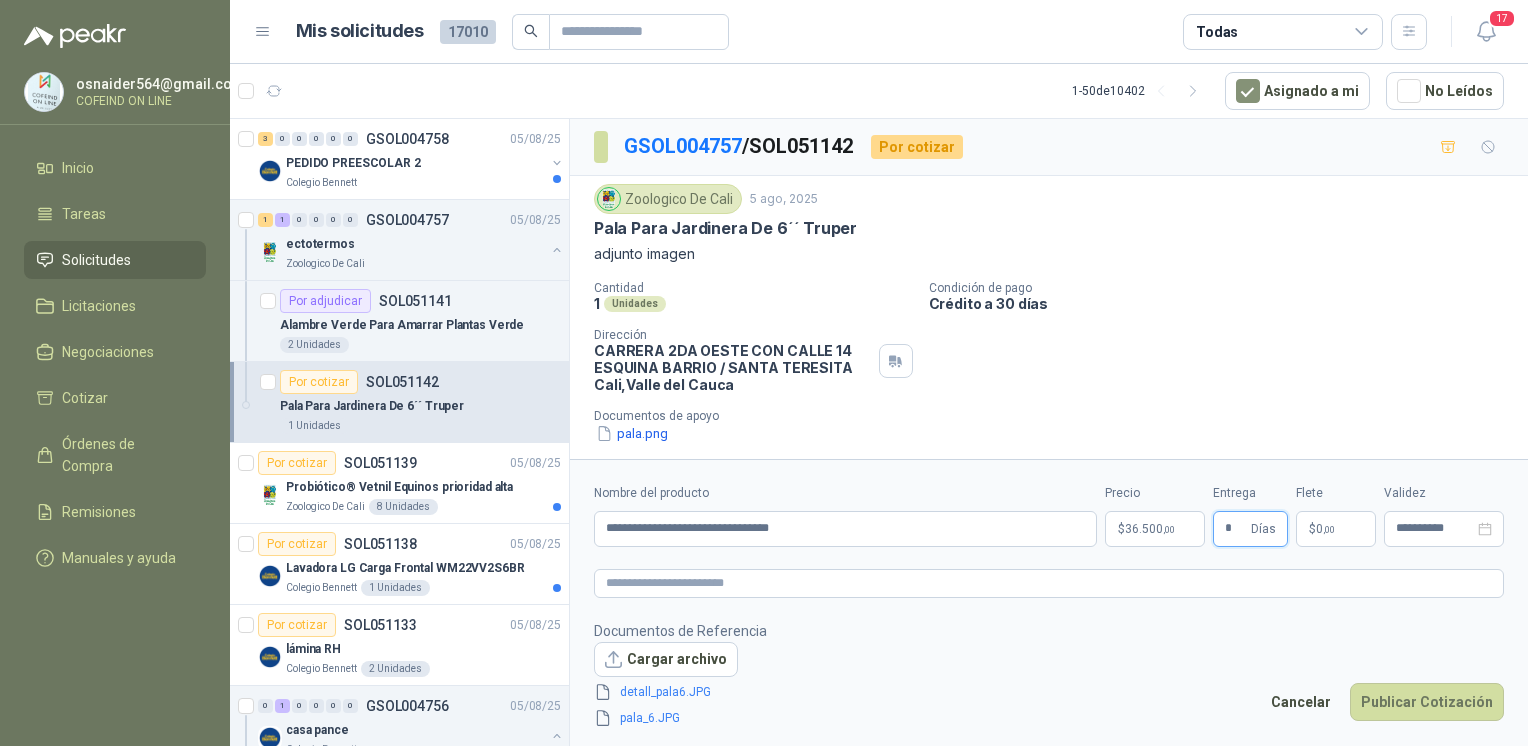 type on "*" 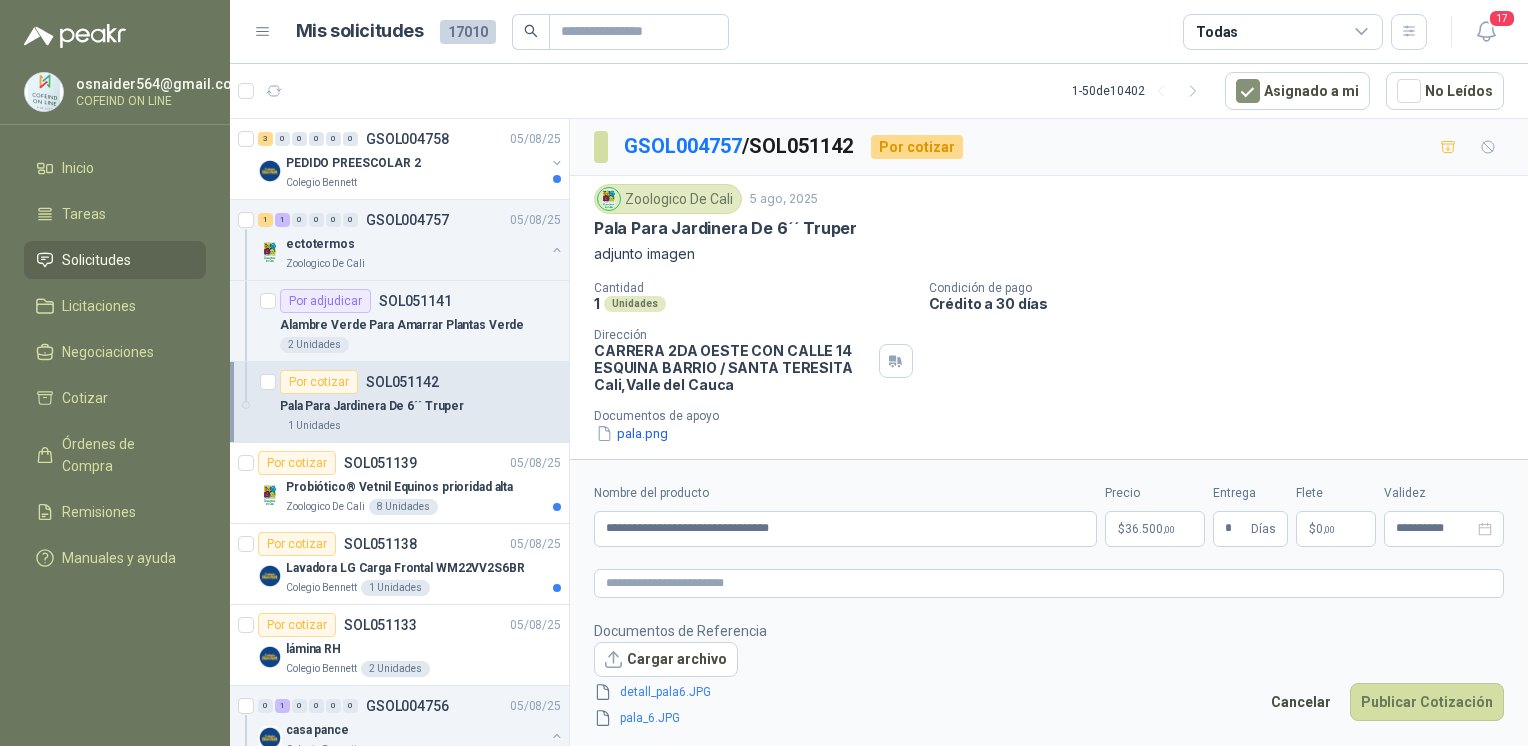 click on "Publicar Cotización" at bounding box center (1427, 702) 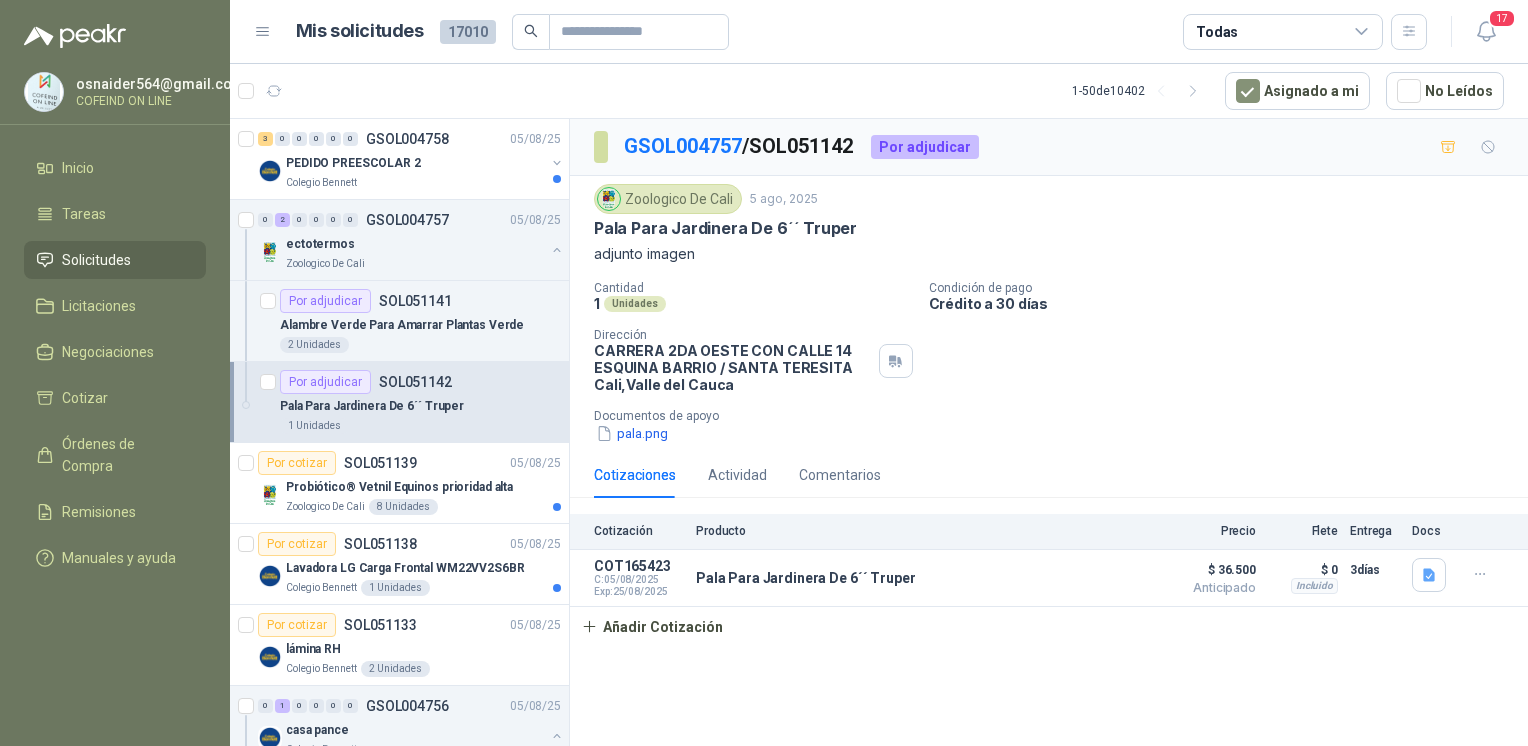 click on "Por cotizar SOL051139 05/08/25" at bounding box center (409, 463) 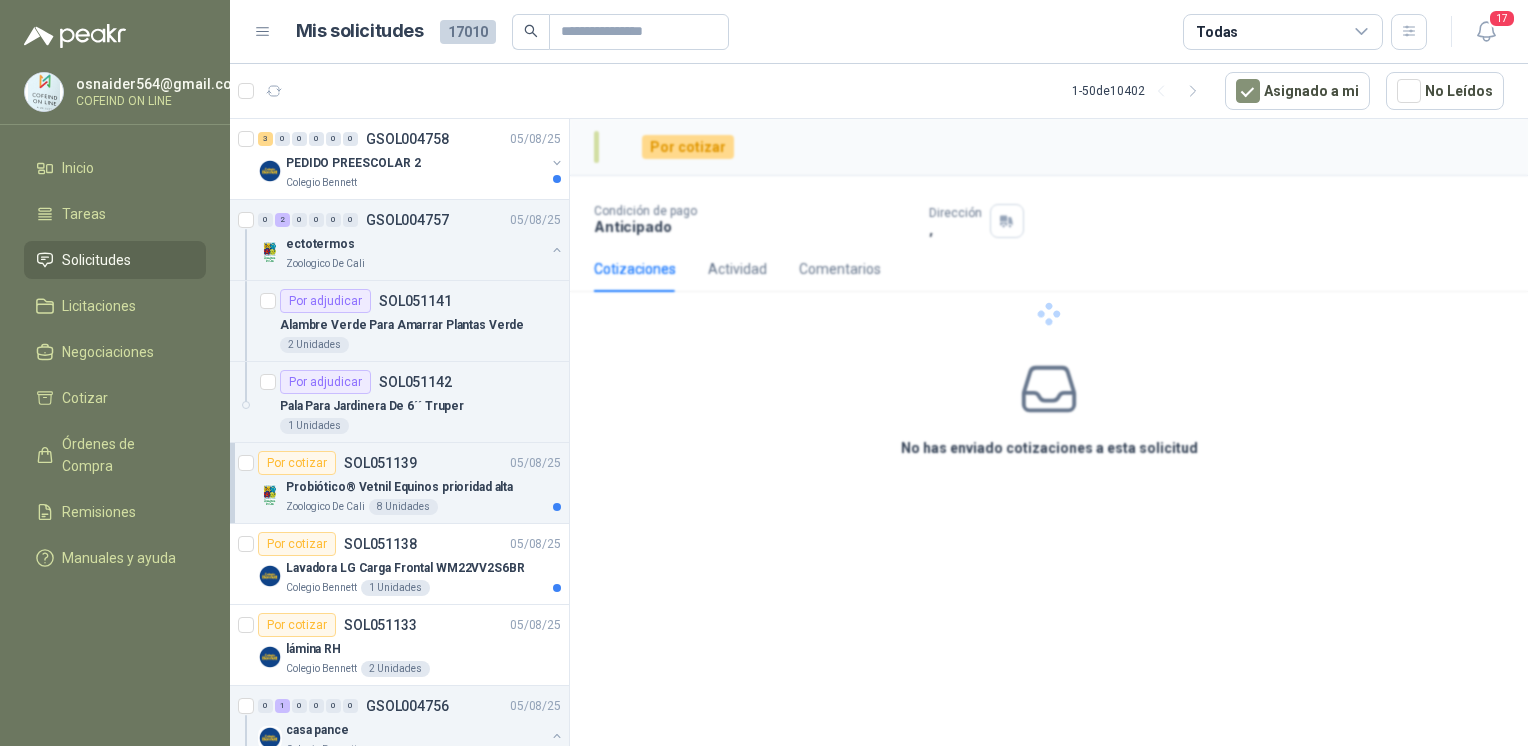 click 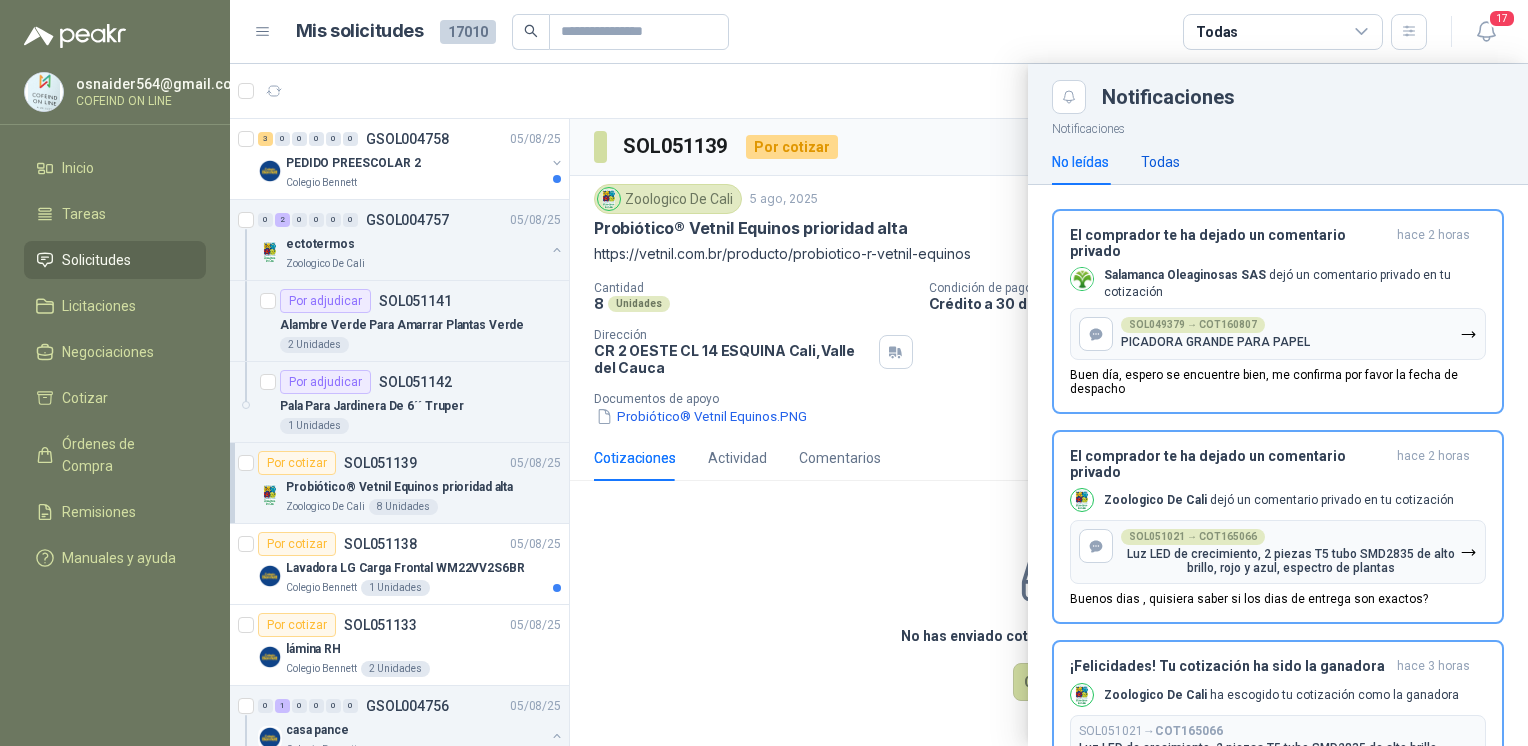 click on "Todas" at bounding box center [1160, 162] 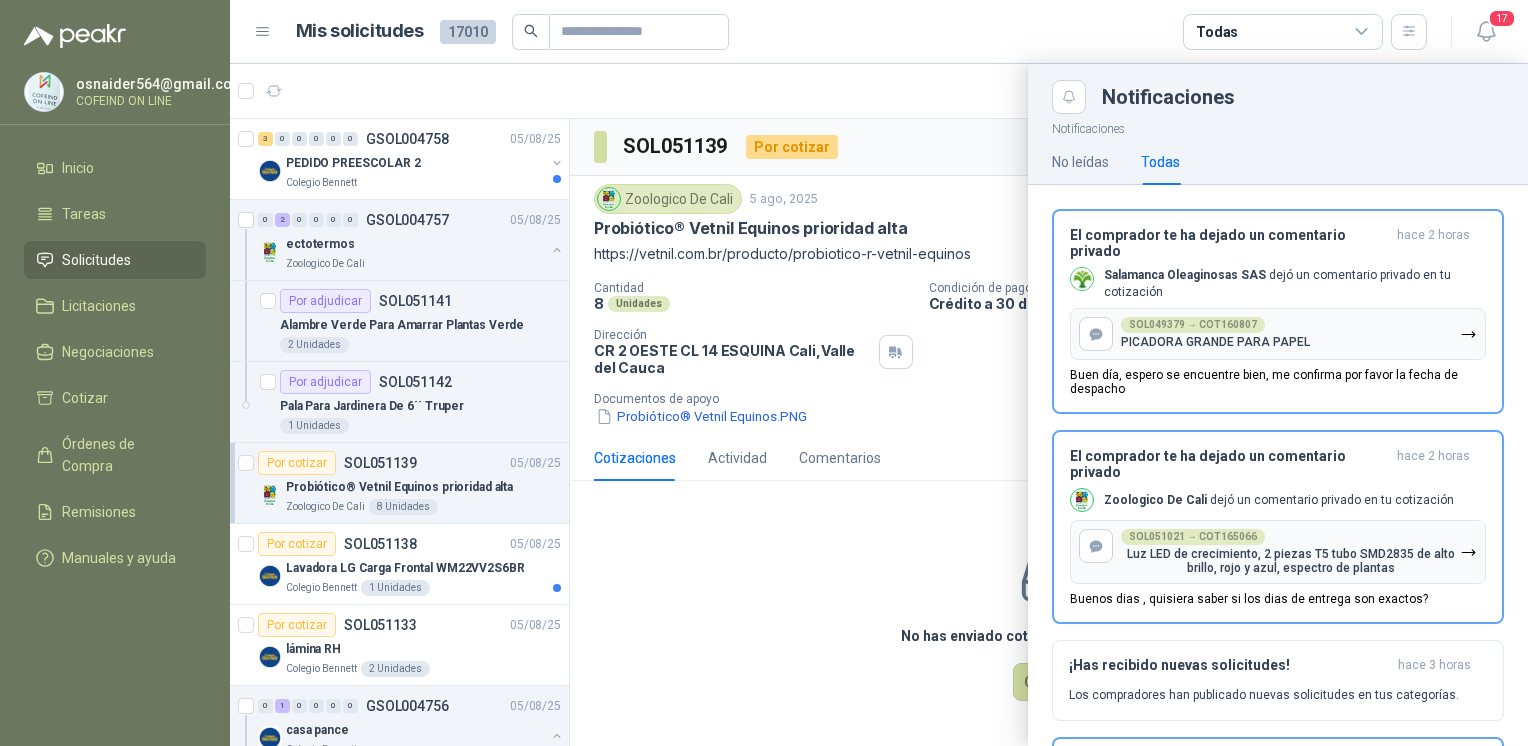 click at bounding box center [879, 405] 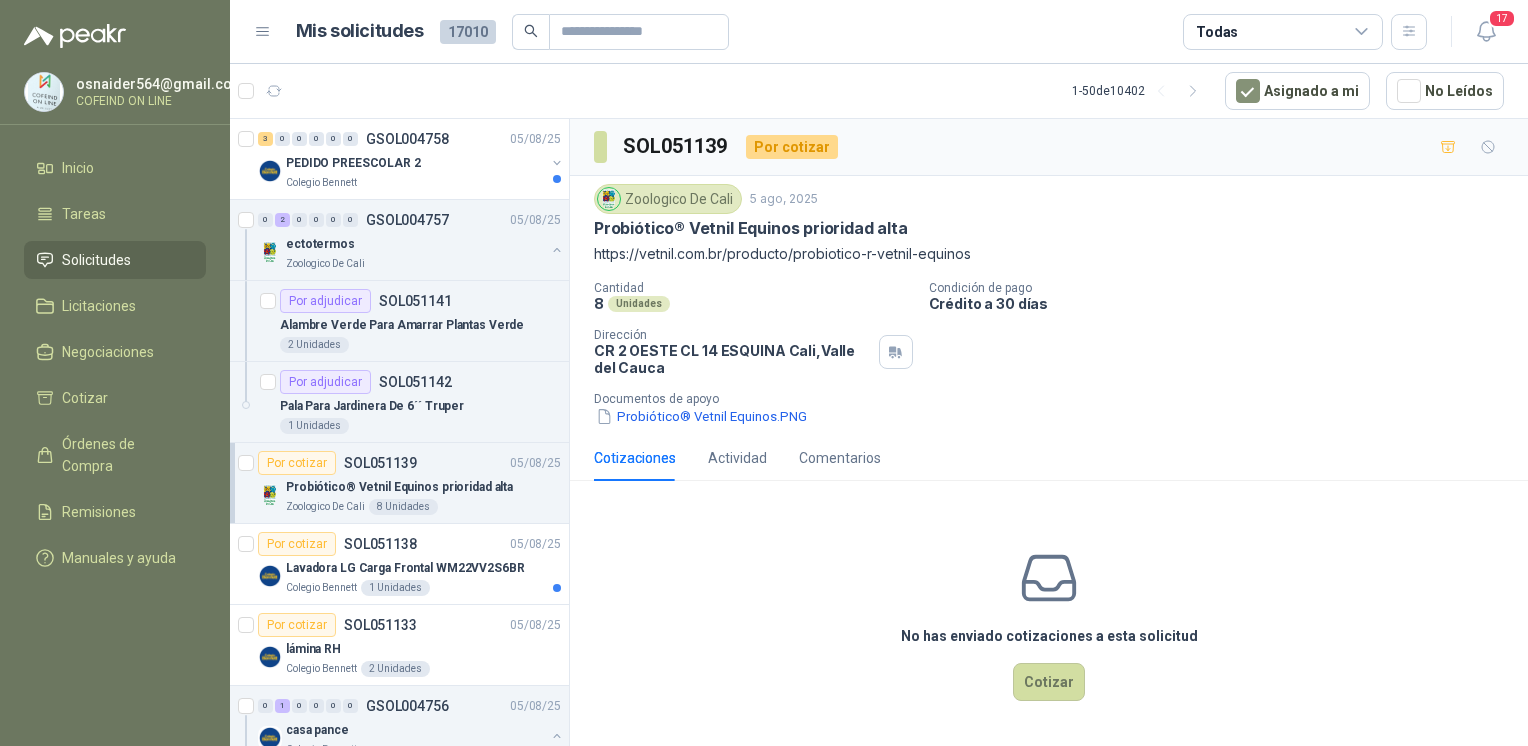 click on "Probiótico® Vetnil Equinos.PNG" at bounding box center [701, 416] 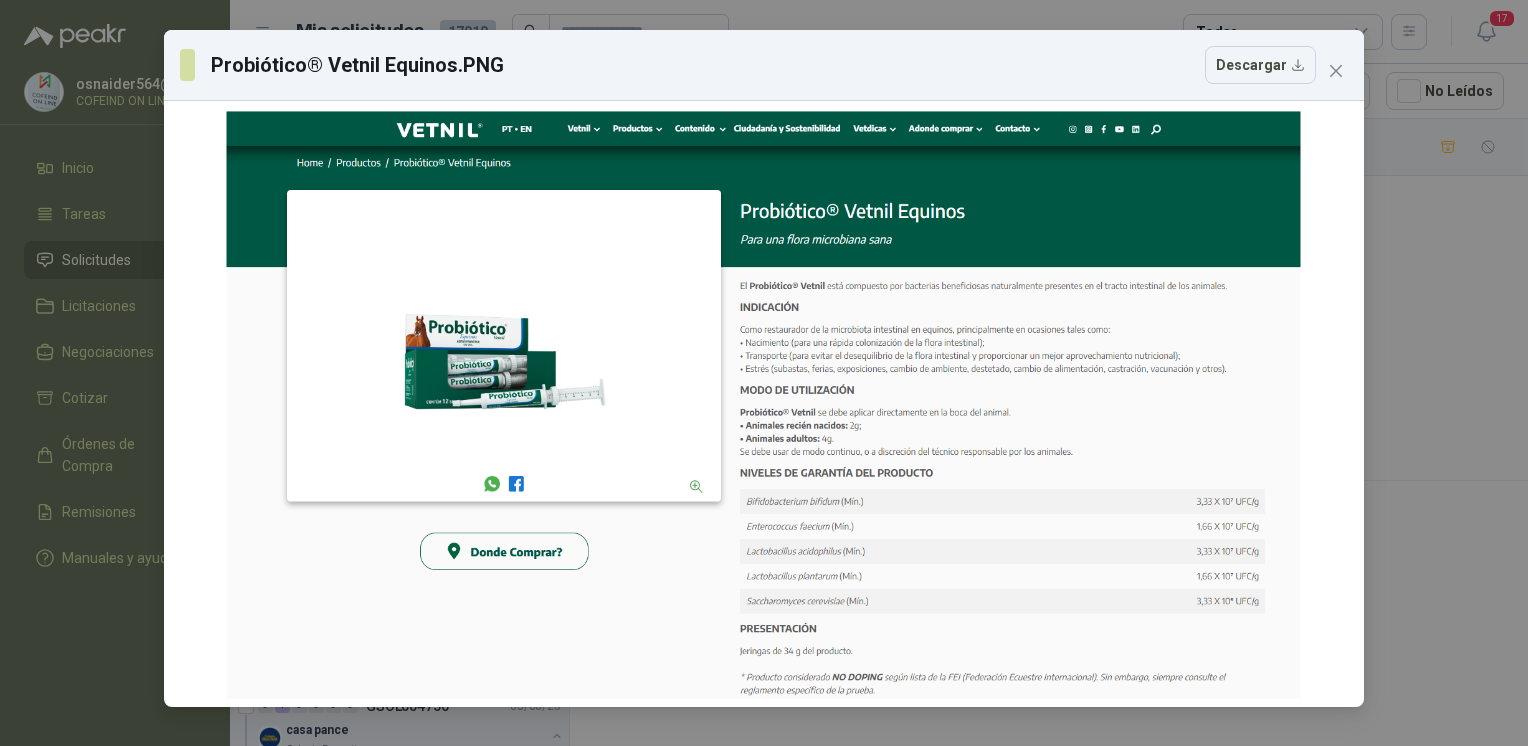 click on "Probiótico® Vetnil Equinos.PNG   Descargar" at bounding box center [764, 373] 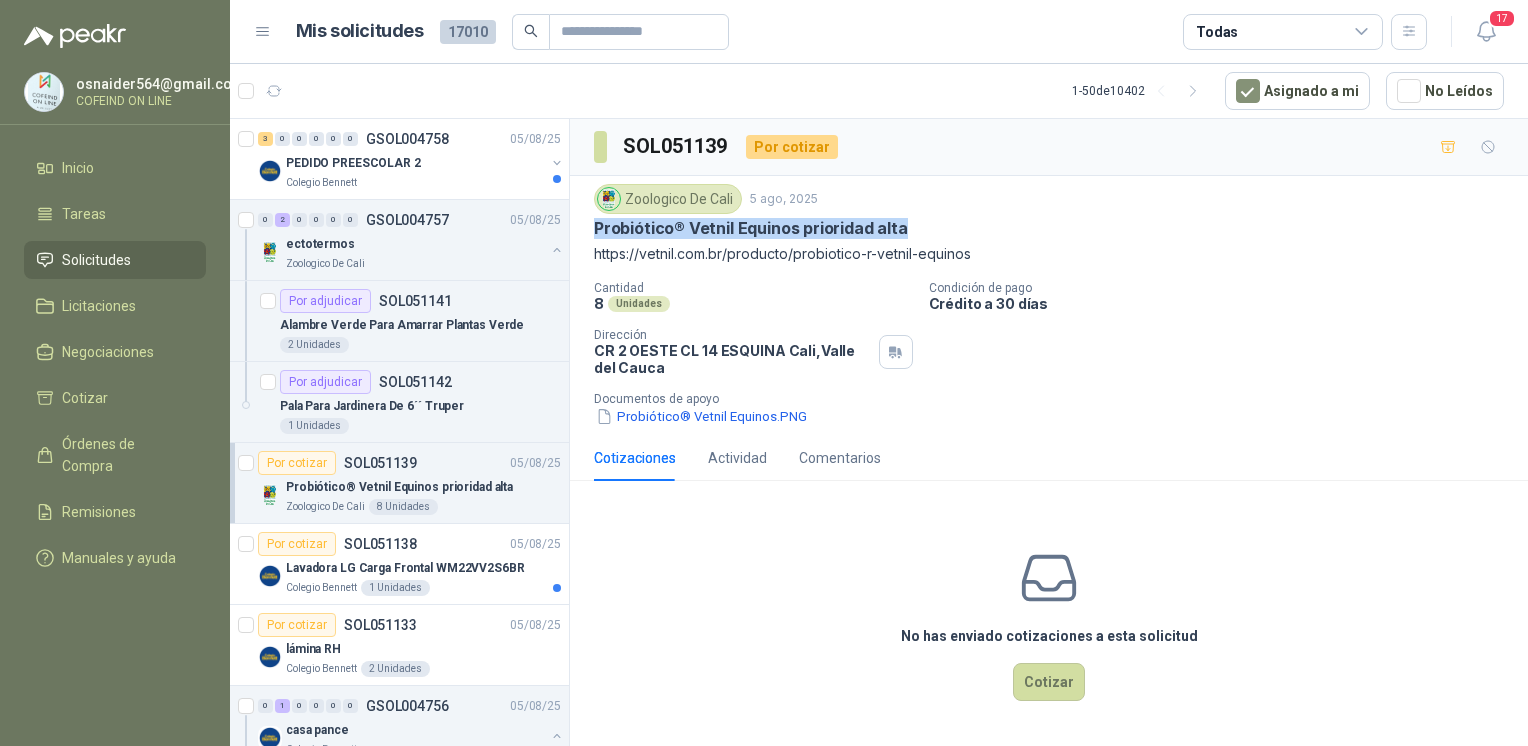 drag, startPoint x: 586, startPoint y: 227, endPoint x: 920, endPoint y: 219, distance: 334.0958 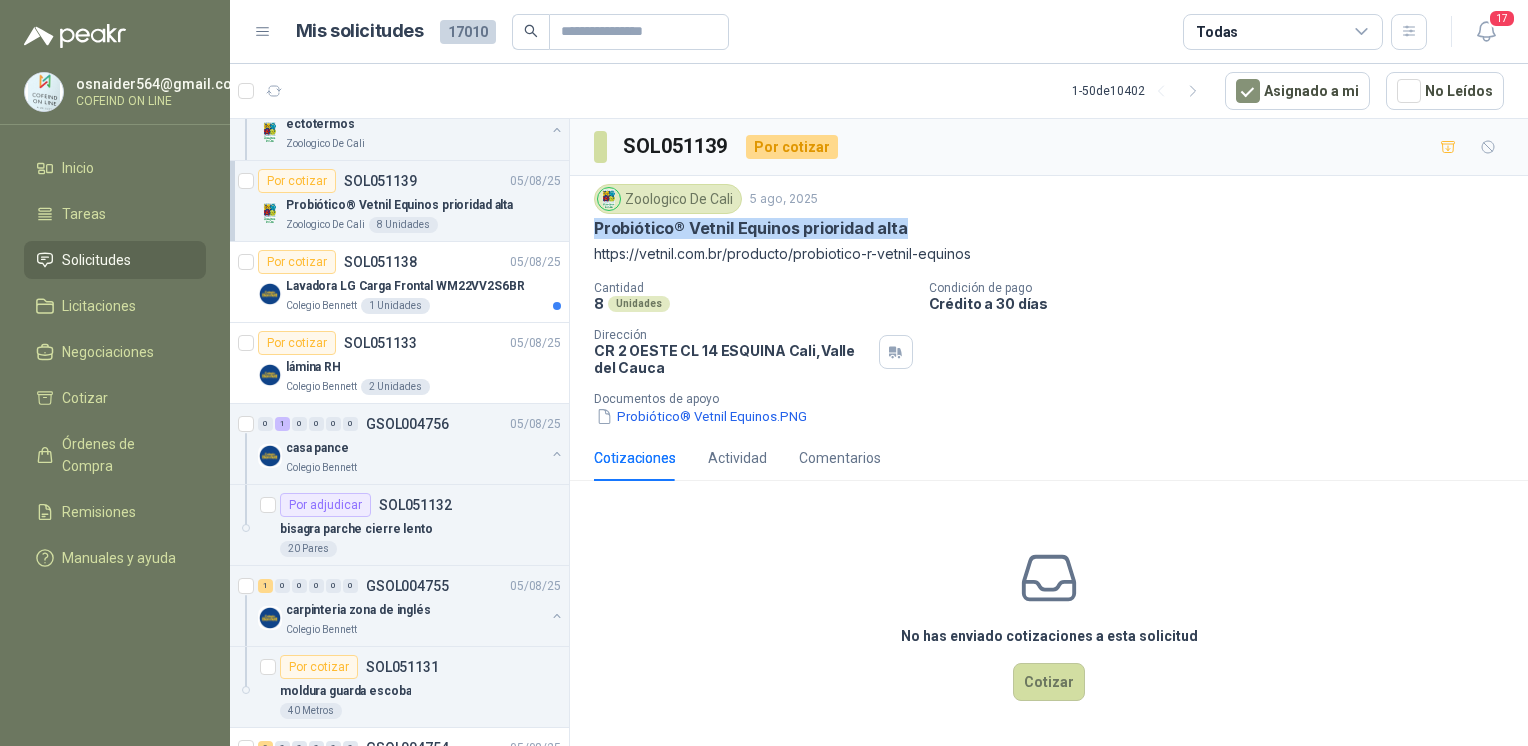 scroll, scrollTop: 288, scrollLeft: 0, axis: vertical 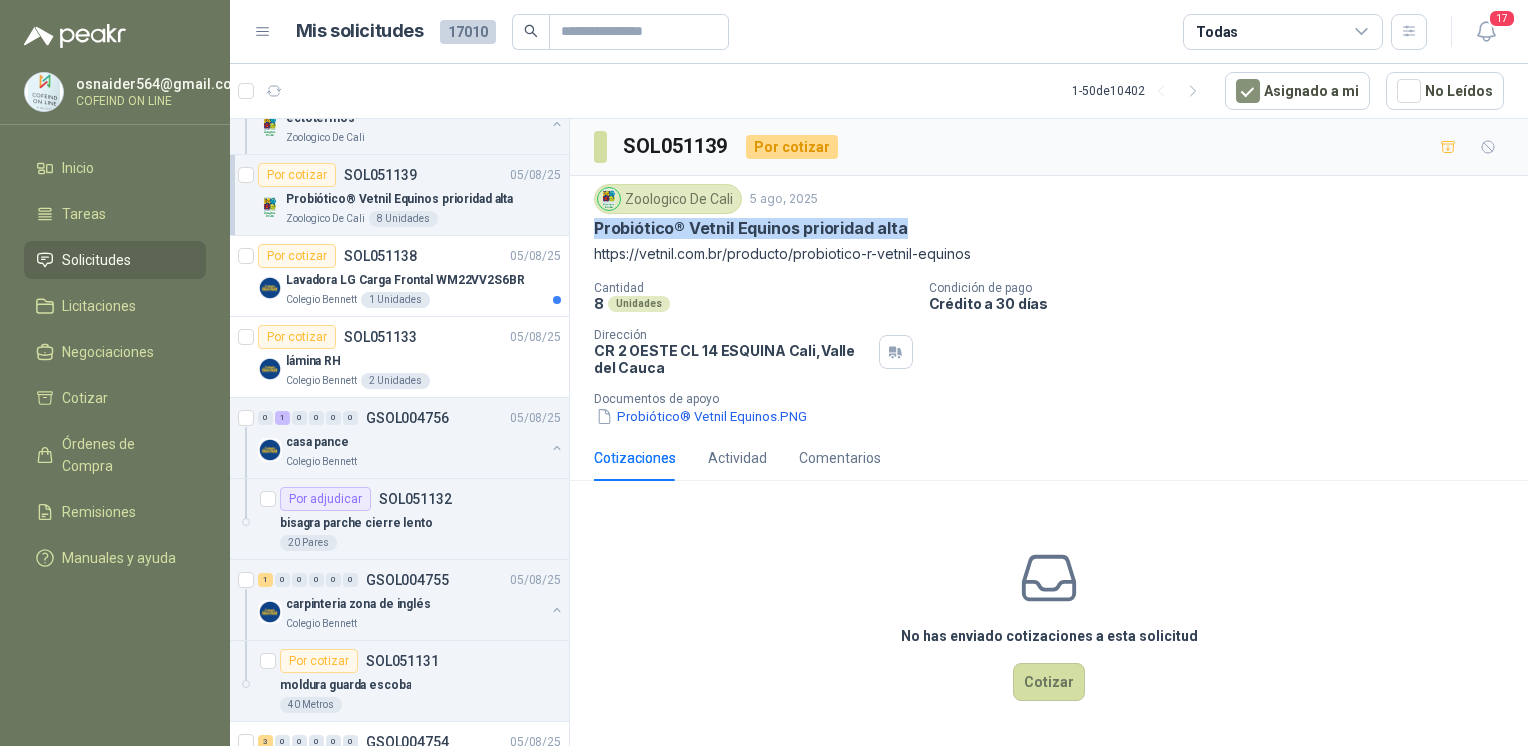 click on "Lavadora LG Carga Frontal WM22VV2S6BR" at bounding box center (405, 280) 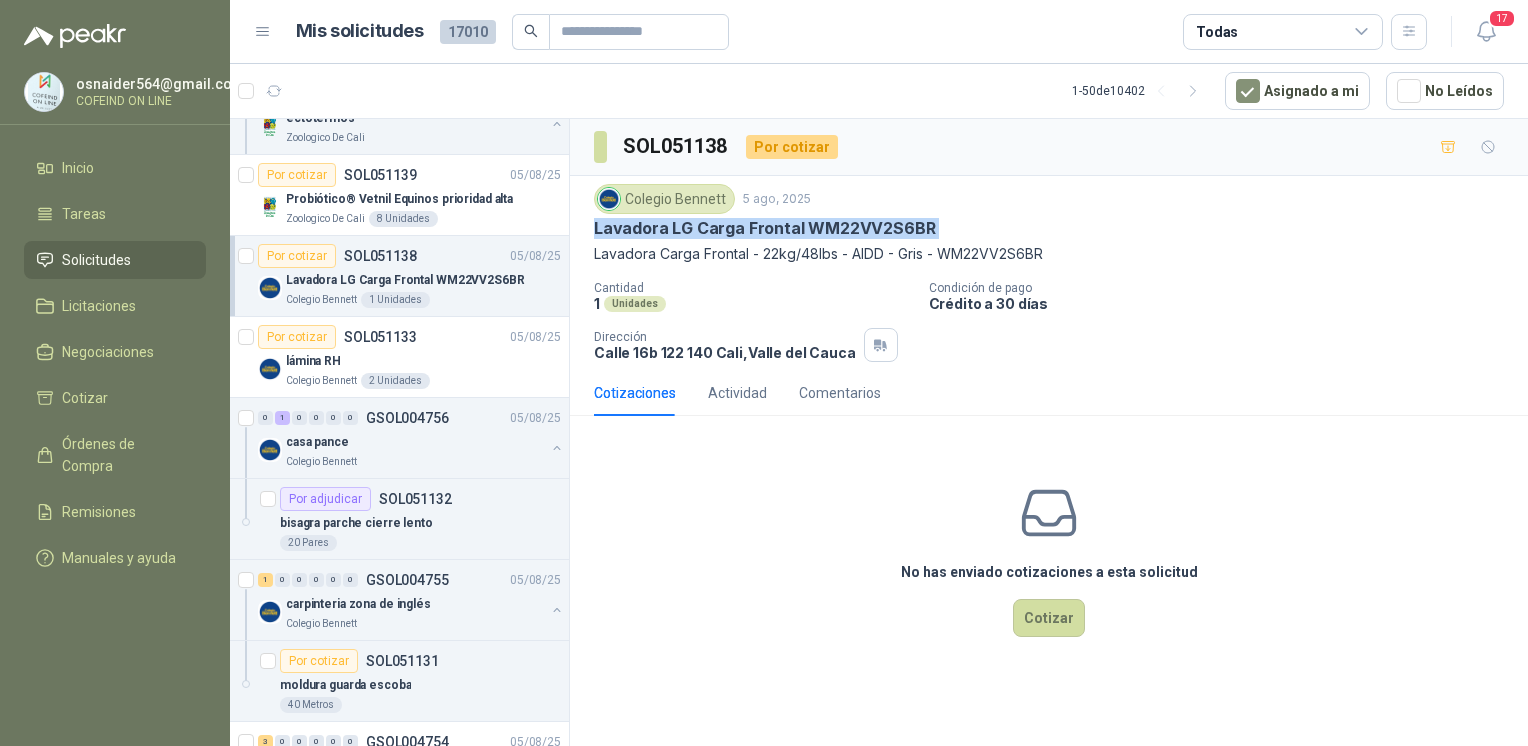 drag, startPoint x: 588, startPoint y: 253, endPoint x: 920, endPoint y: 208, distance: 335.03583 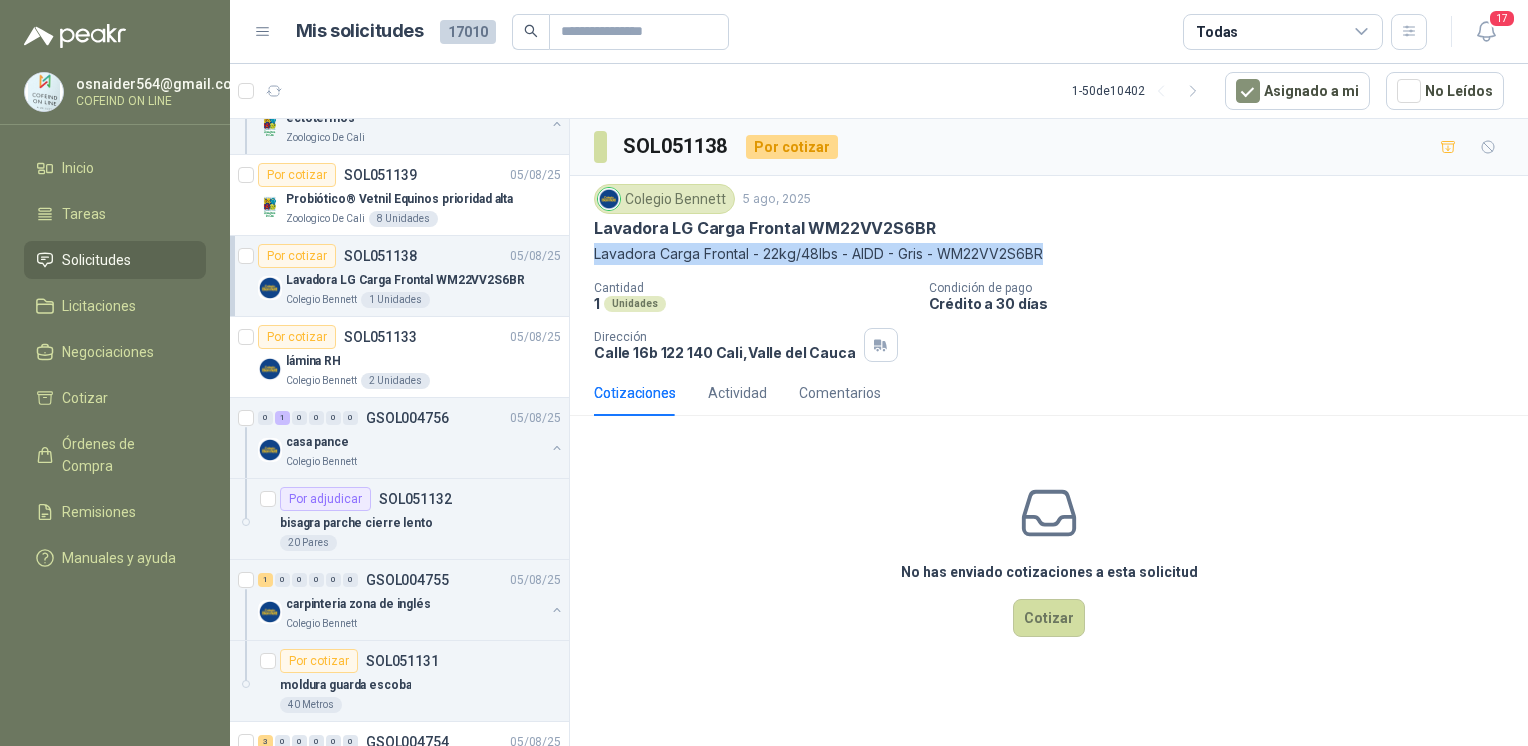 drag, startPoint x: 1095, startPoint y: 258, endPoint x: 597, endPoint y: 247, distance: 498.12146 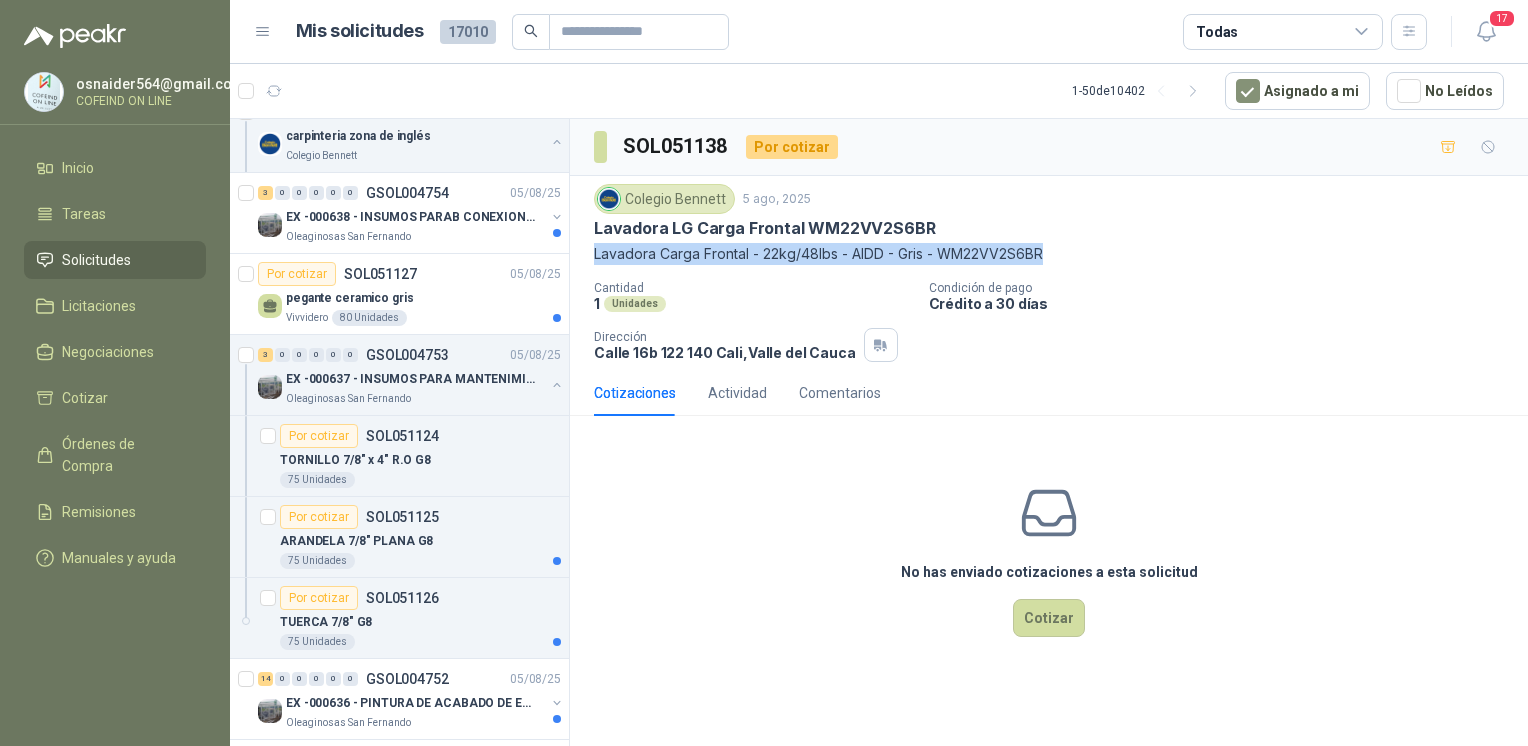 scroll, scrollTop: 878, scrollLeft: 0, axis: vertical 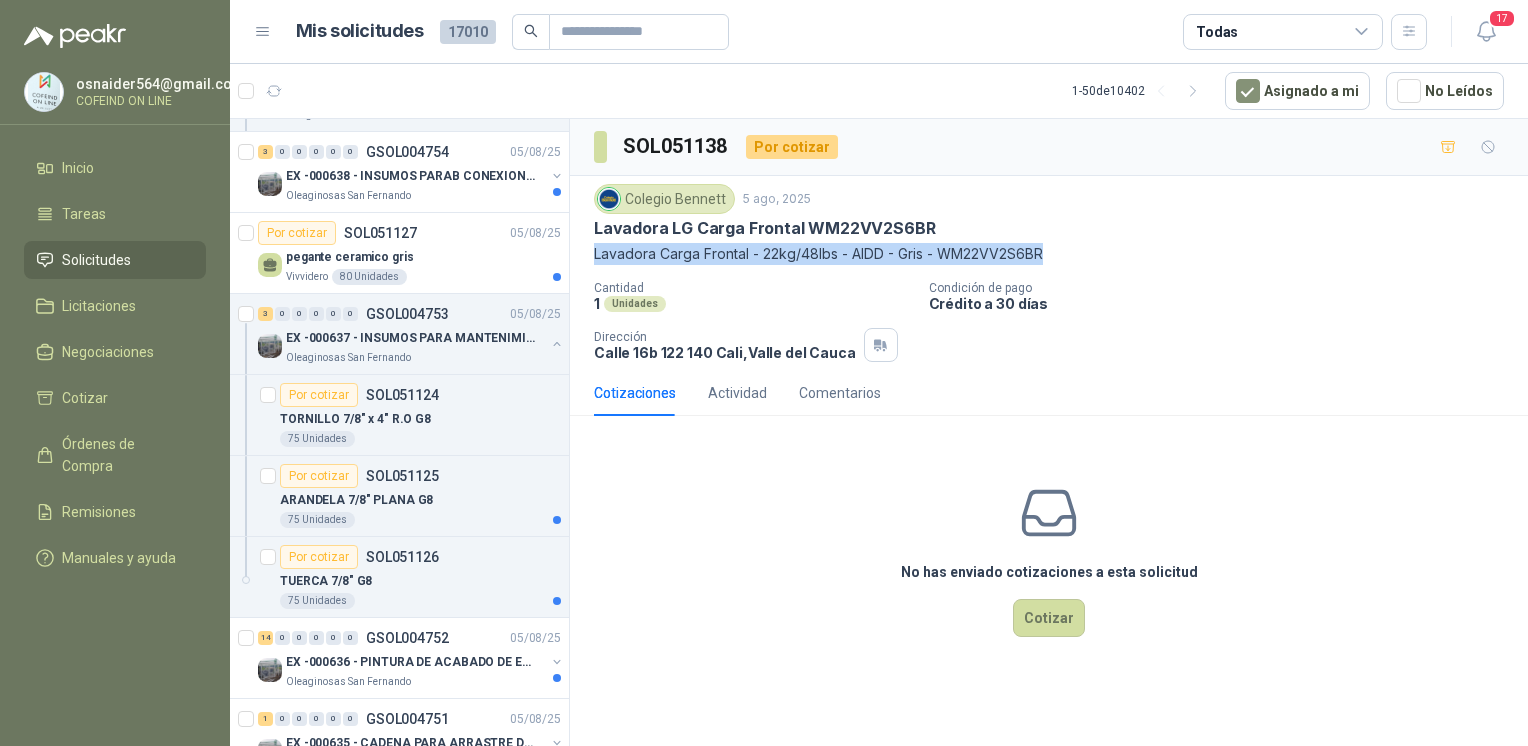 click on "Cotizar" at bounding box center [1049, 618] 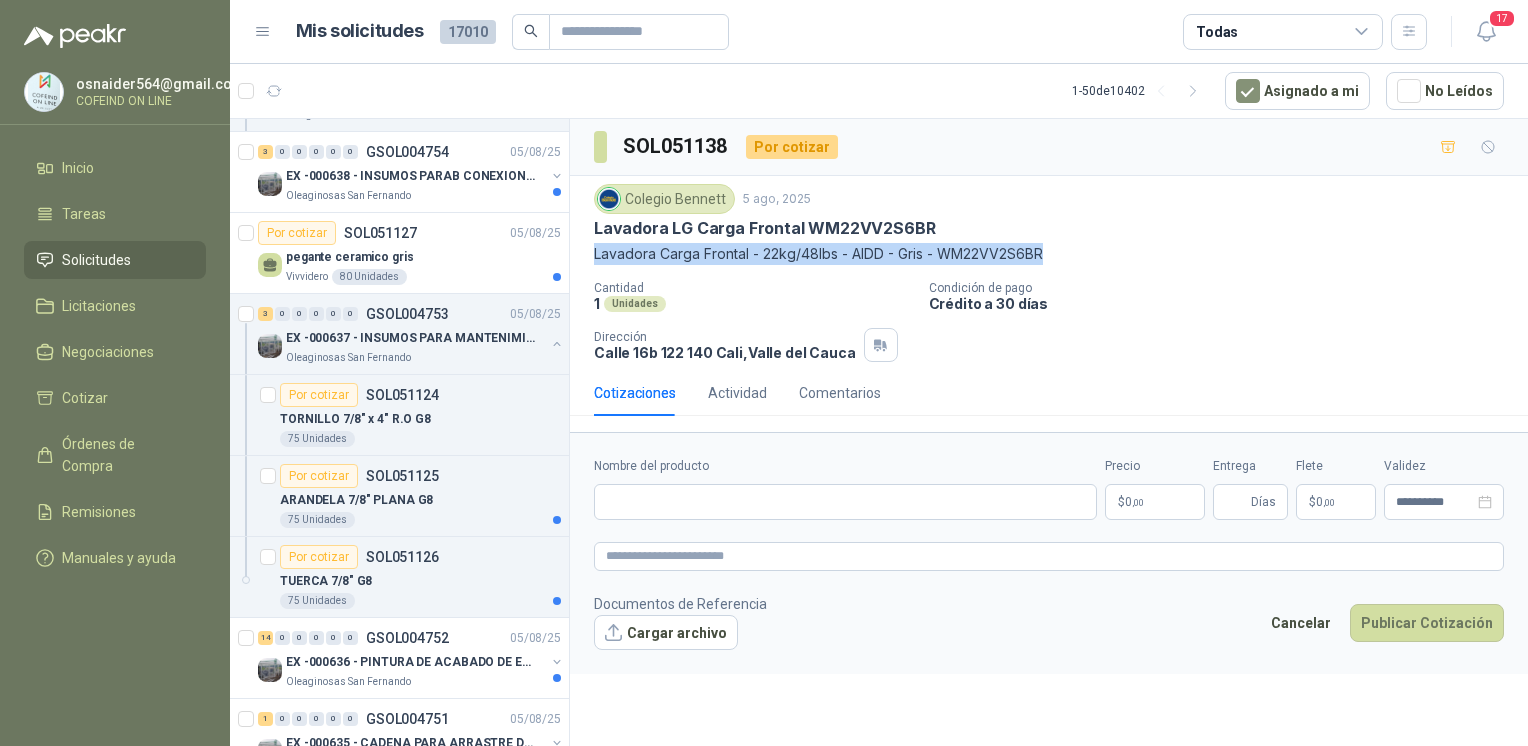 type 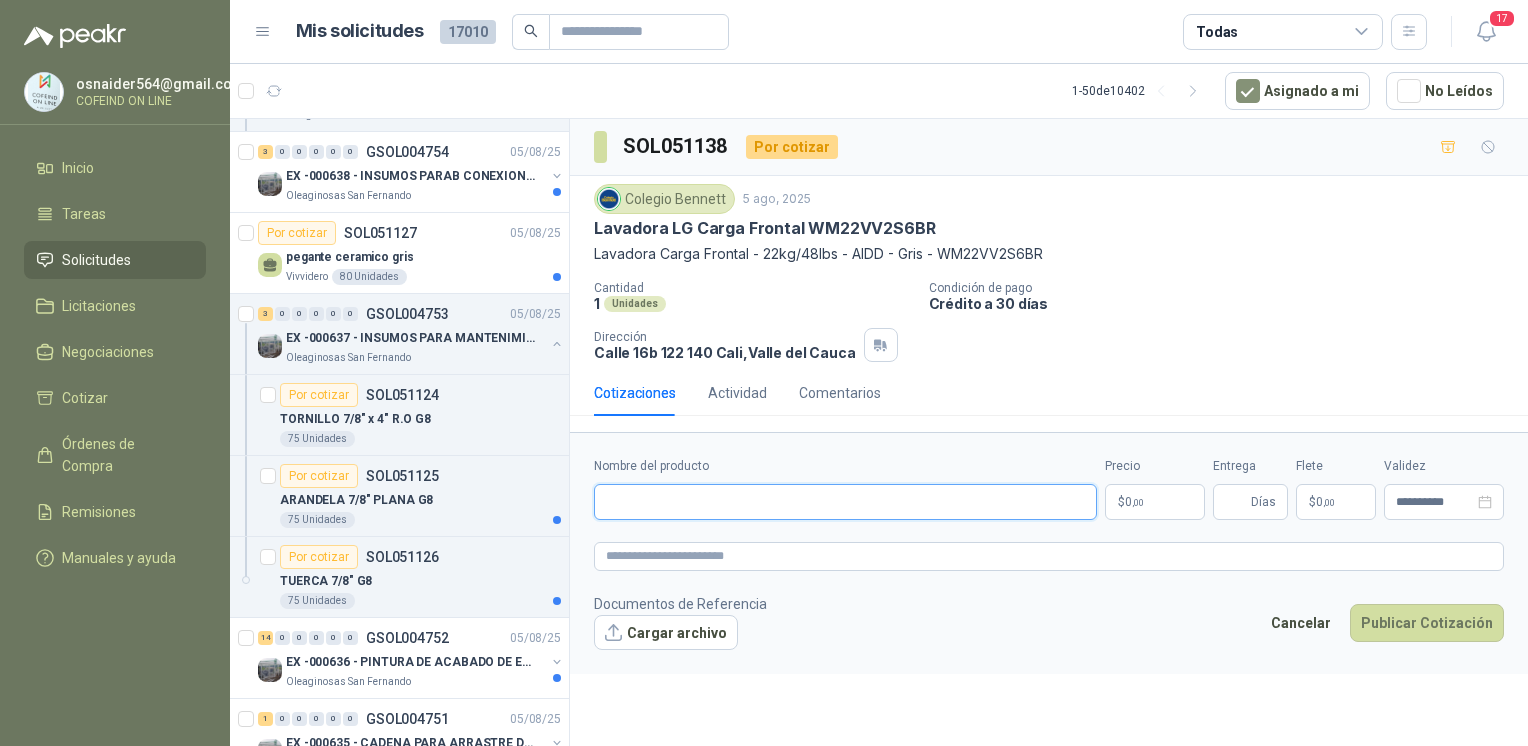 click on "Nombre del producto" at bounding box center [845, 502] 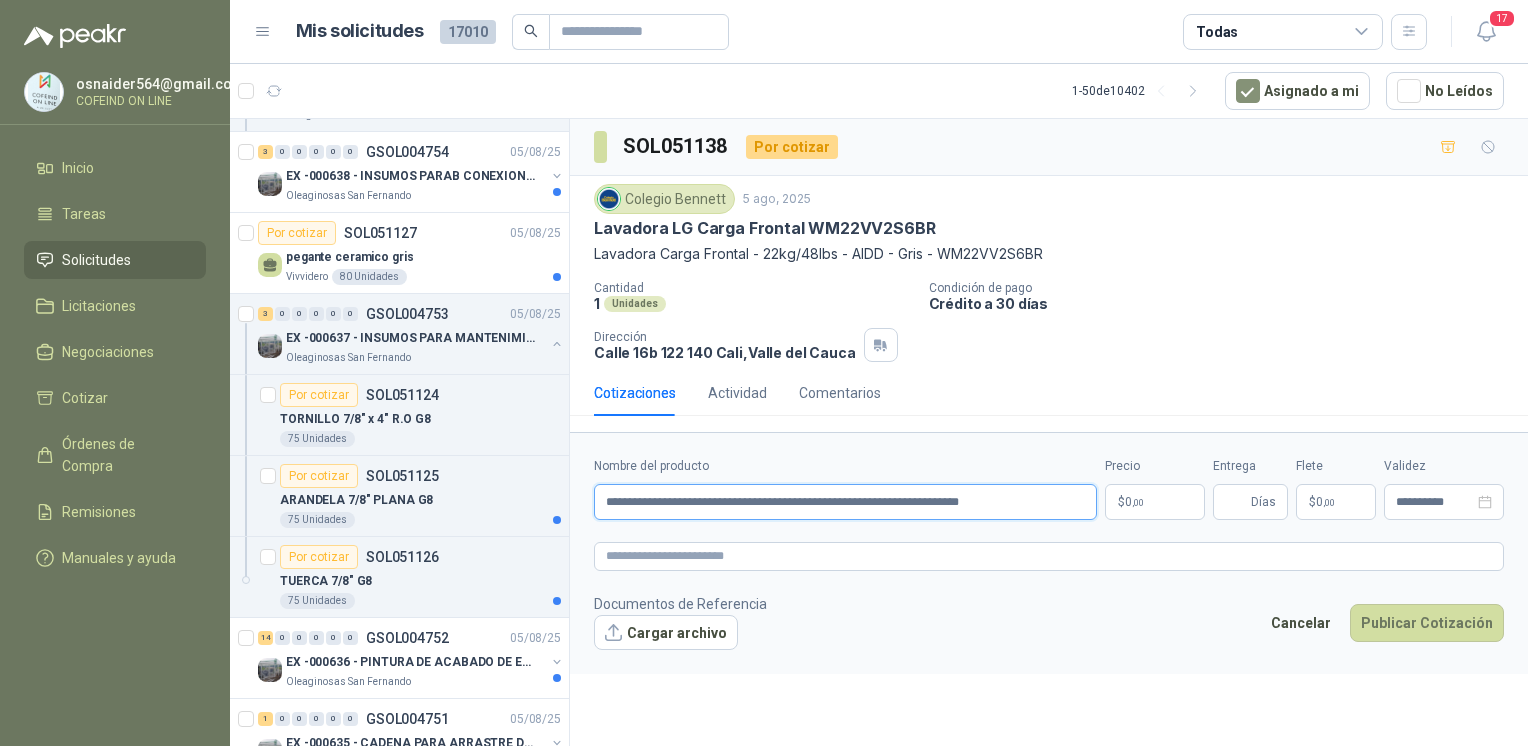 type on "**********" 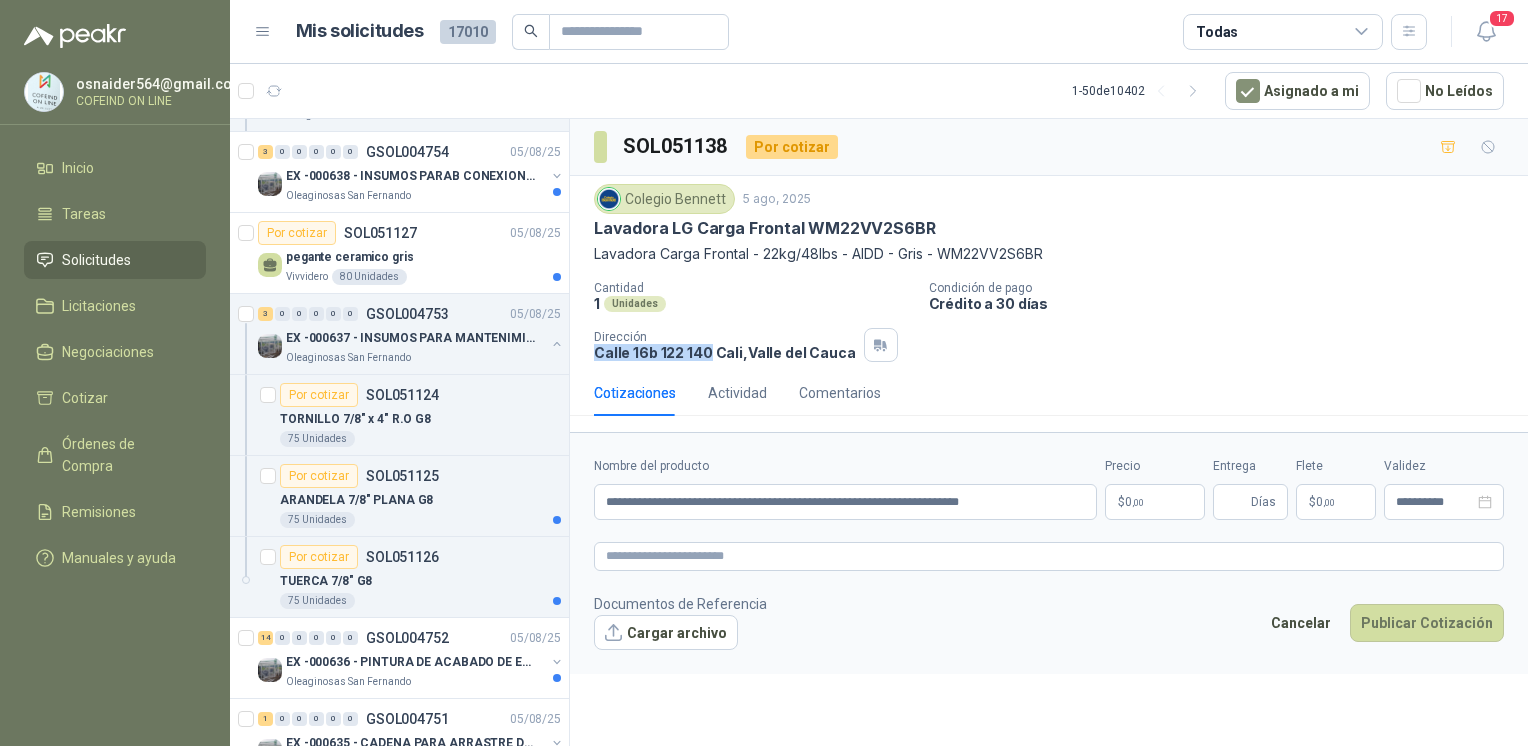 drag, startPoint x: 668, startPoint y: 354, endPoint x: 707, endPoint y: 358, distance: 39.20459 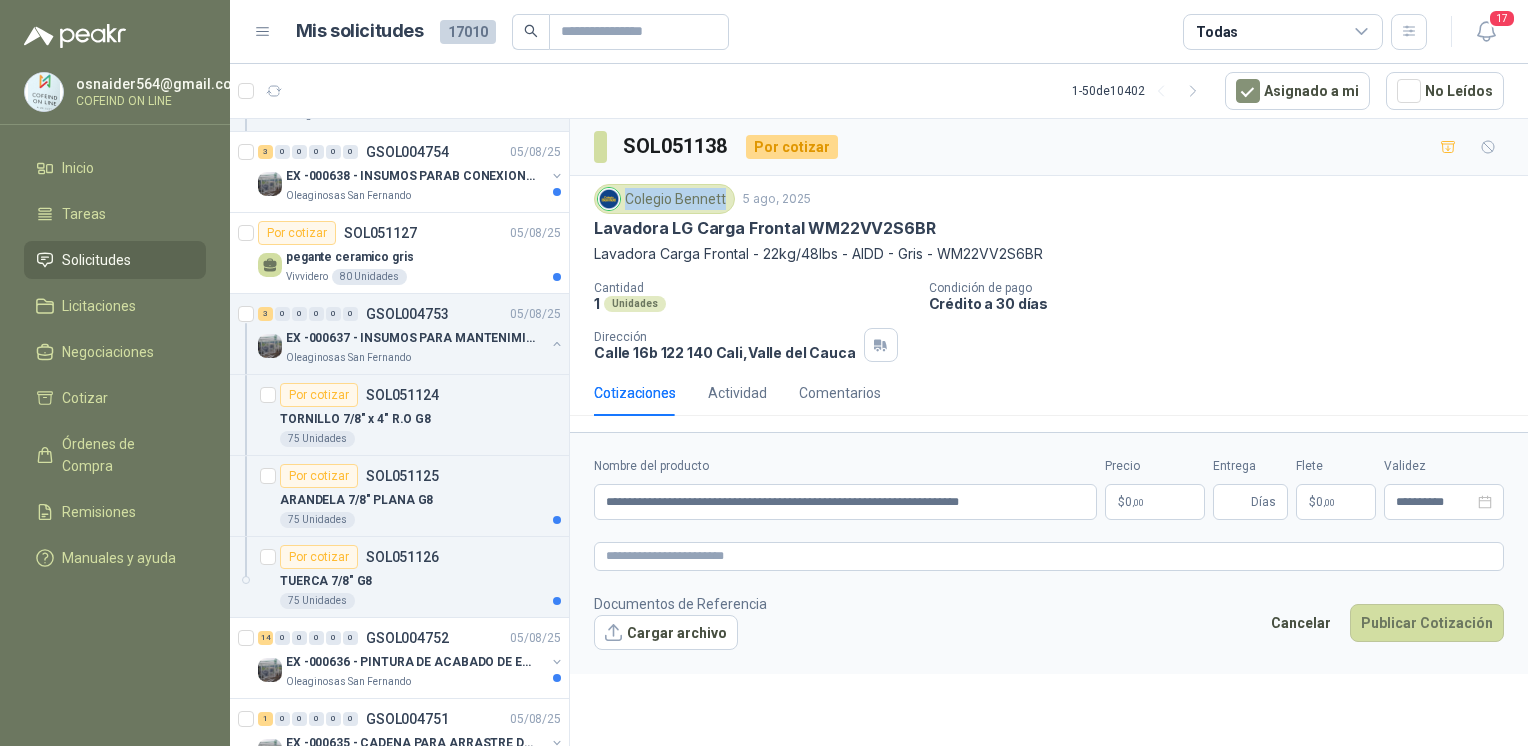 drag, startPoint x: 721, startPoint y: 202, endPoint x: 627, endPoint y: 198, distance: 94.08507 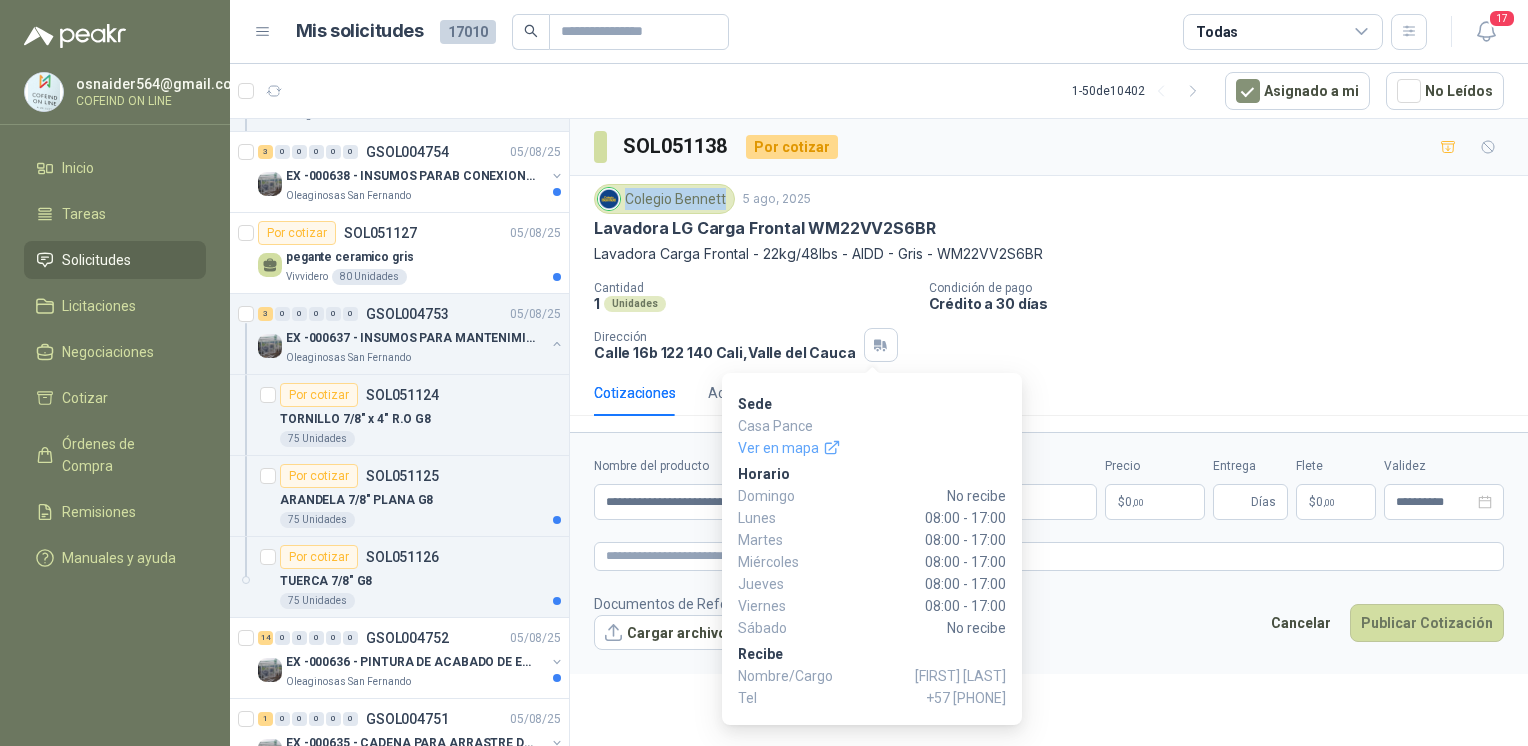 drag, startPoint x: 871, startPoint y: 673, endPoint x: 1004, endPoint y: 678, distance: 133.09395 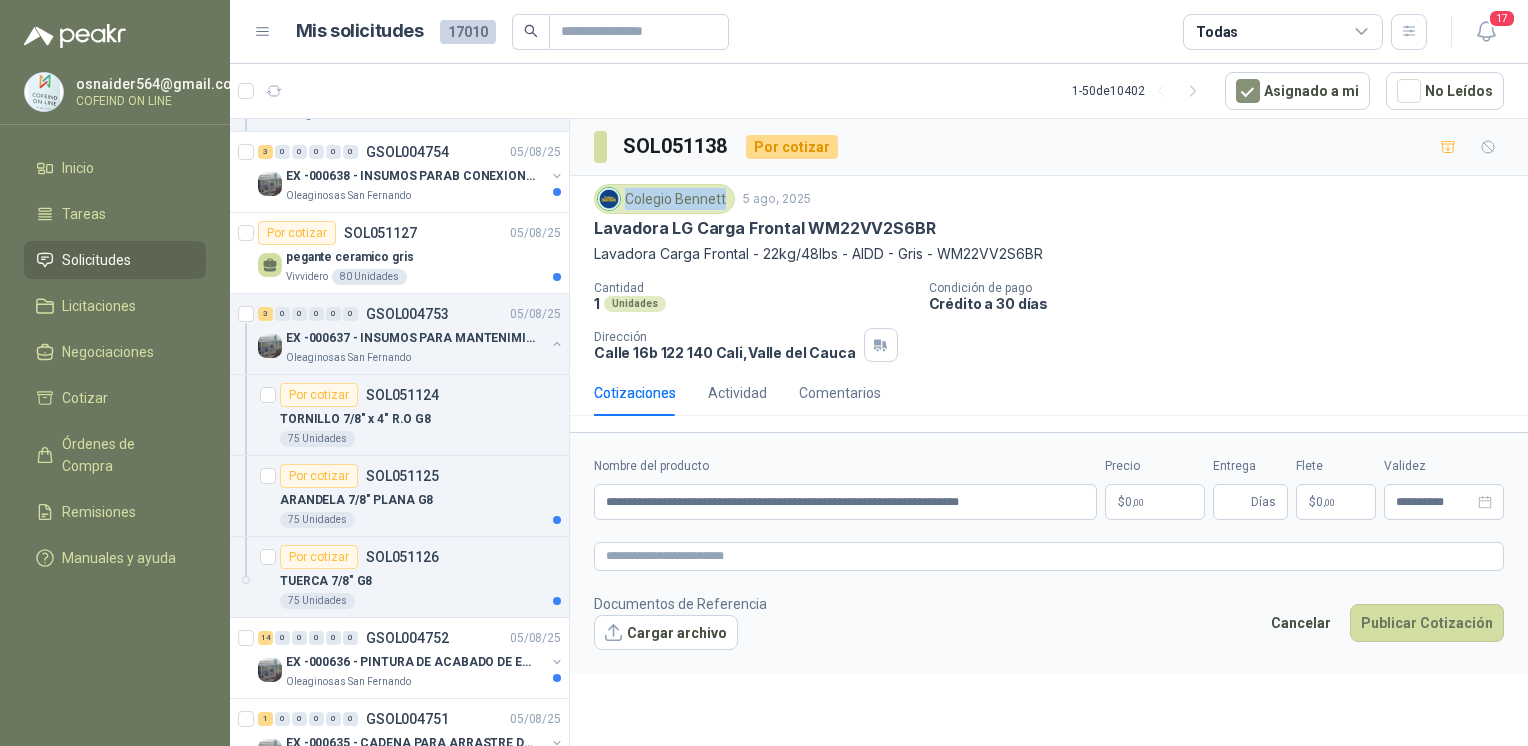 click on "Cargar archivo" at bounding box center [666, 633] 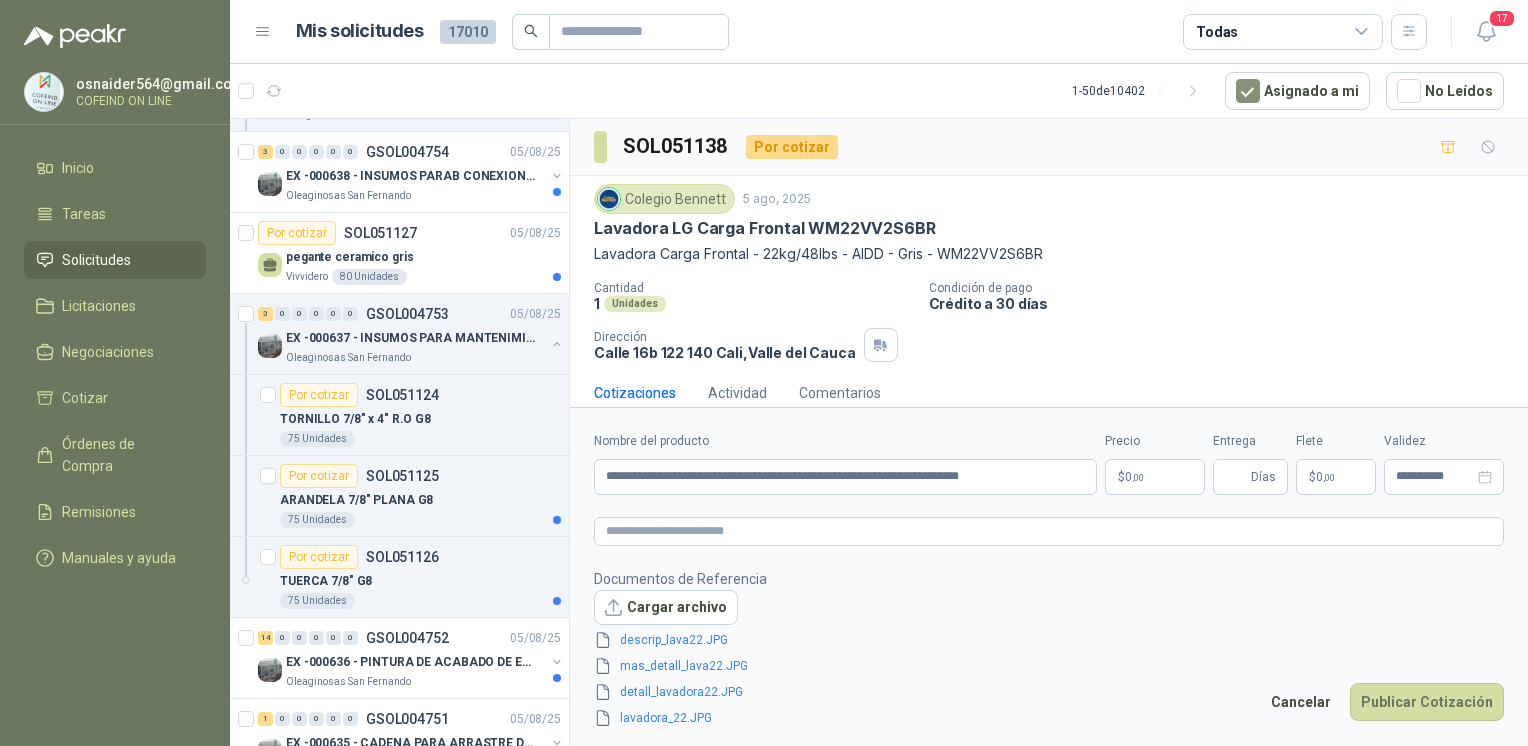 click on "**********" at bounding box center [1049, 580] 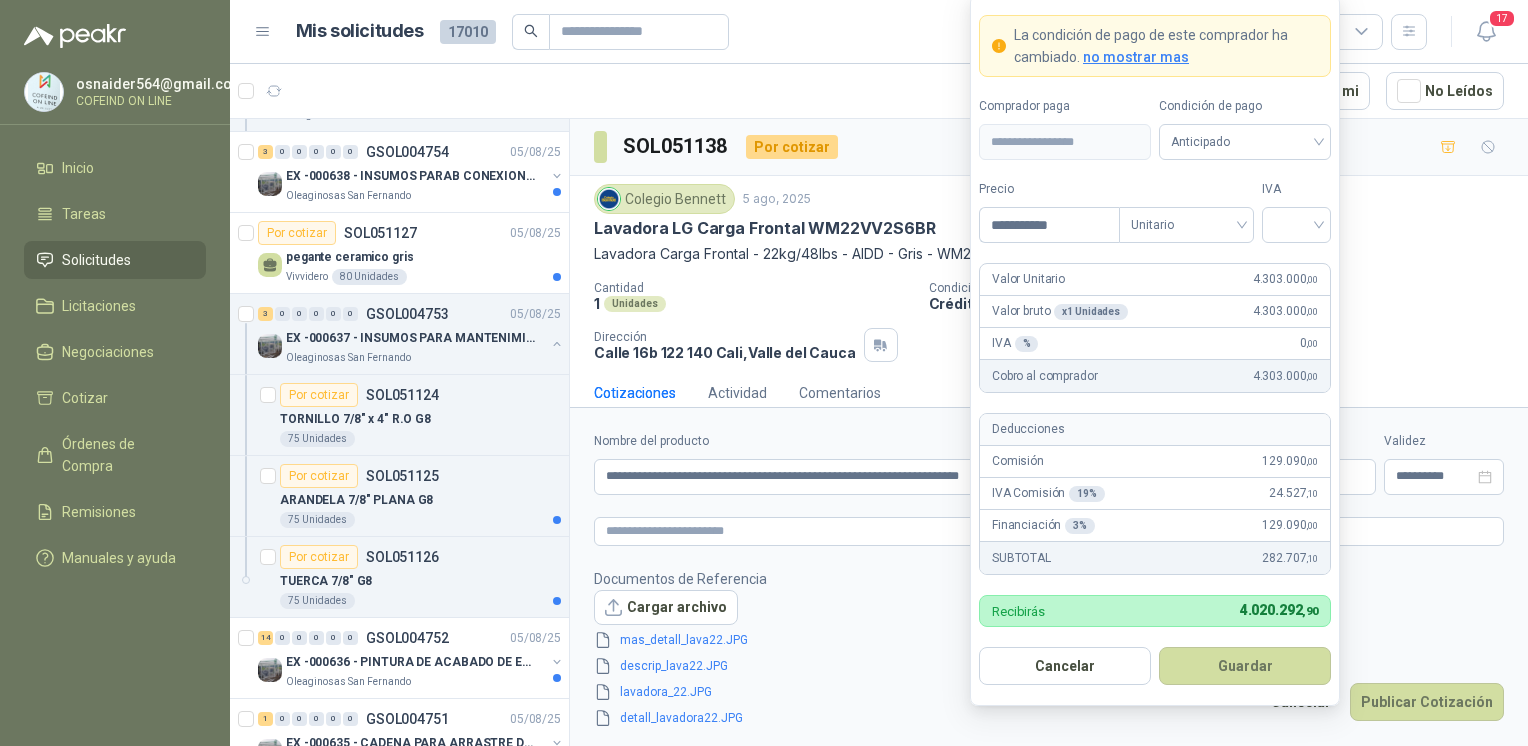 type on "**********" 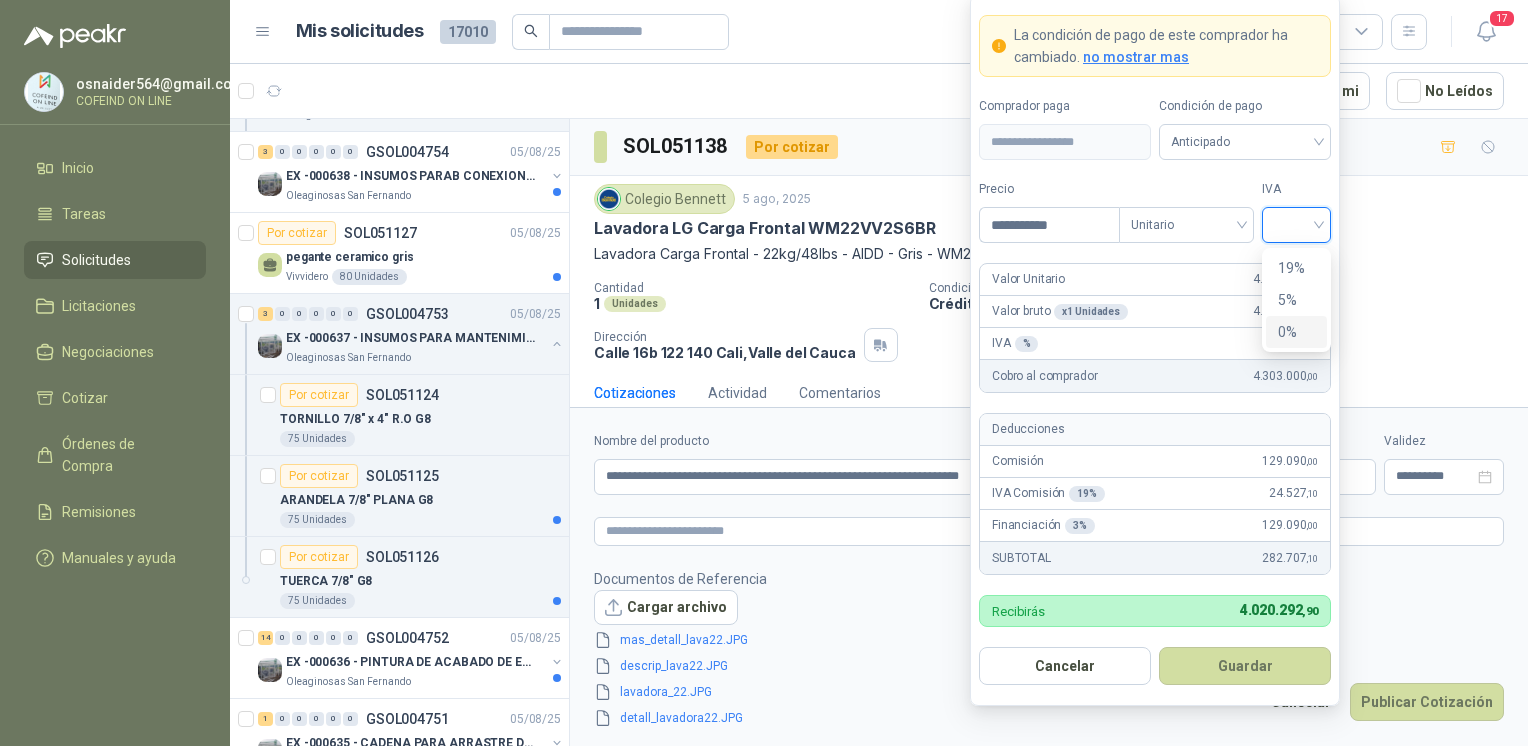 click on "0%" at bounding box center (1296, 332) 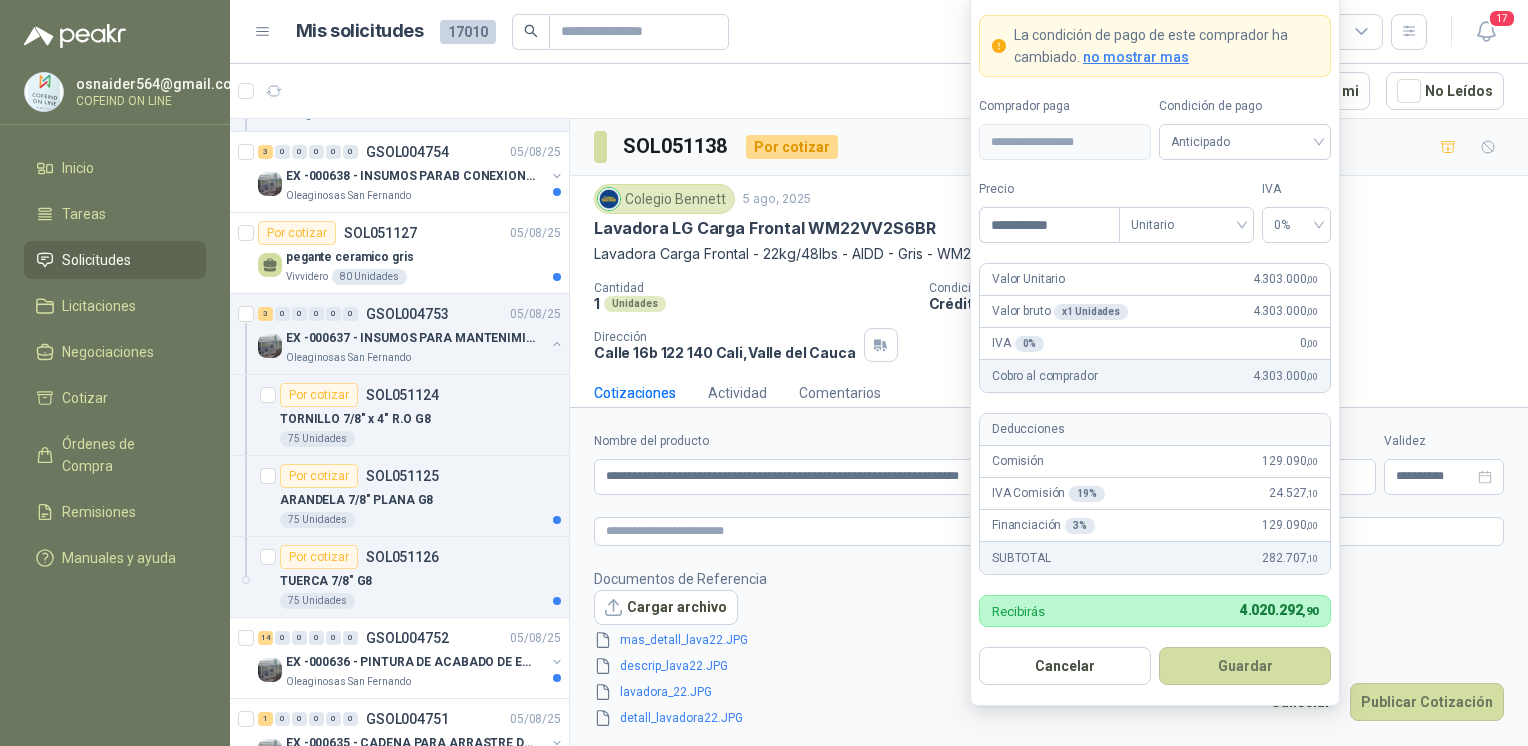 click on "Guardar" at bounding box center (1245, 666) 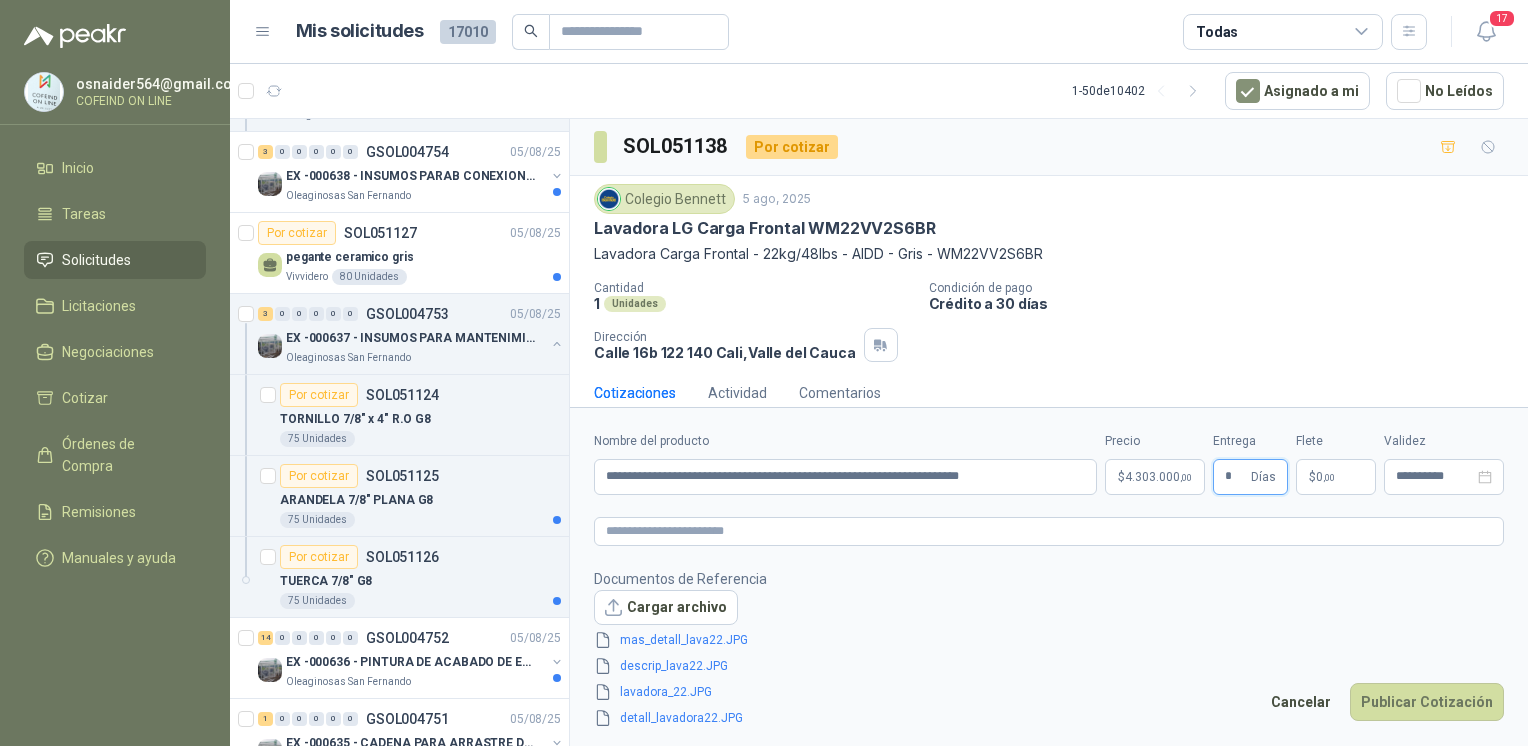 type on "*" 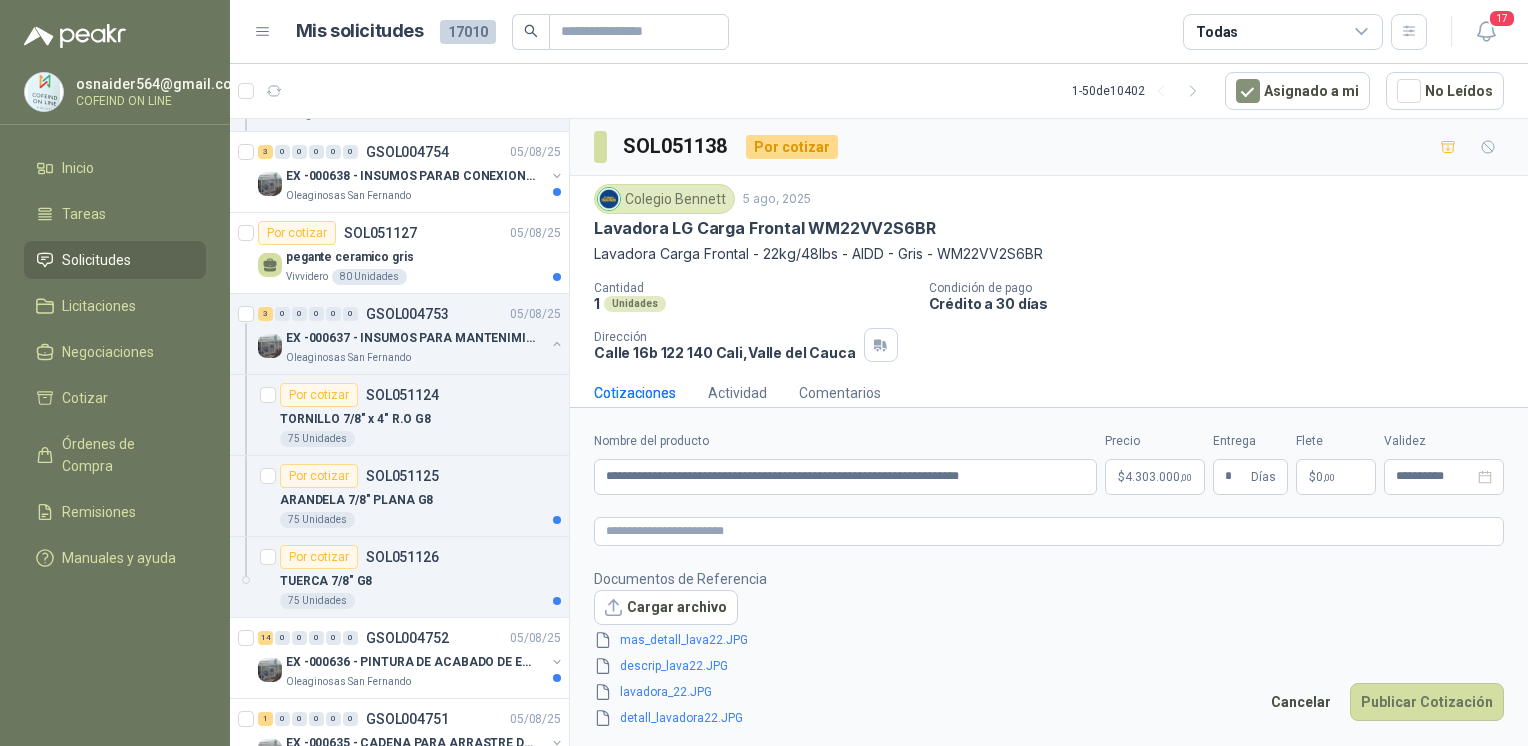 click on "Publicar Cotización" at bounding box center [1427, 702] 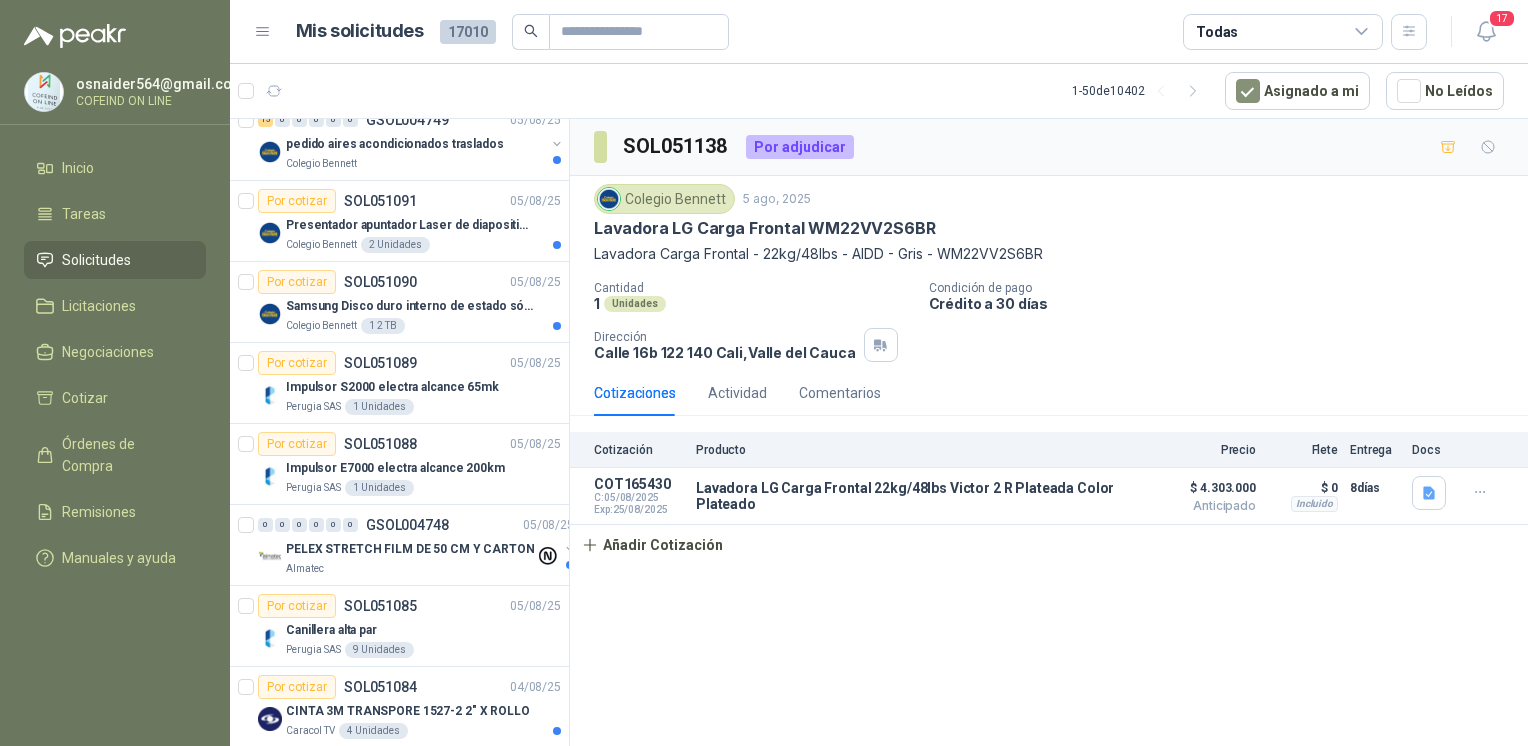 scroll, scrollTop: 1715, scrollLeft: 0, axis: vertical 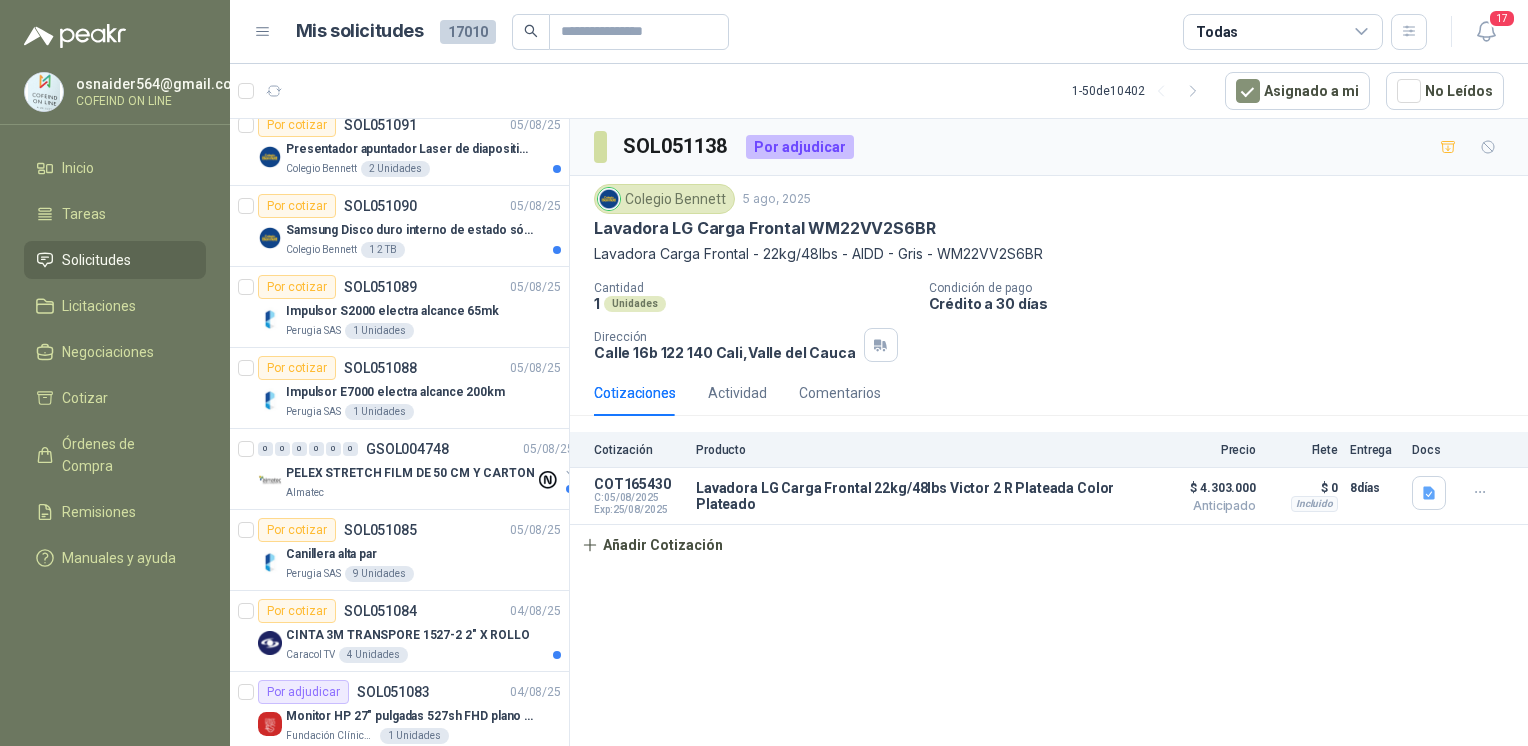 click on "Colegio Bennett 2   Unidades" at bounding box center [423, 169] 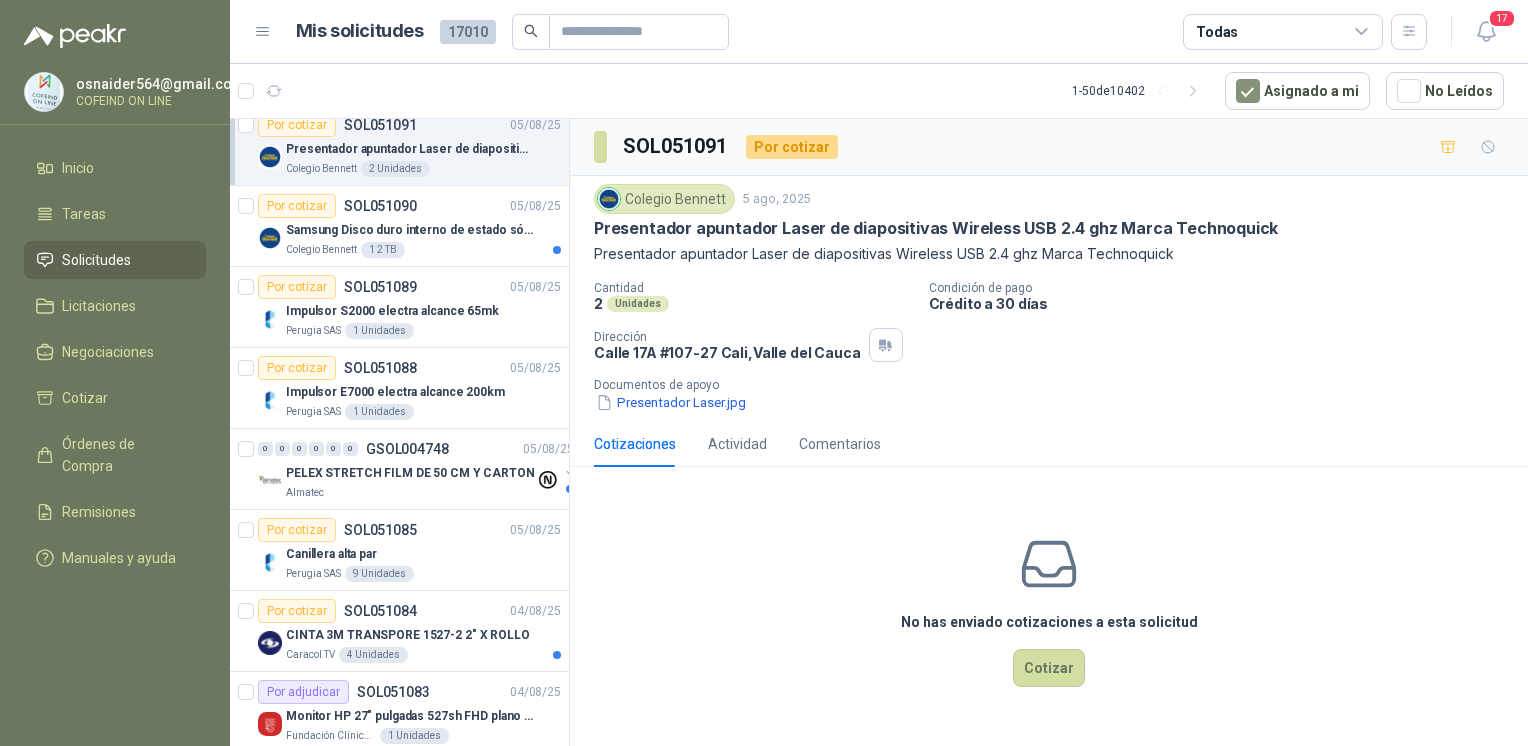 click on "Presentador Laser.jpg" at bounding box center (671, 402) 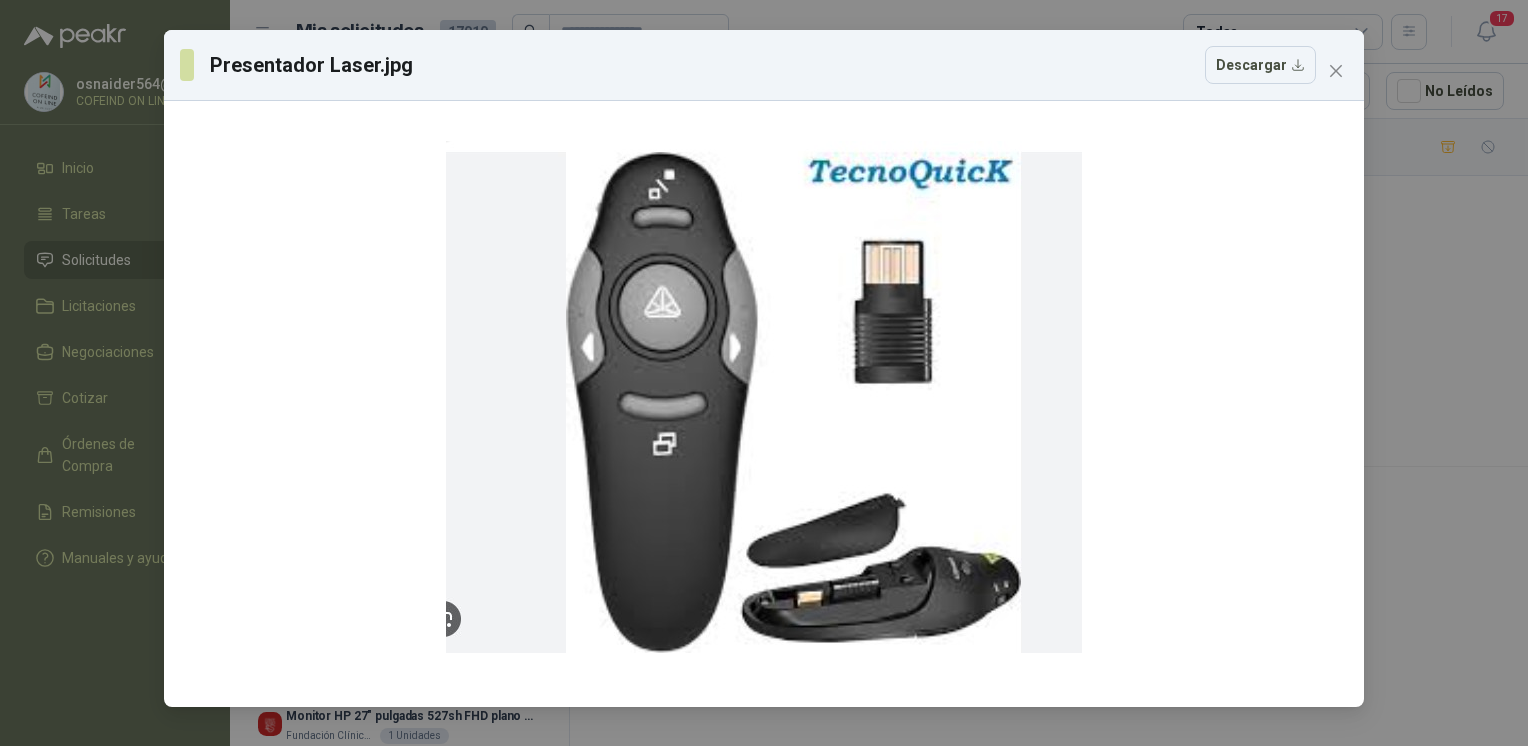 click on "Presentador Laser.jpg   Descargar" at bounding box center [764, 373] 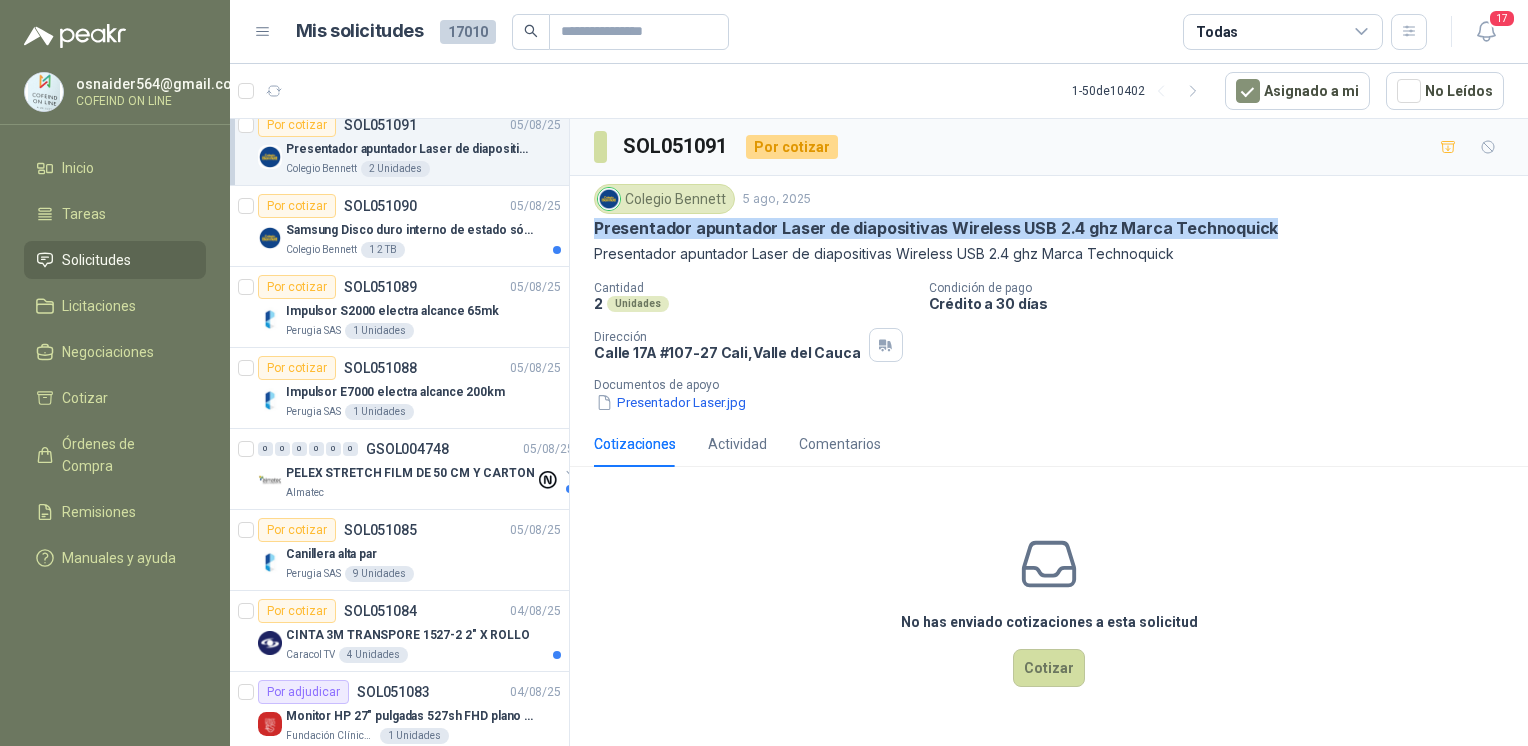 drag, startPoint x: 1277, startPoint y: 216, endPoint x: 577, endPoint y: 225, distance: 700.05786 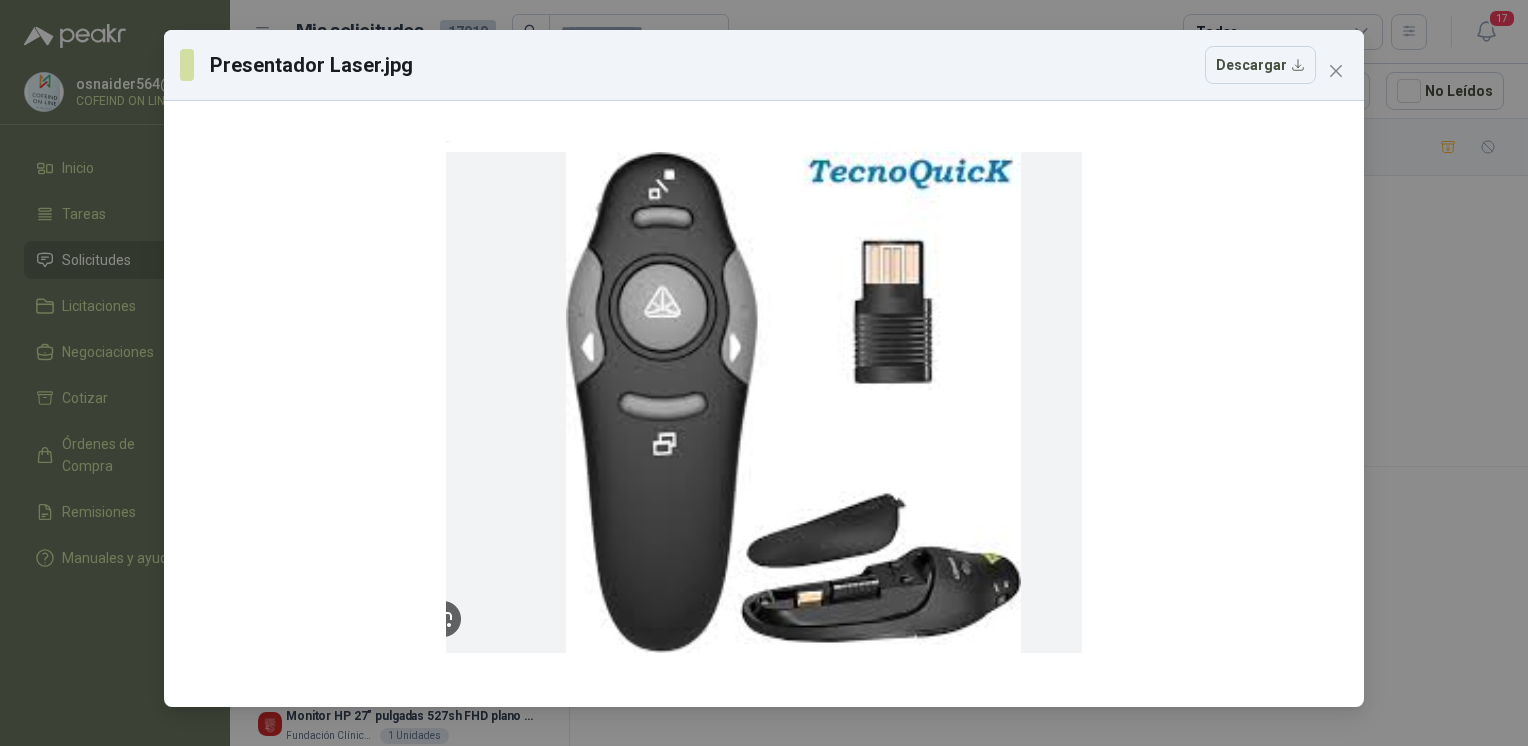 click on "Presentador Laser.jpg   Descargar" at bounding box center (764, 373) 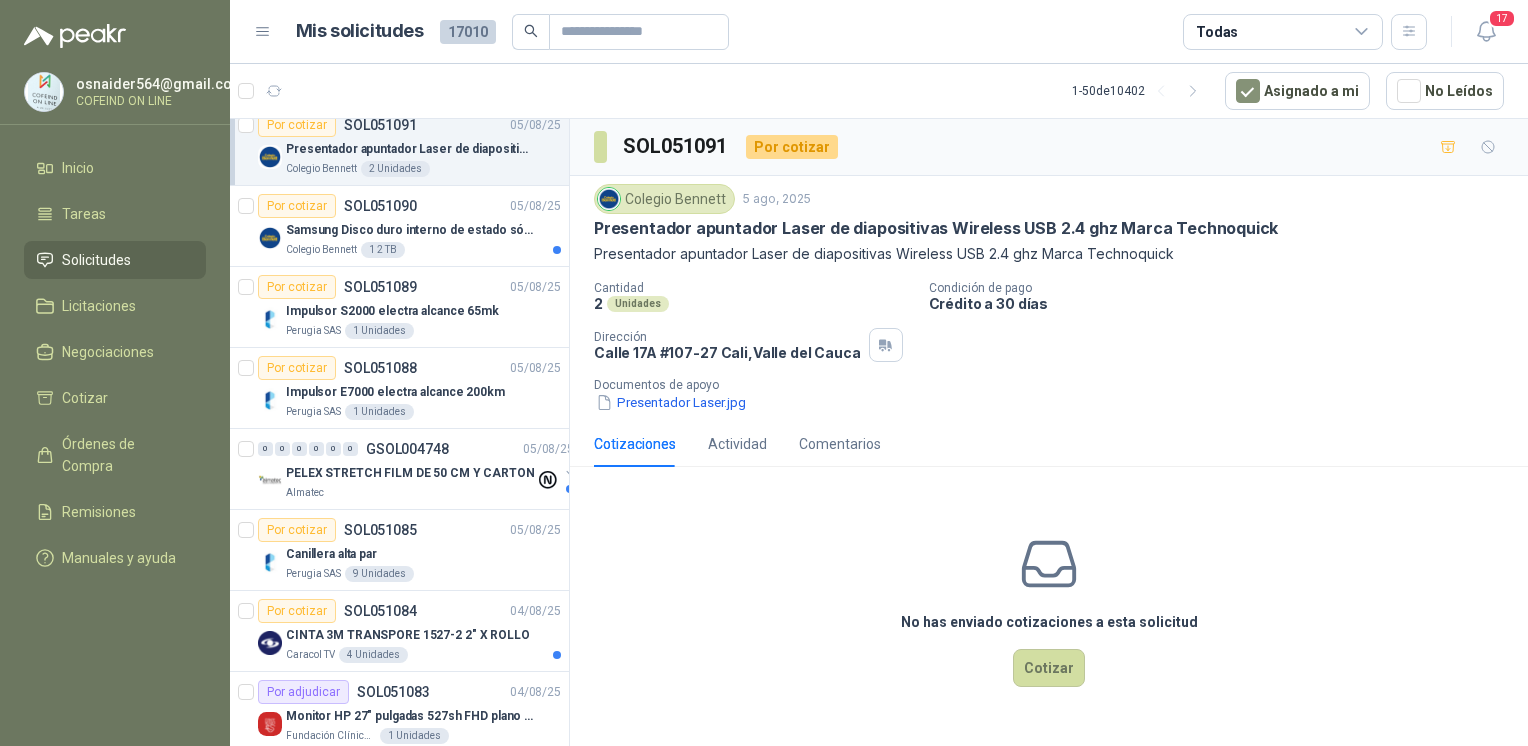 click on "Cotizar" at bounding box center (1049, 668) 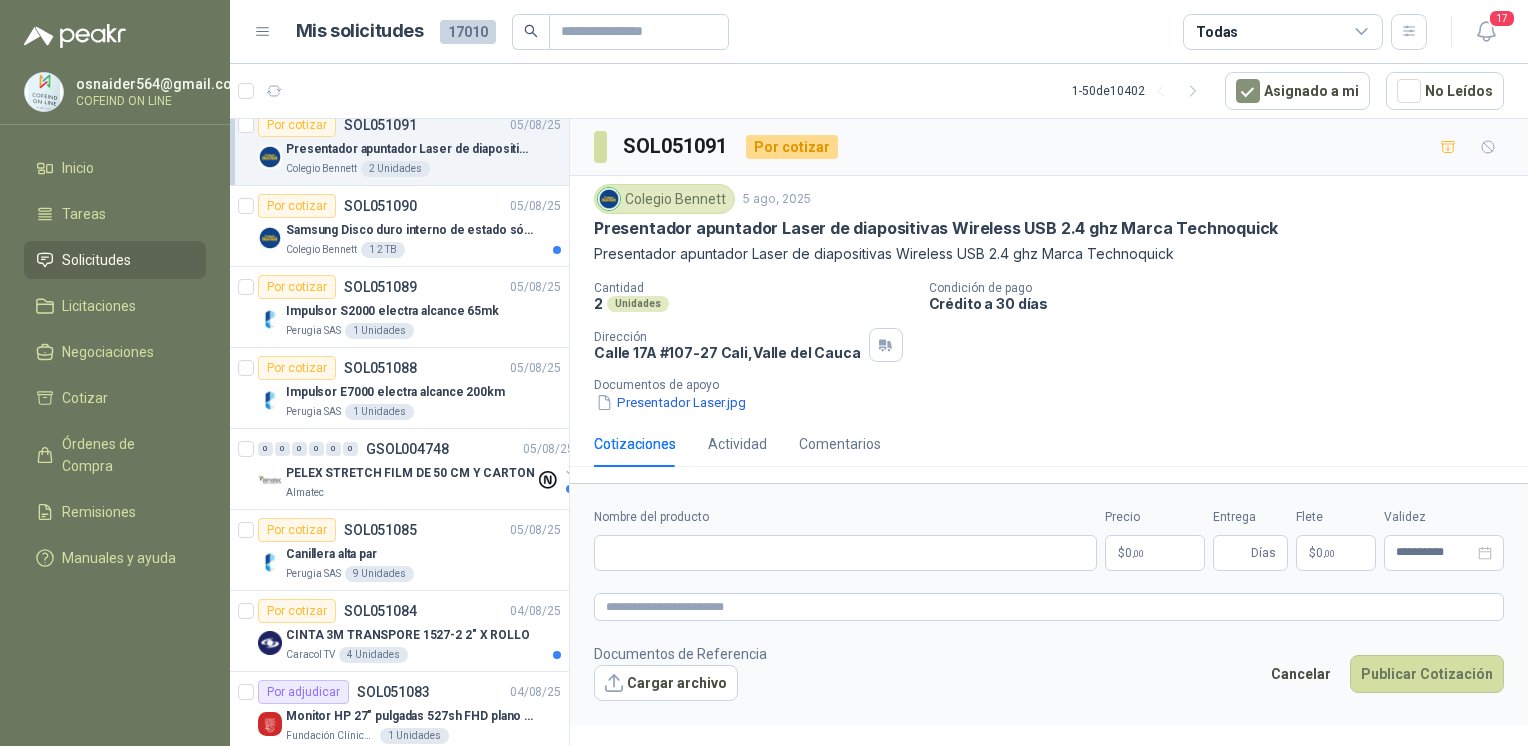 type 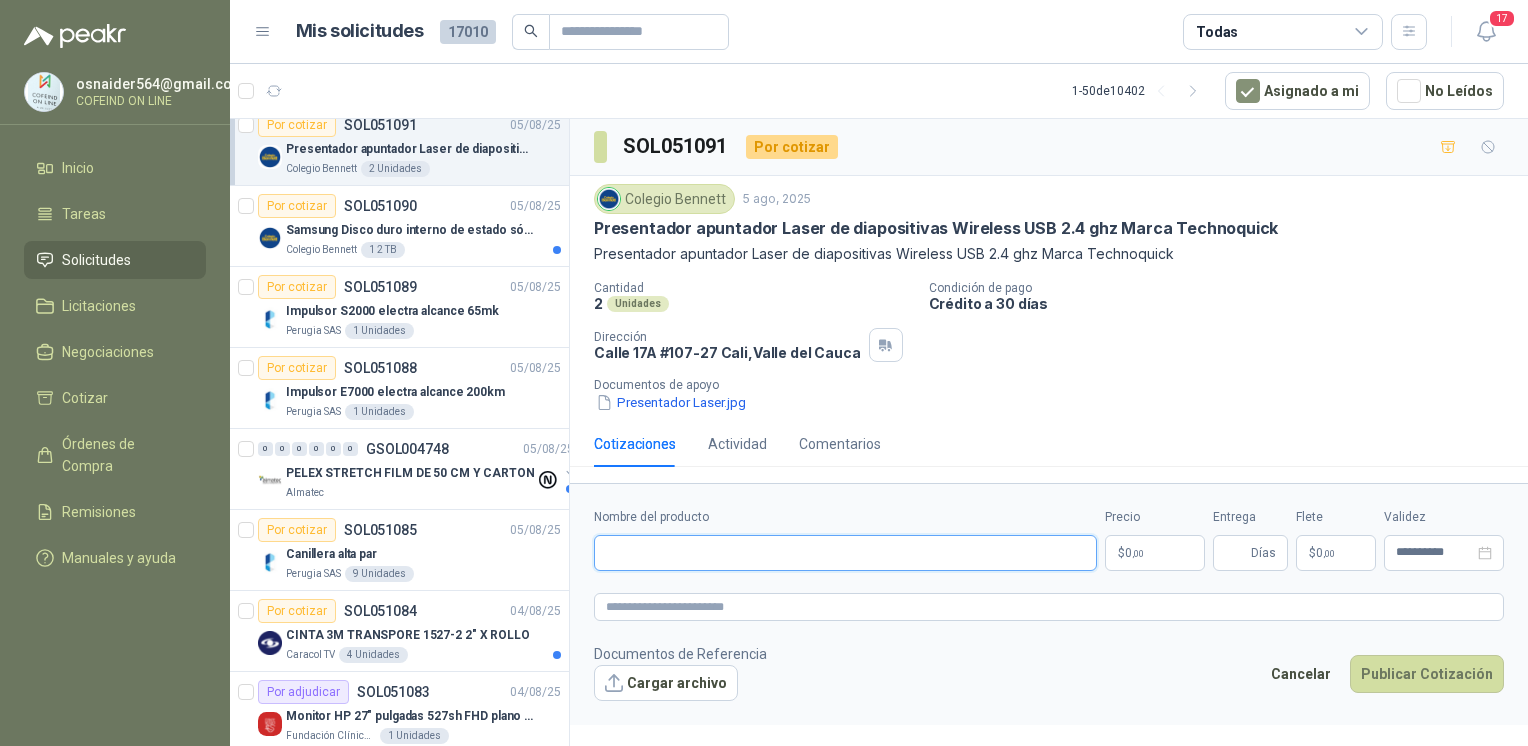 click on "Nombre del producto" at bounding box center (845, 553) 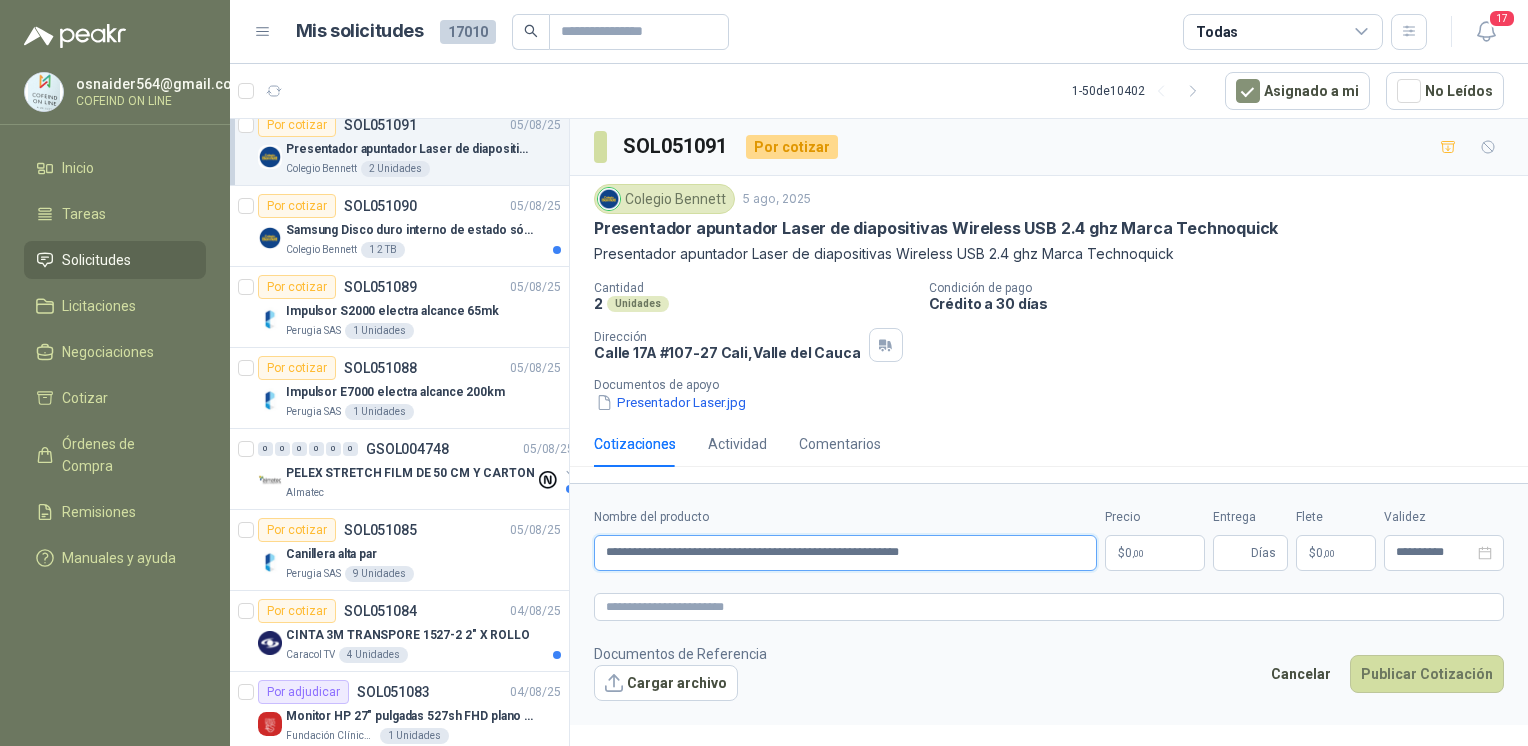 type on "**********" 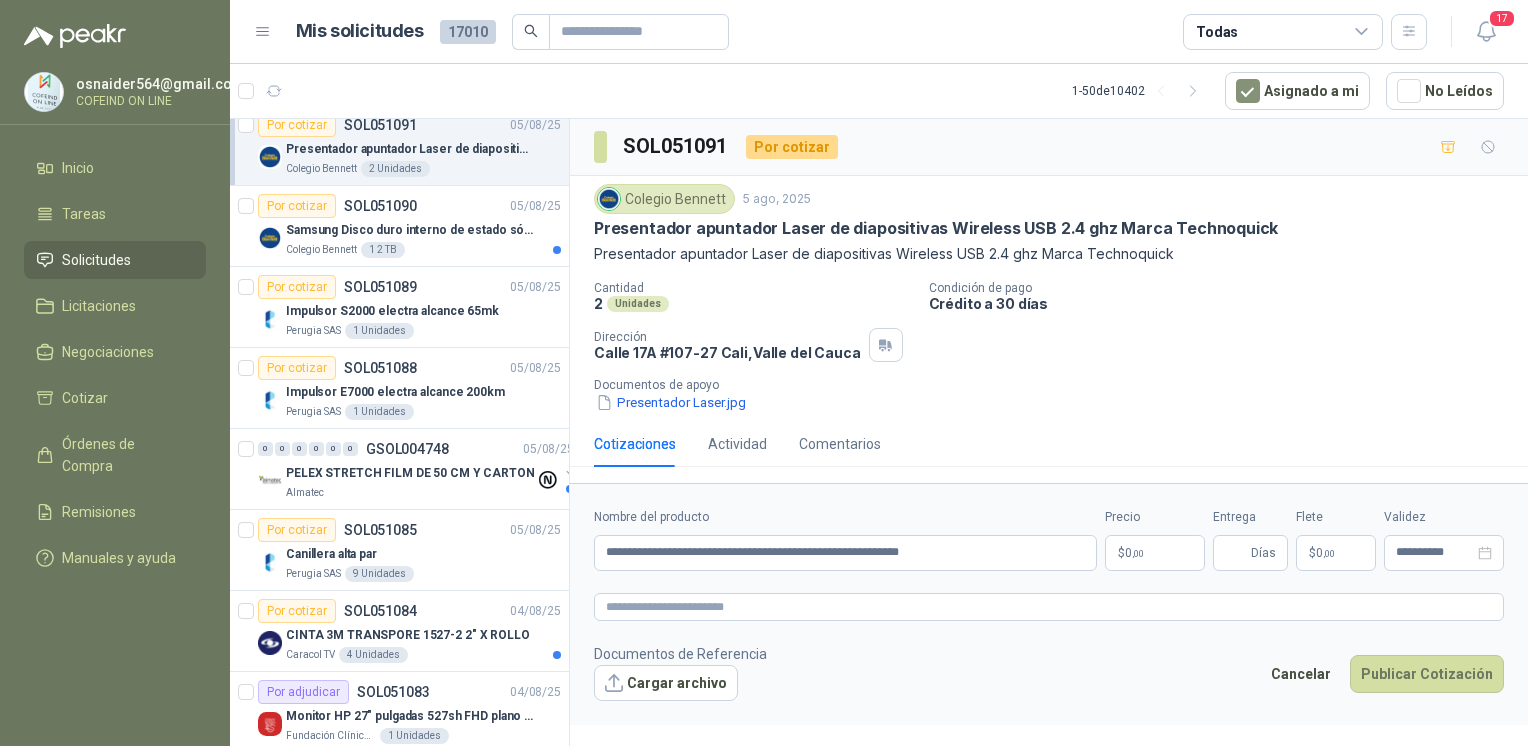 click on "Cargar archivo" at bounding box center (666, 683) 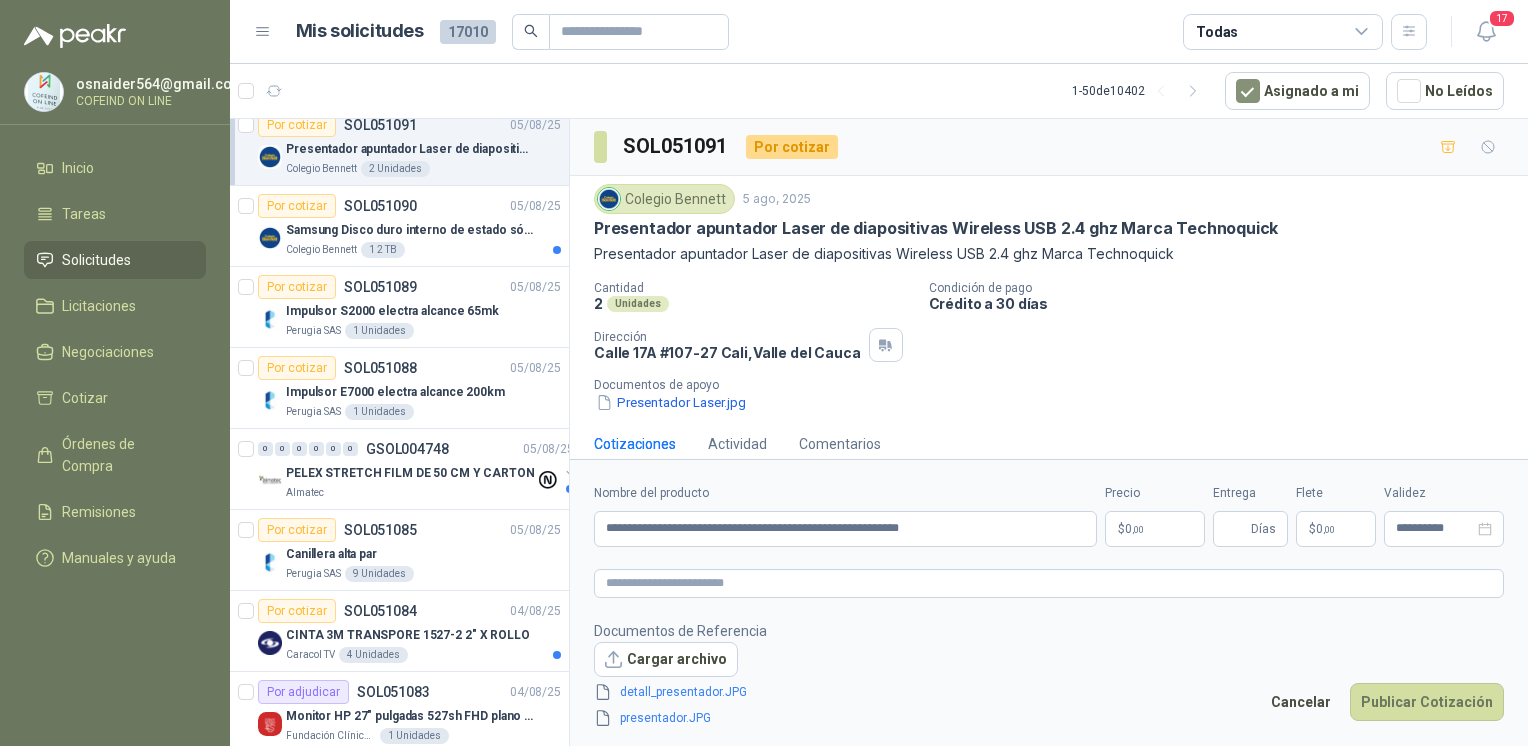 click on "osnaider564@[EMAIL]   COFEIND ON LINE   Inicio   Tareas   Solicitudes   Licitaciones   Negociaciones   Cotizar   Órdenes de Compra   Remisiones   Manuales y ayuda Mis solicitudes 17010 Todas 17 1 - 50  de  10402 Asignado a mi No Leídos 3   0   0   0   0   0   GSOL004758 [DATE]   PEDIDO PREESCOLAR 2 Colegio Bennett   0   2   0   0   0   0   GSOL004757 [DATE]   ectotermos  Zoologico De Cali    Por adjudicar SOL051141 Alambre Verde Para Amarrar Plantas Verde 2   Unidades Por adjudicar SOL051142 Pala Para Jardinera De 6´´ Truper 1   Unidades Por cotizar SOL051139 [DATE]   Probiótico® Vetnil Equinos prioridad alta Zoologico De Cali  8   Unidades Por adjudicar SOL051138 [DATE]   Lavadora LG Carga Frontal WM22VV2S6BRColegio Bennett 1   Unidades Por cotizar SOL051133 [DATE]   lámina RH  Colegio Bennett 2   Unidades 0   1   0   0   0   0   GSOL004756 [DATE]   casa pance Colegio Bennett   Por adjudicar SOL051132 bisagra parche cierre lento 20   Pares 1   0   0   0   0   0   GSOL004755 [DATE]" at bounding box center (764, 373) 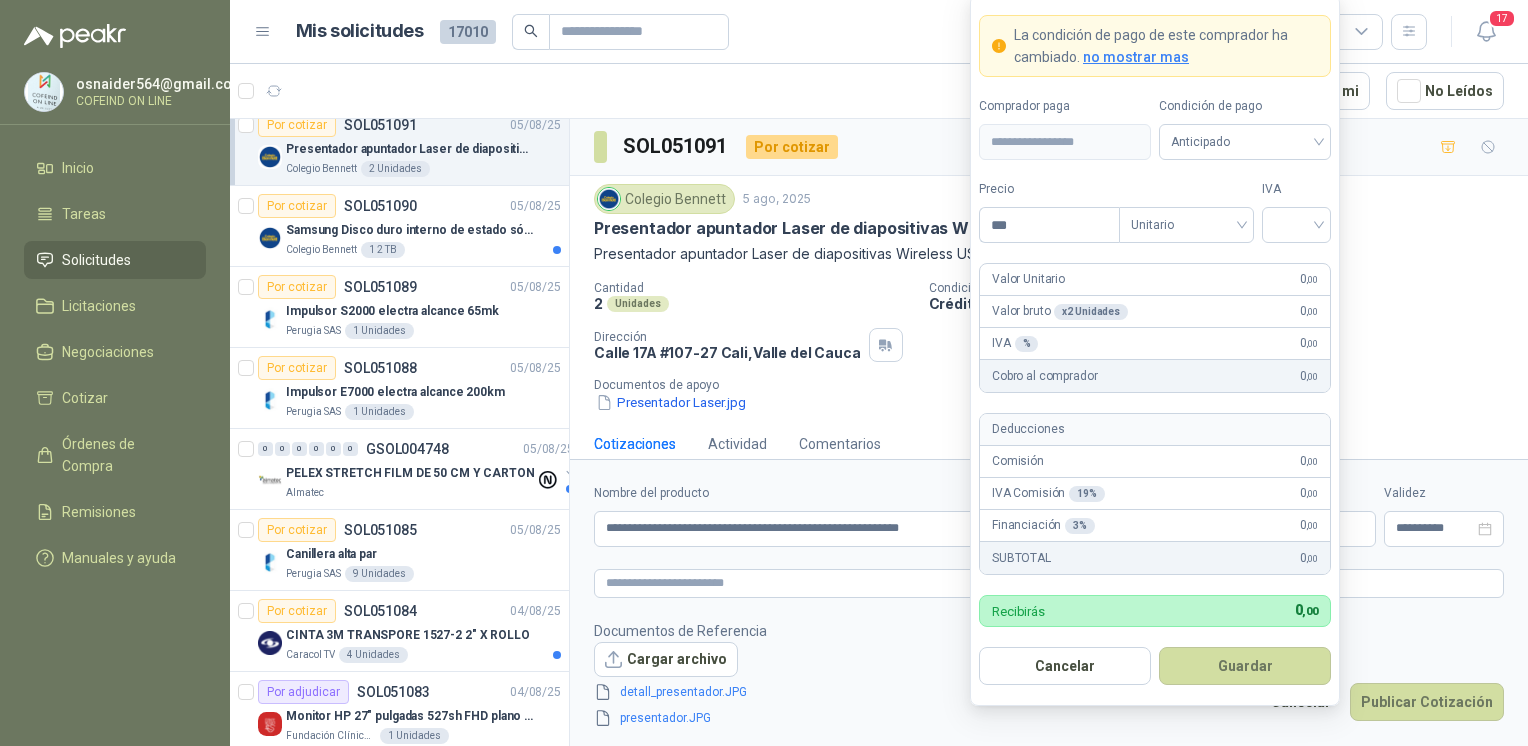 click on "Financiación 3 % 0 ,00" at bounding box center (1155, 526) 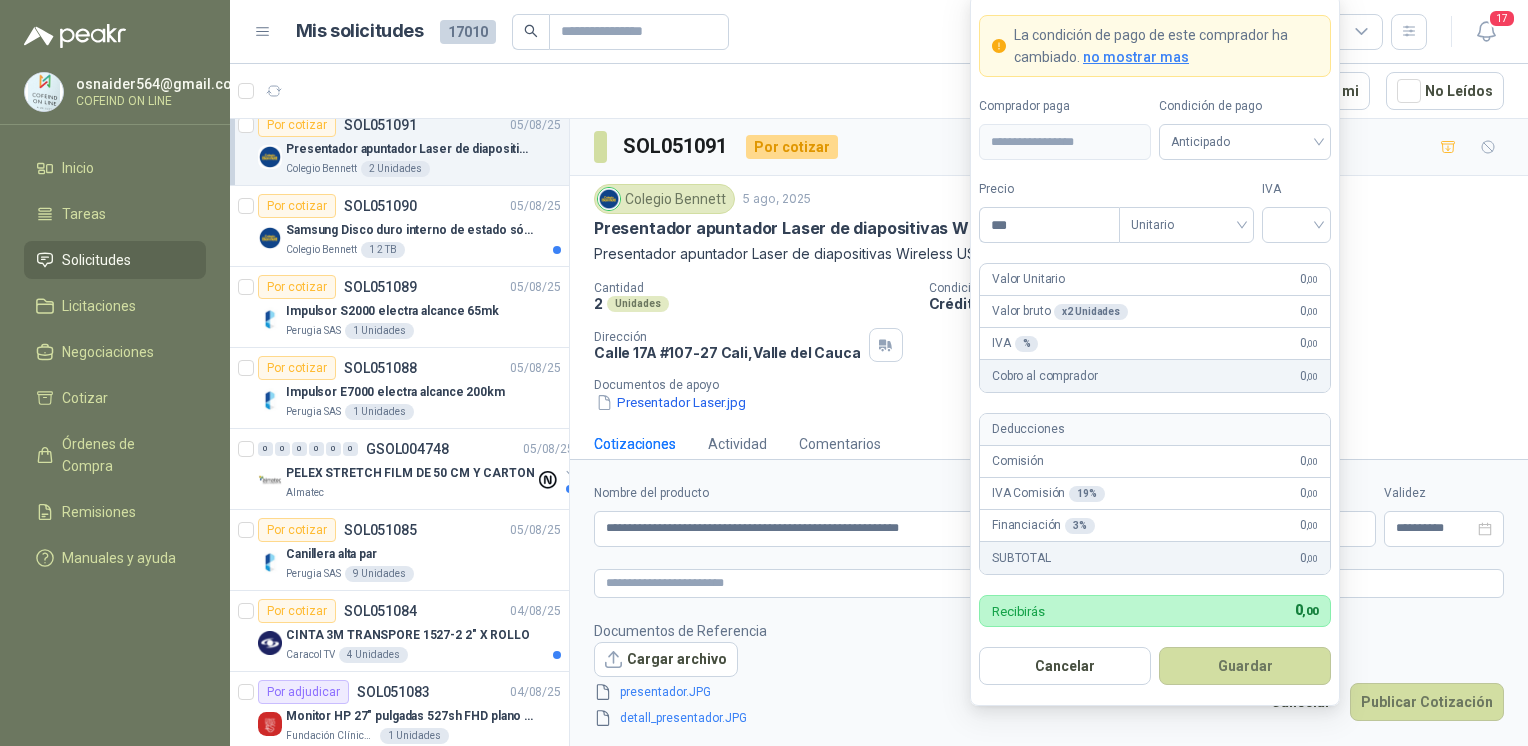 click on "Financiación 3 % 0 ,00" at bounding box center (1155, 526) 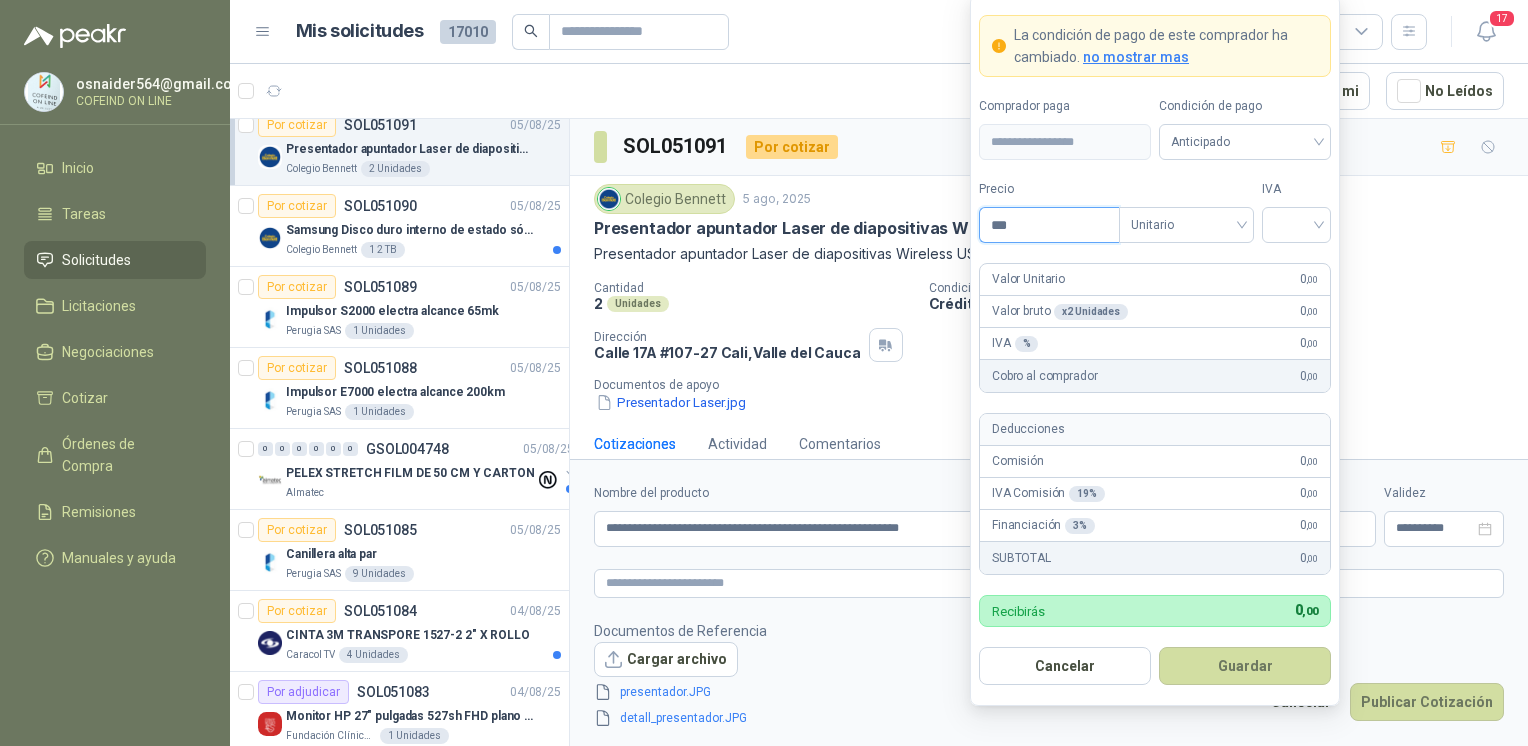 click on "***" at bounding box center [1049, 225] 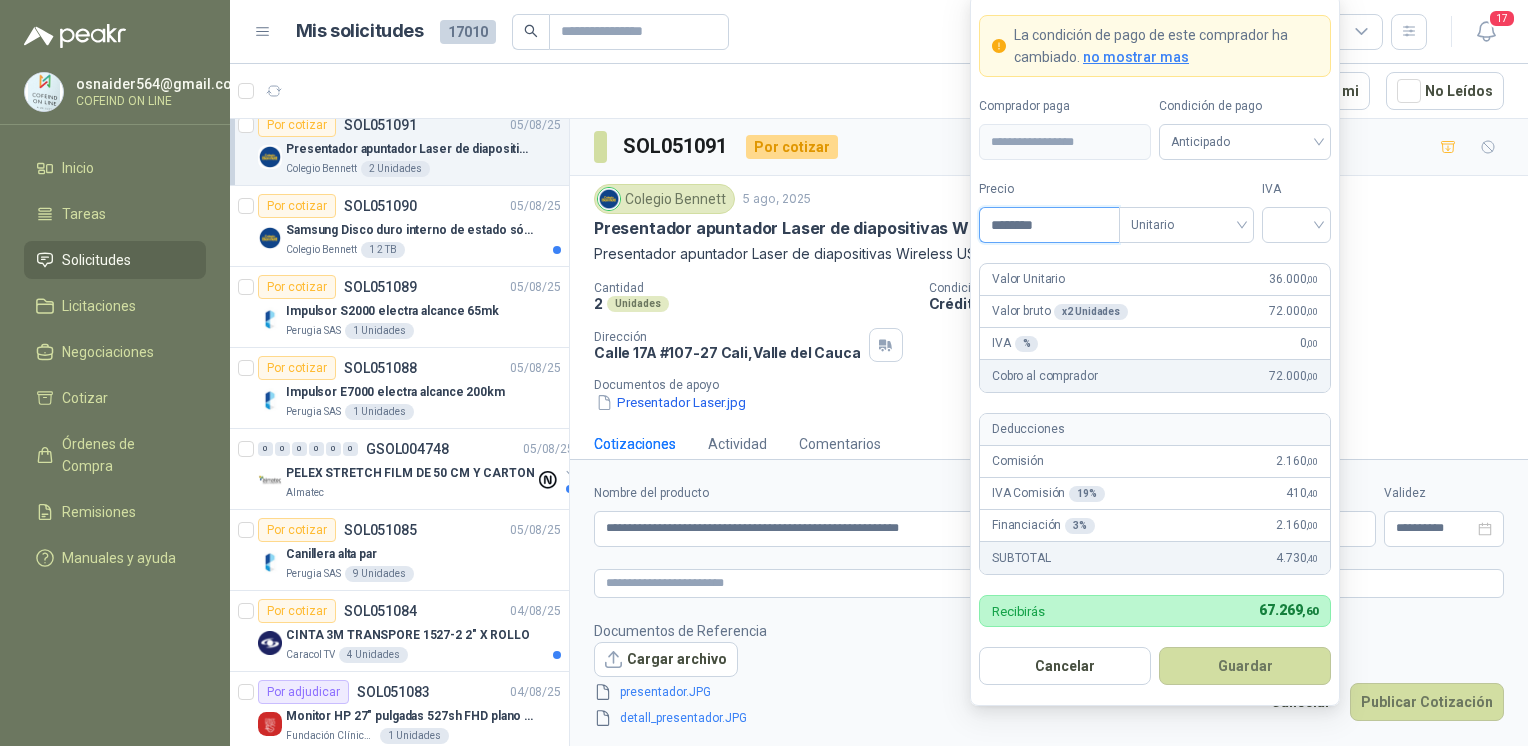 type on "********" 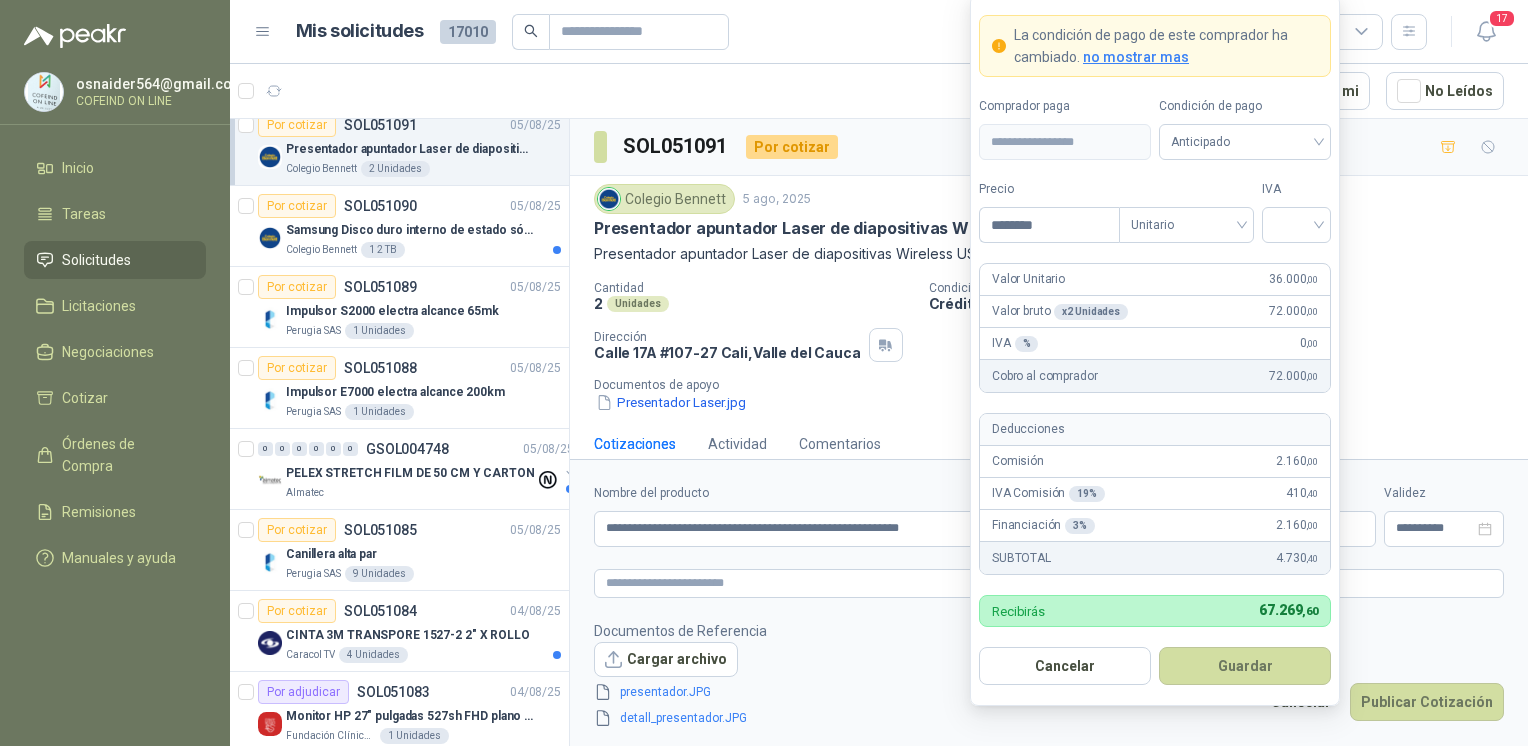 click on "**********" at bounding box center (1155, 350) 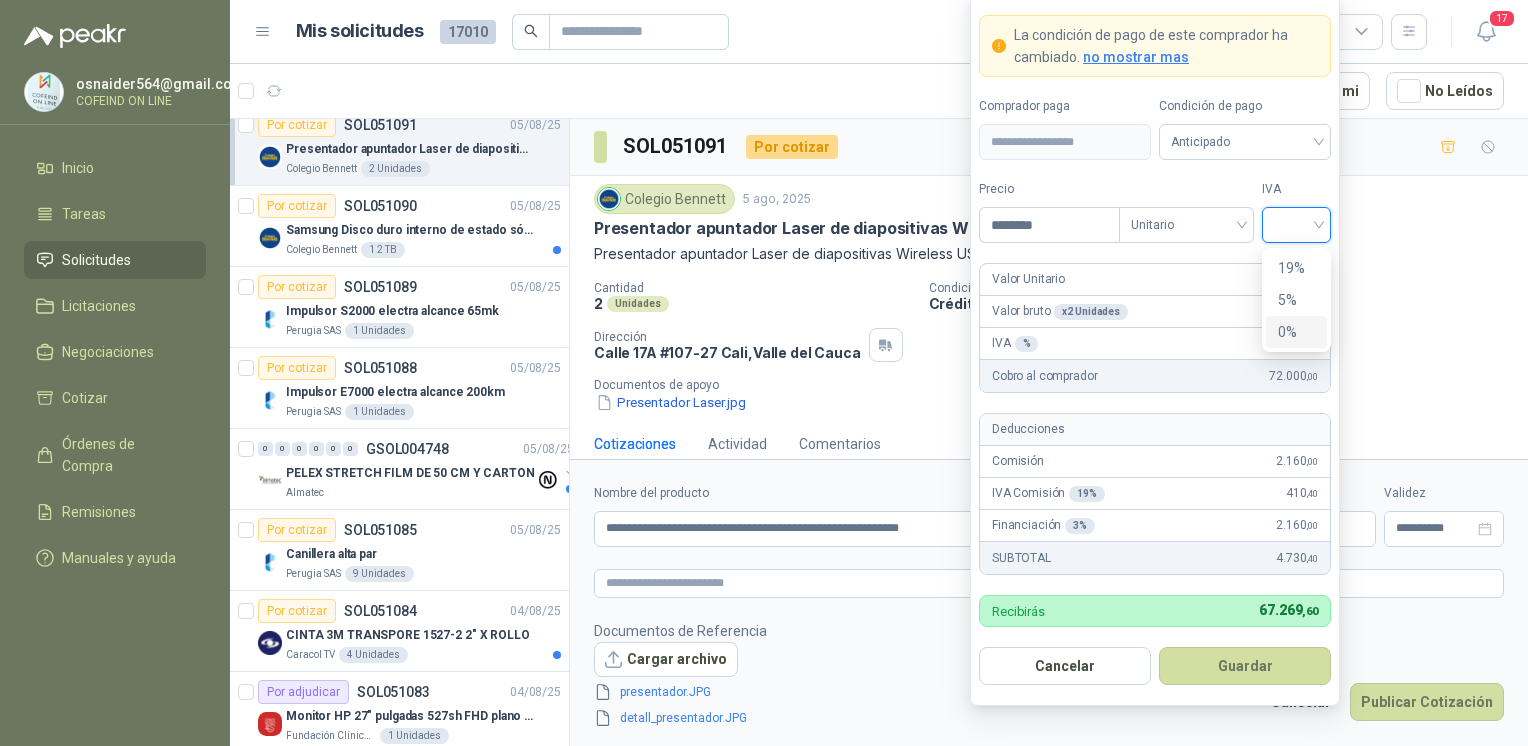click on "0%" at bounding box center (1296, 332) 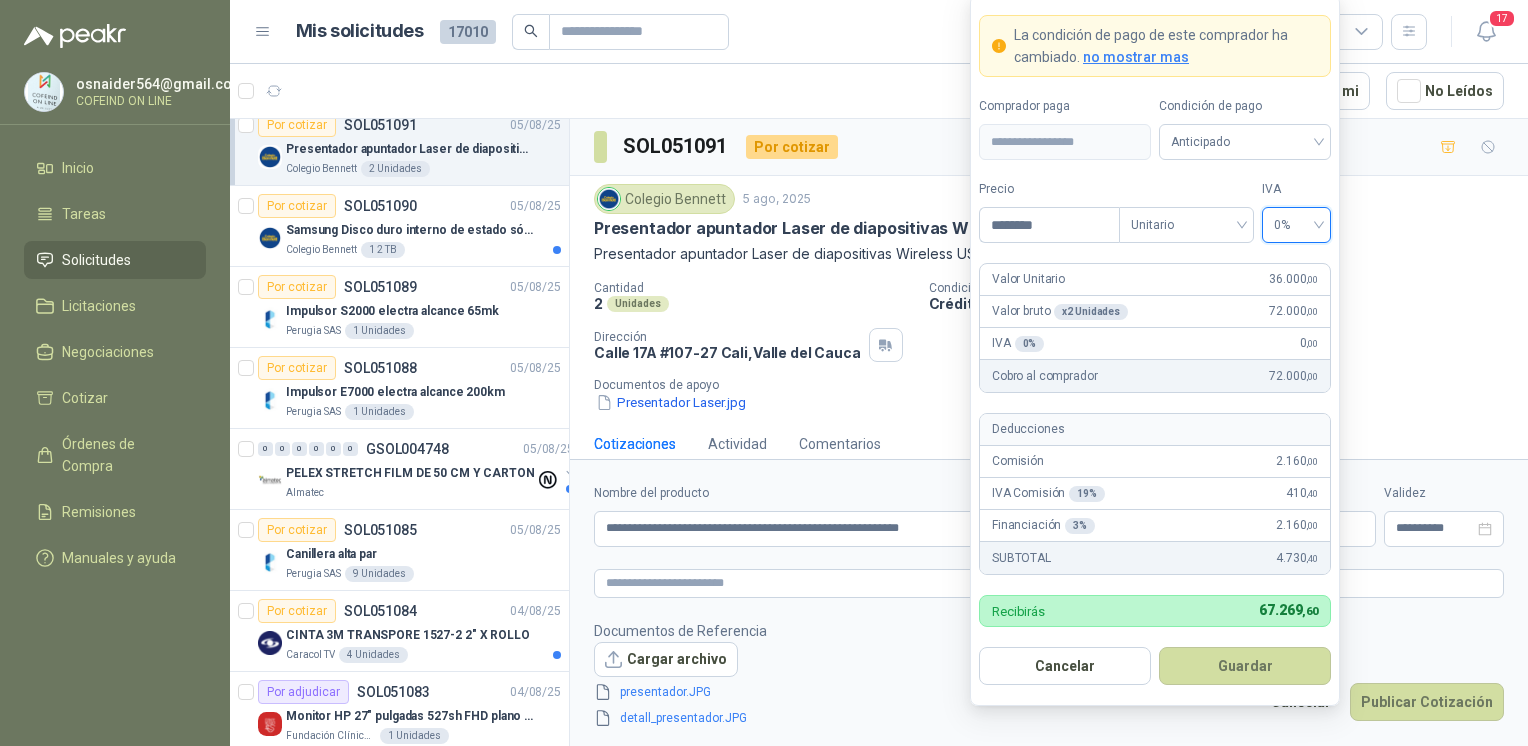 click on "Guardar" at bounding box center (1245, 666) 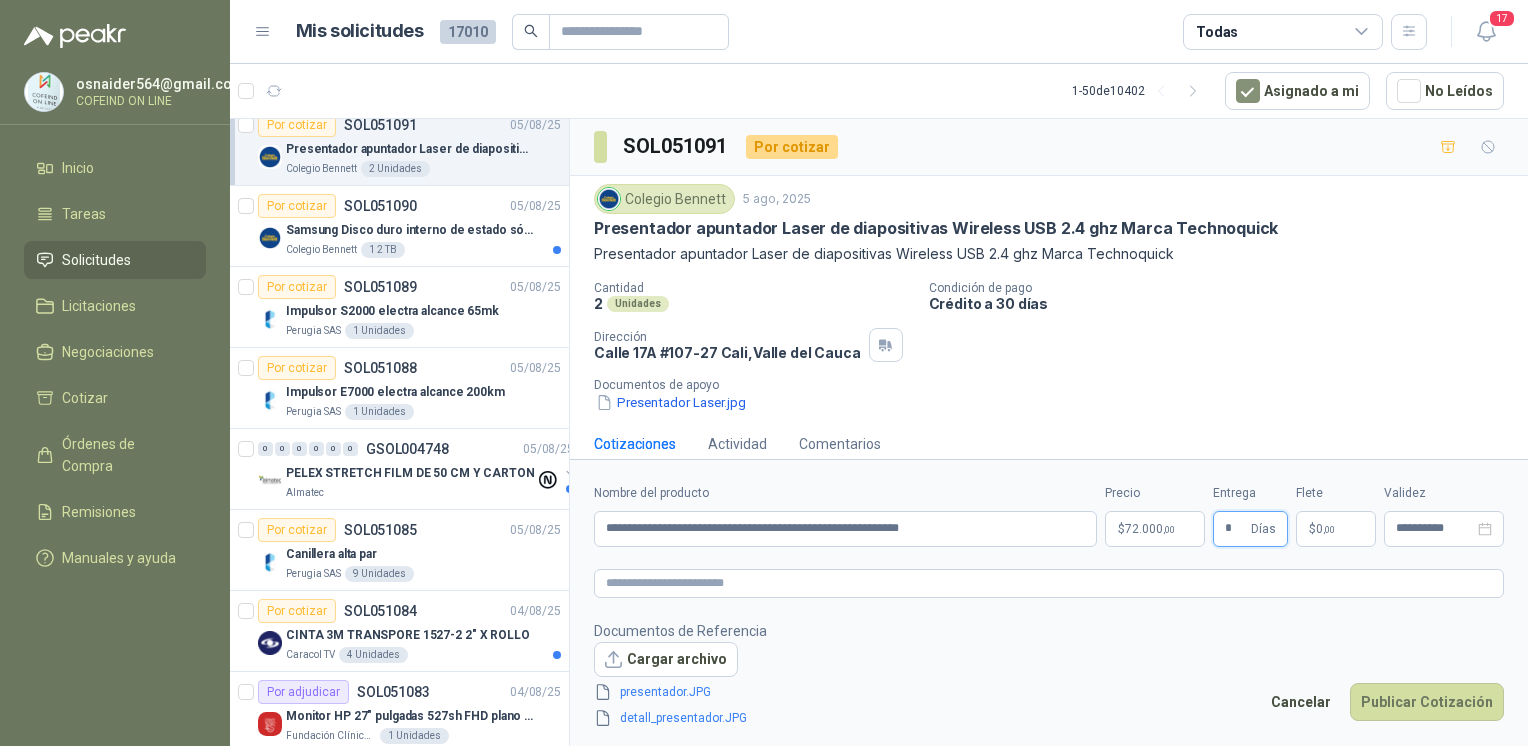 type on "*" 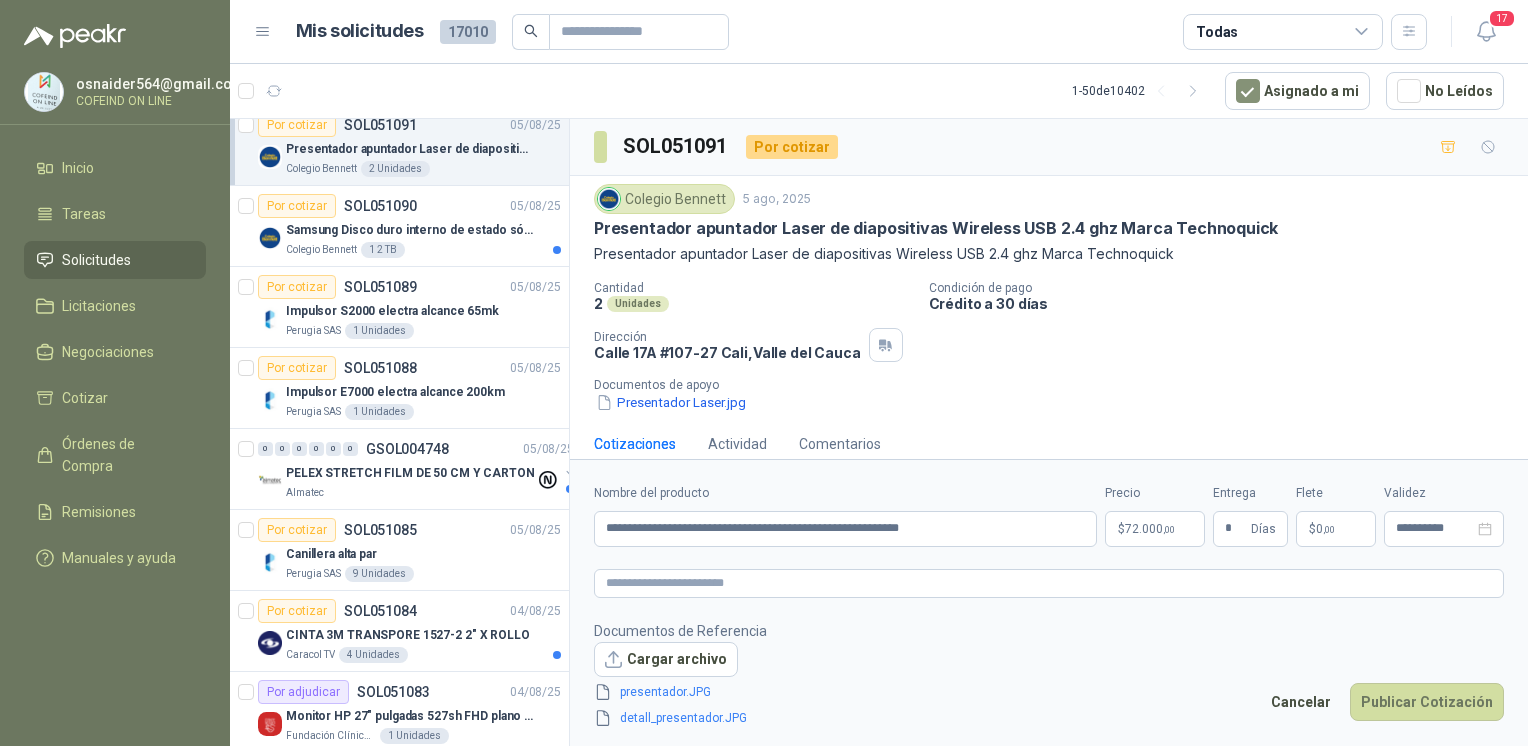 click on "Publicar Cotización" at bounding box center [1427, 702] 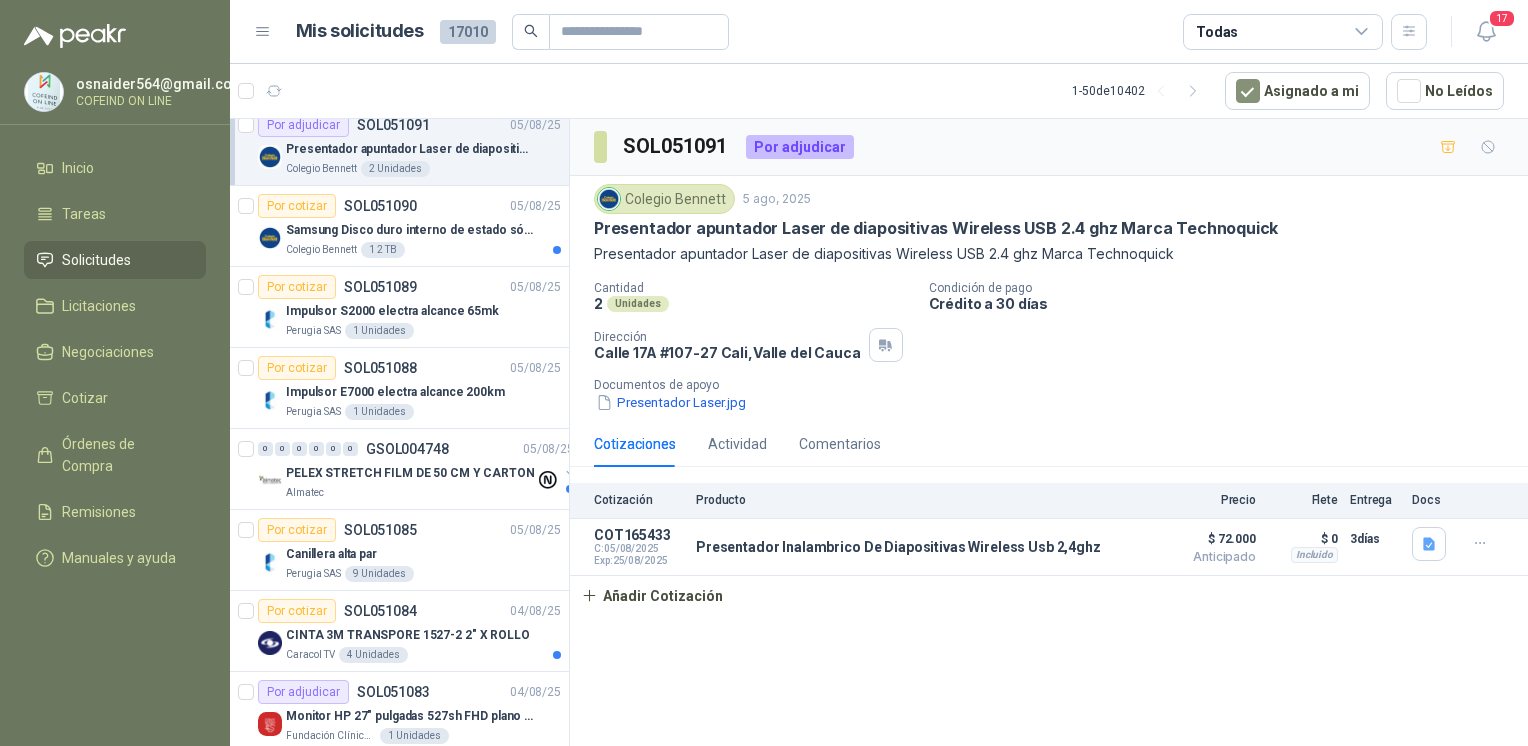 click on "Colegio Bennett 1   2 TB" at bounding box center [423, 250] 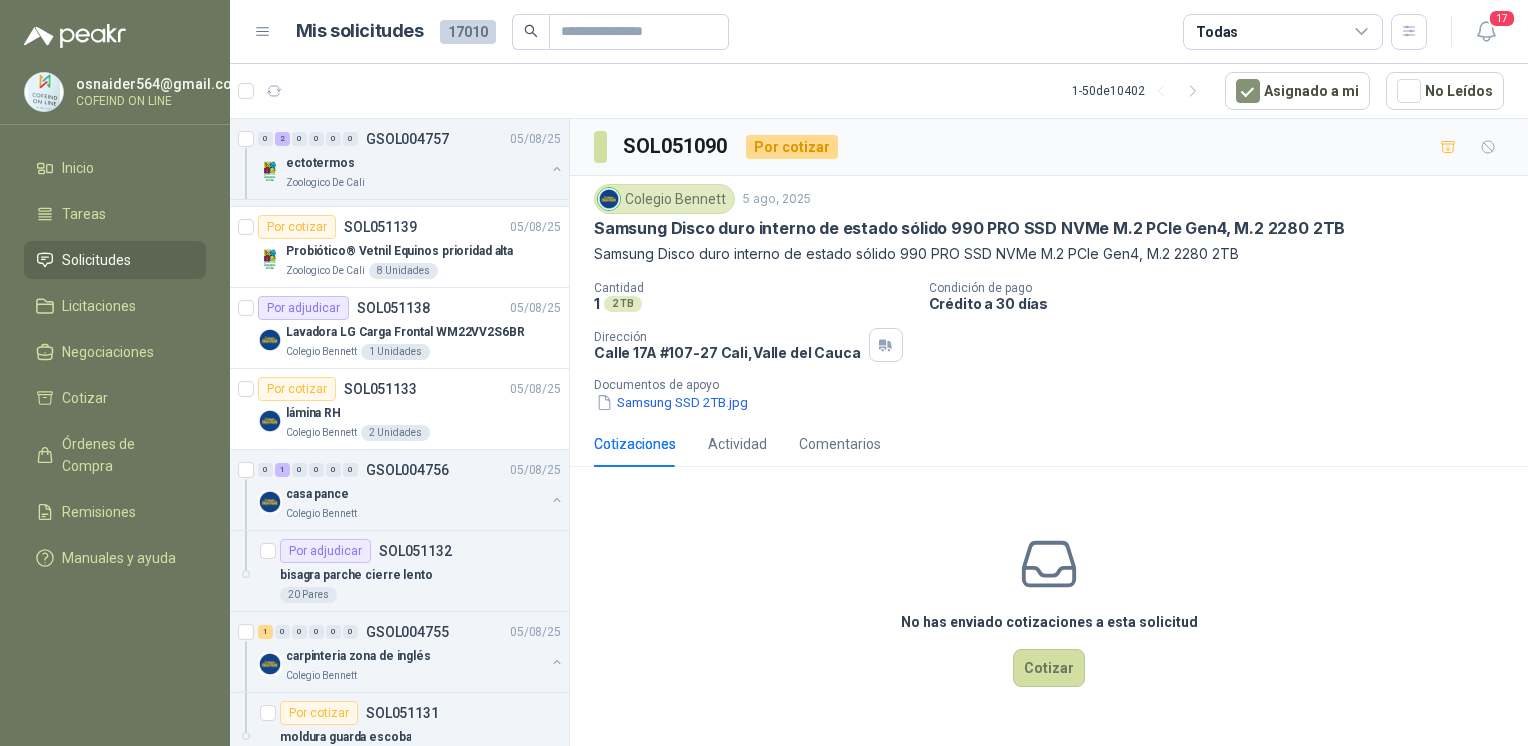 scroll, scrollTop: 0, scrollLeft: 0, axis: both 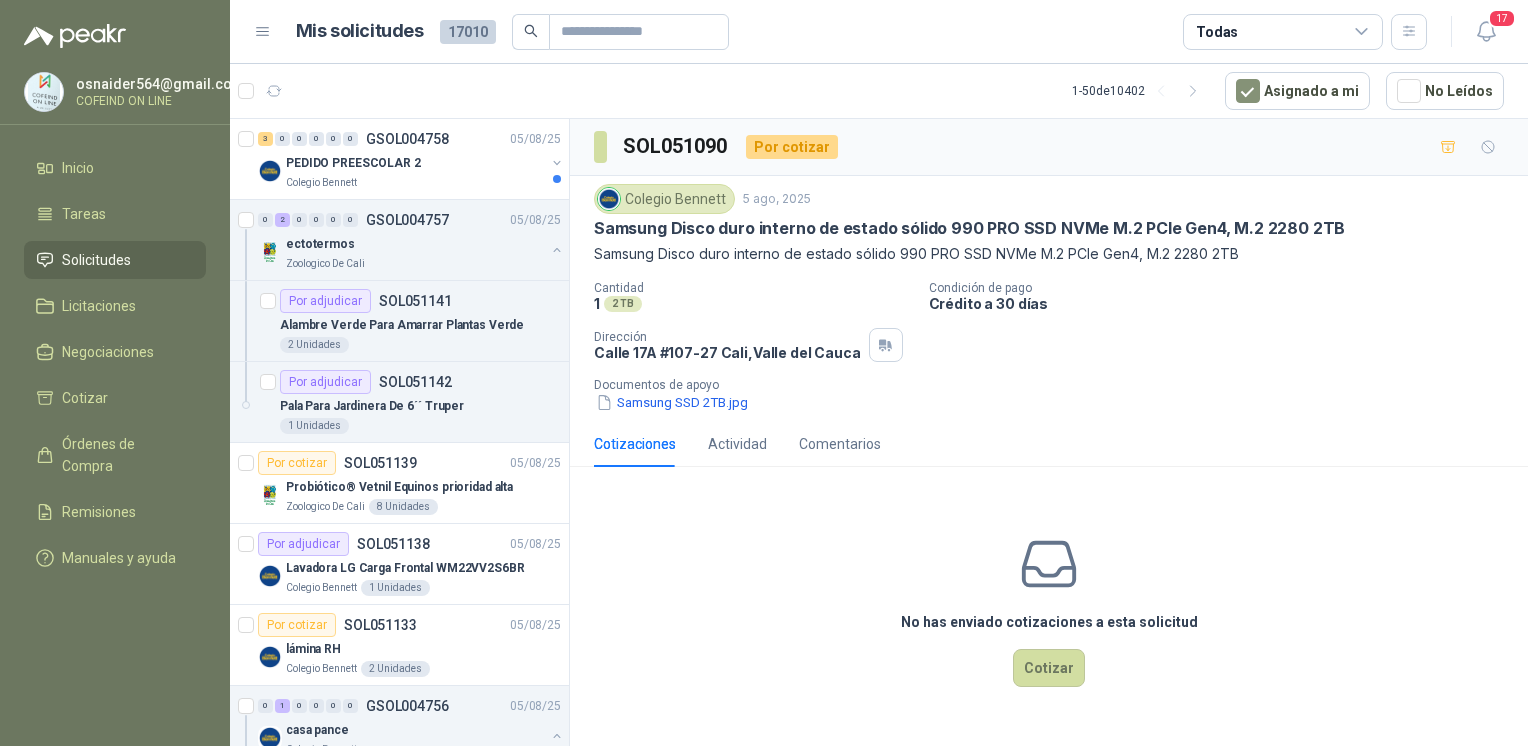 click at bounding box center [557, 250] 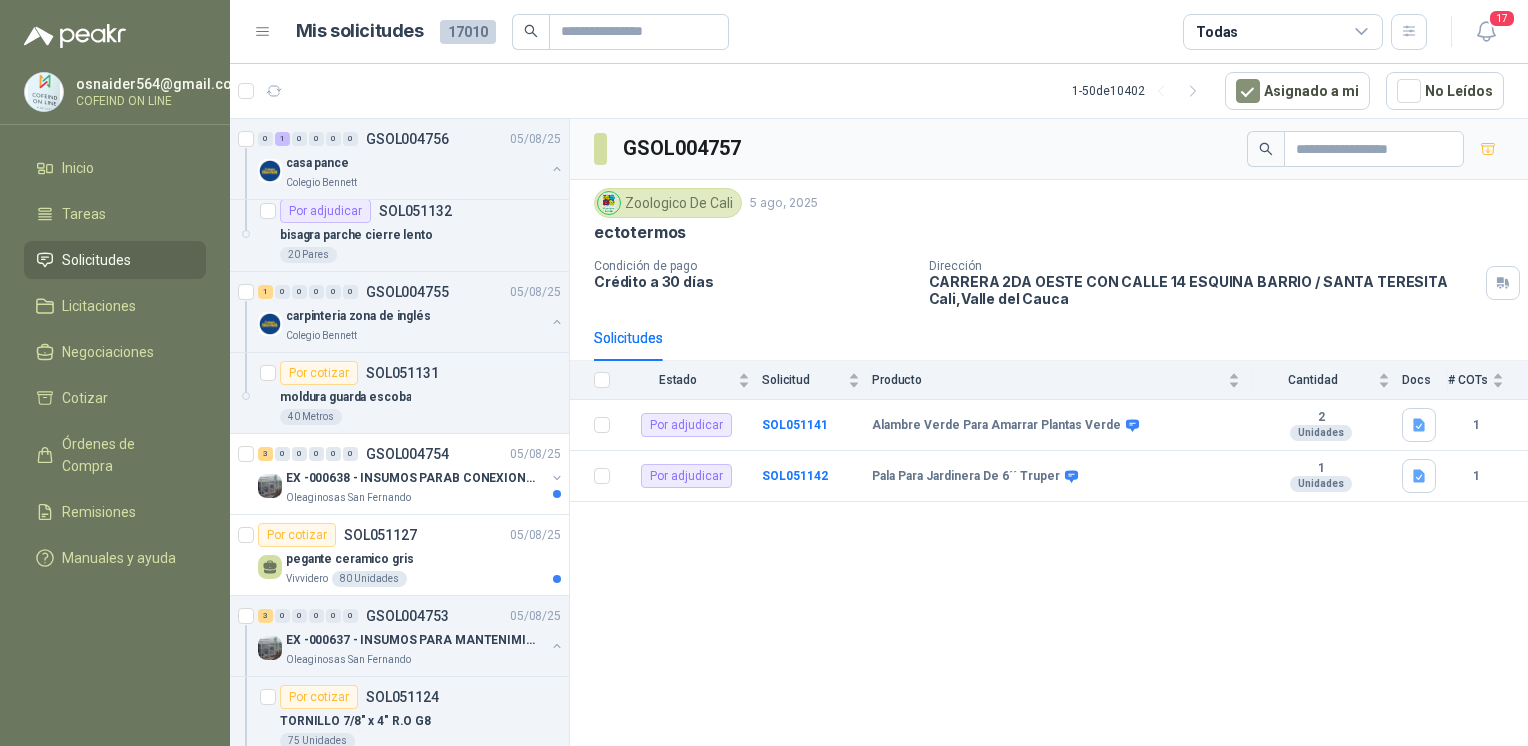 scroll, scrollTop: 416, scrollLeft: 0, axis: vertical 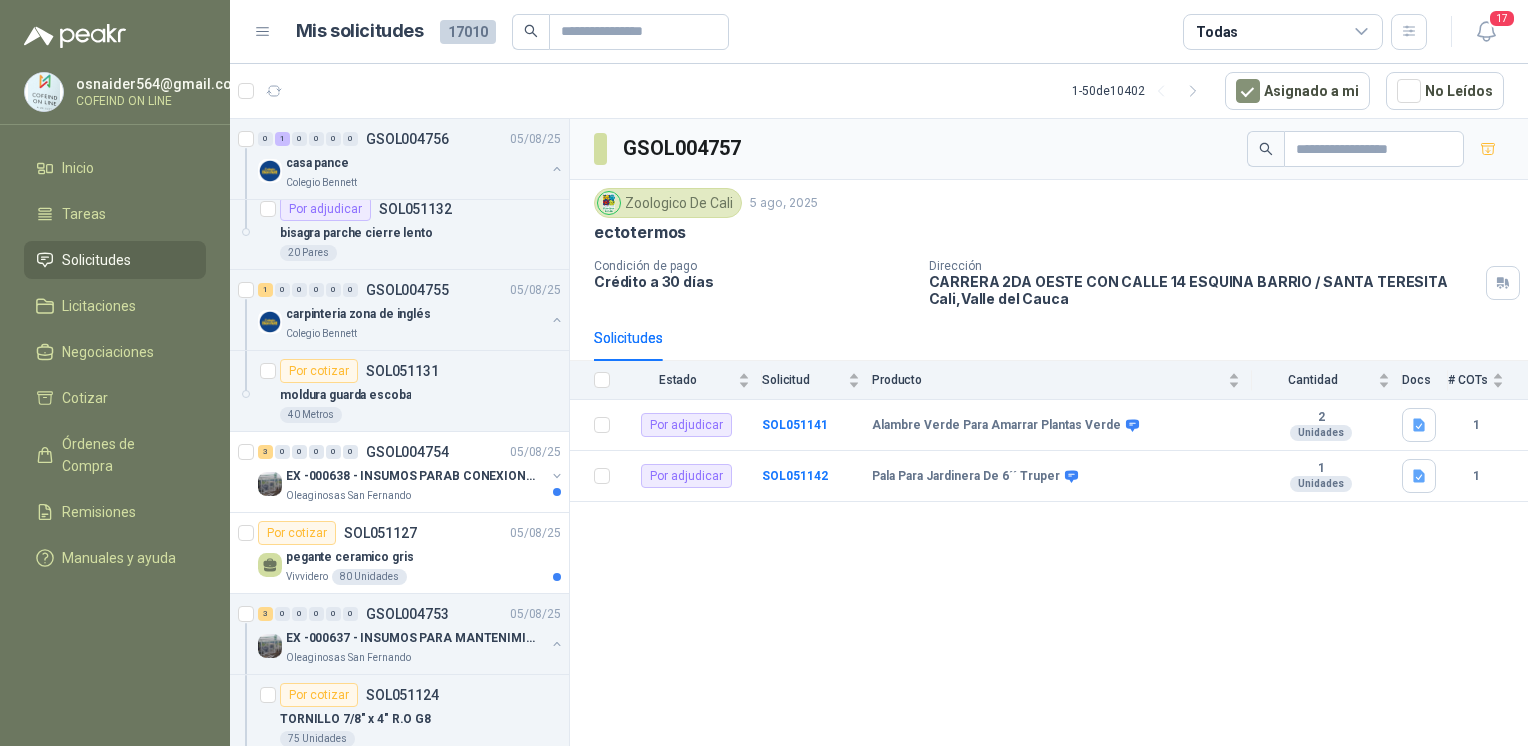 click at bounding box center (557, 320) 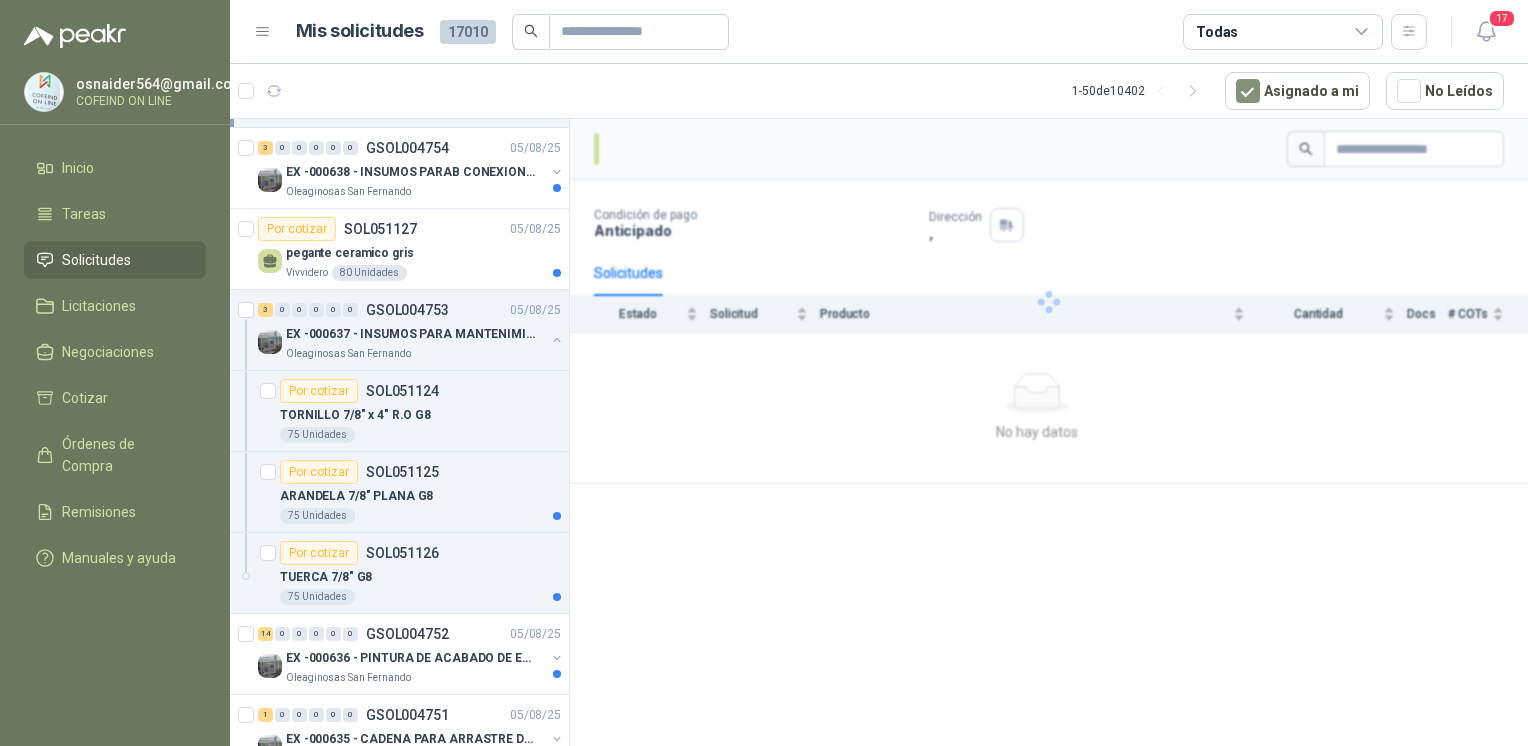 scroll, scrollTop: 655, scrollLeft: 0, axis: vertical 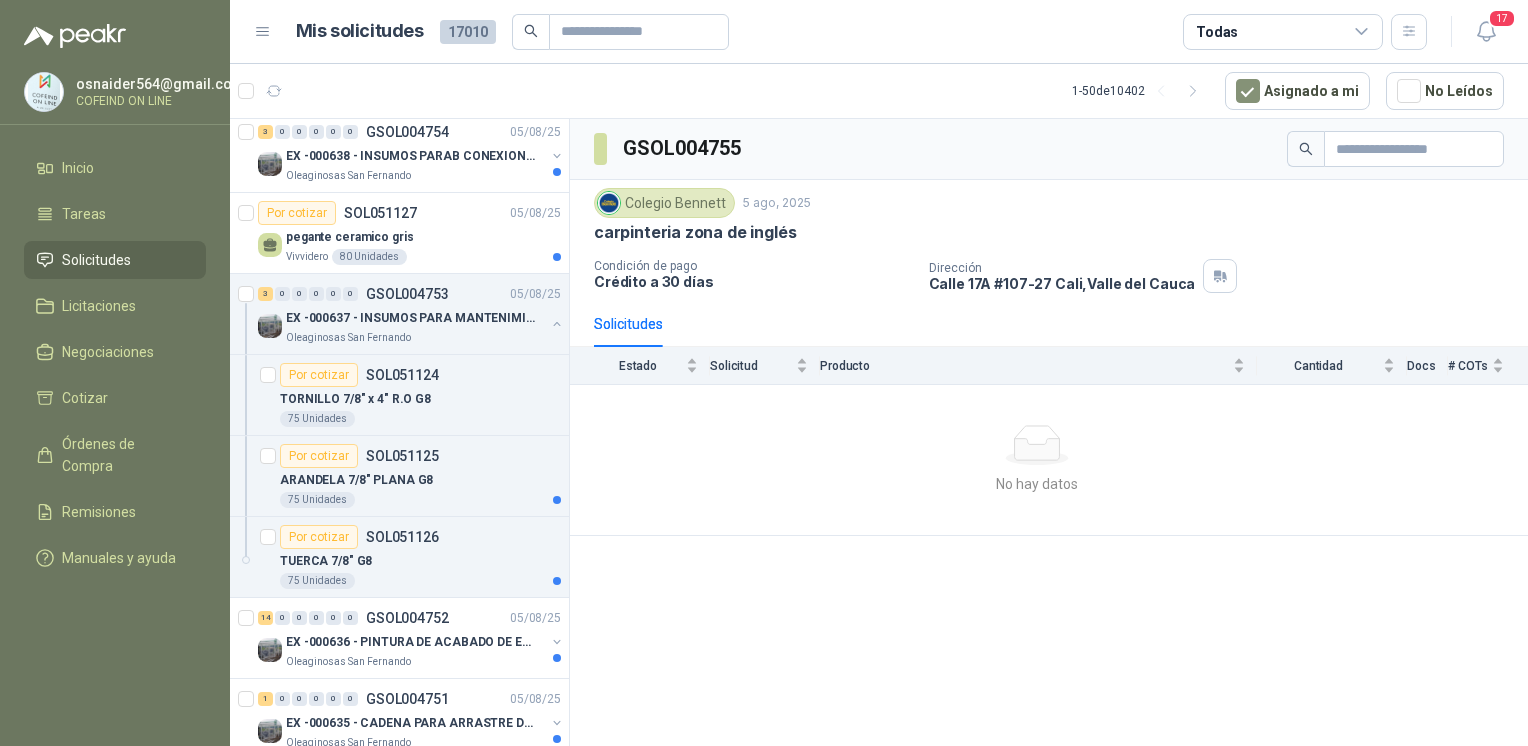 click on "pegante  ceramico gris" at bounding box center (423, 237) 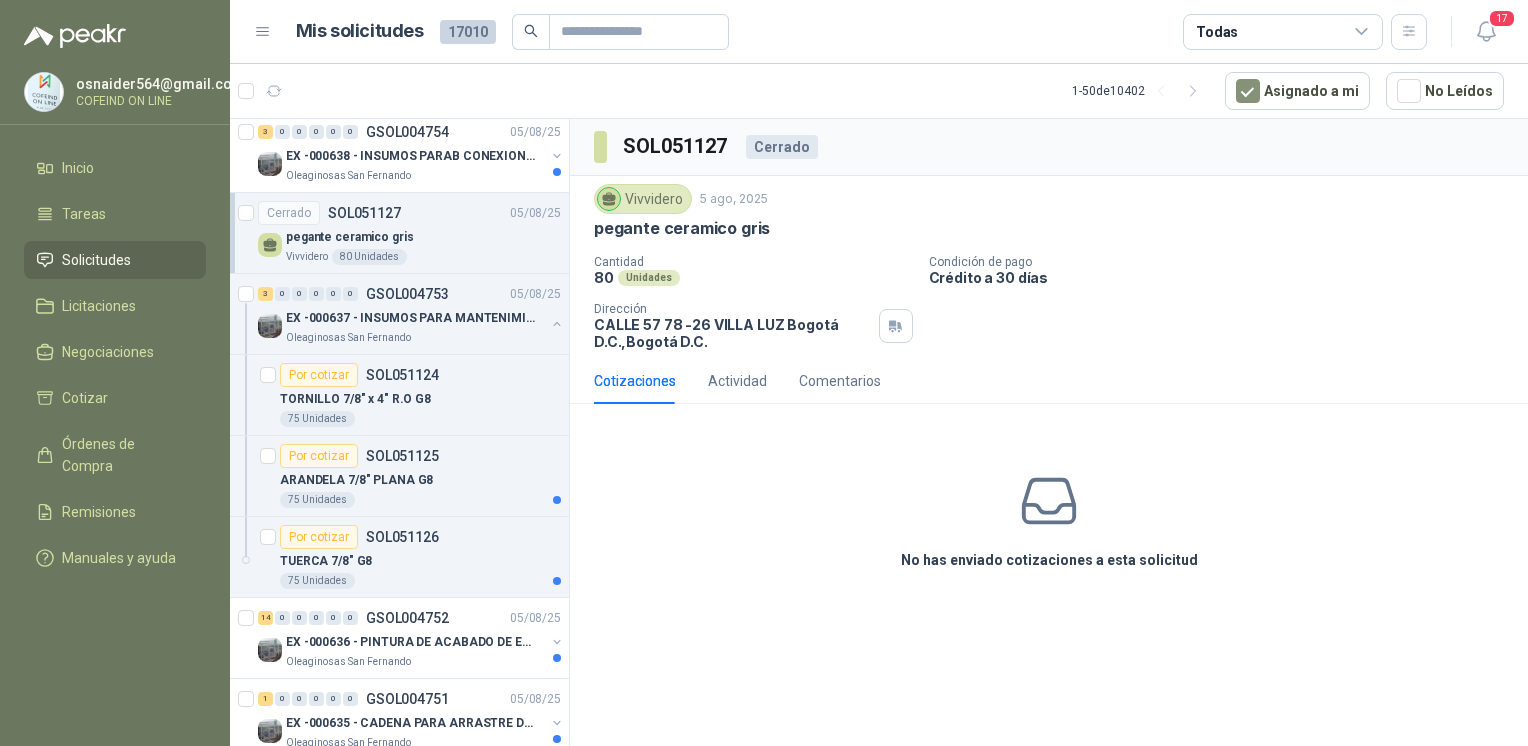 click at bounding box center [557, 324] 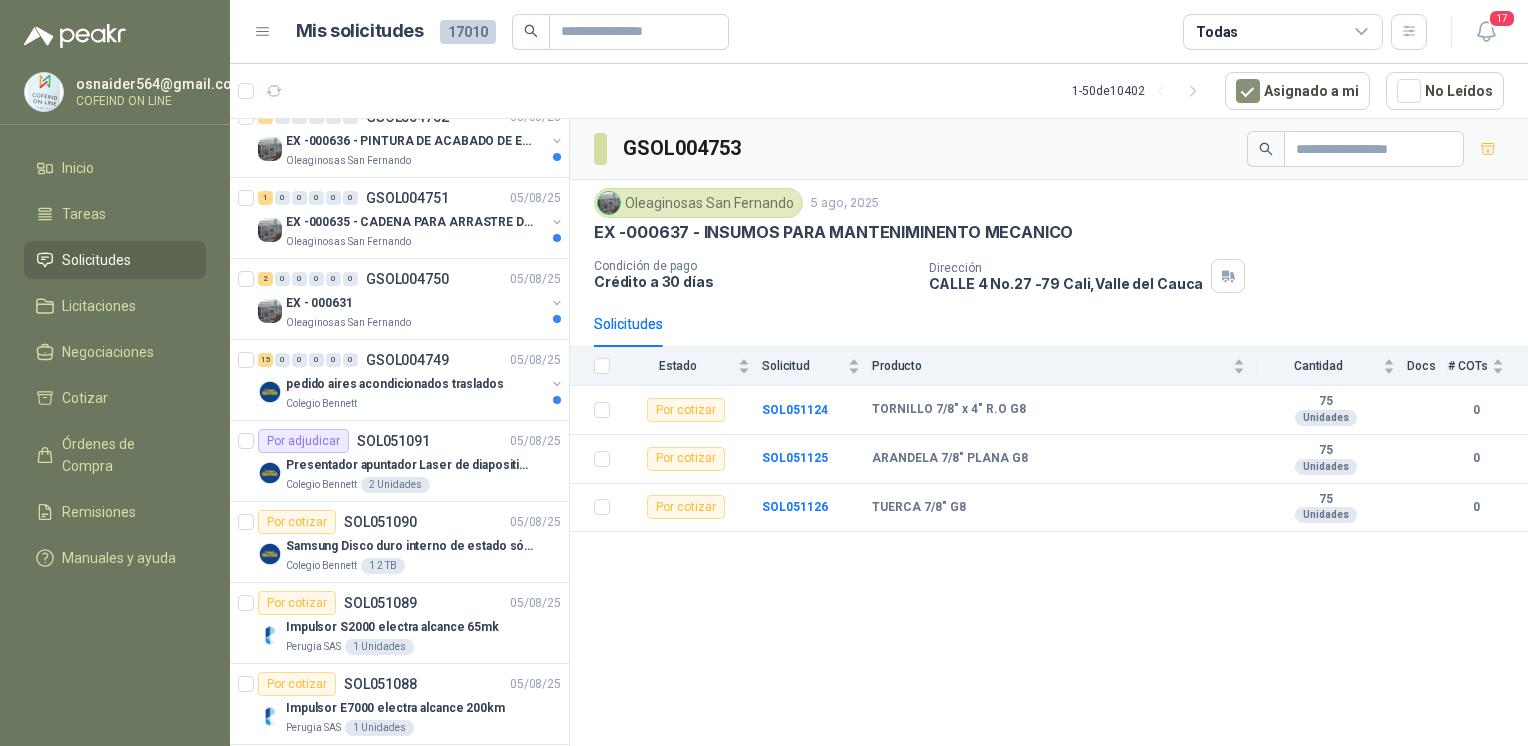 scroll, scrollTop: 917, scrollLeft: 0, axis: vertical 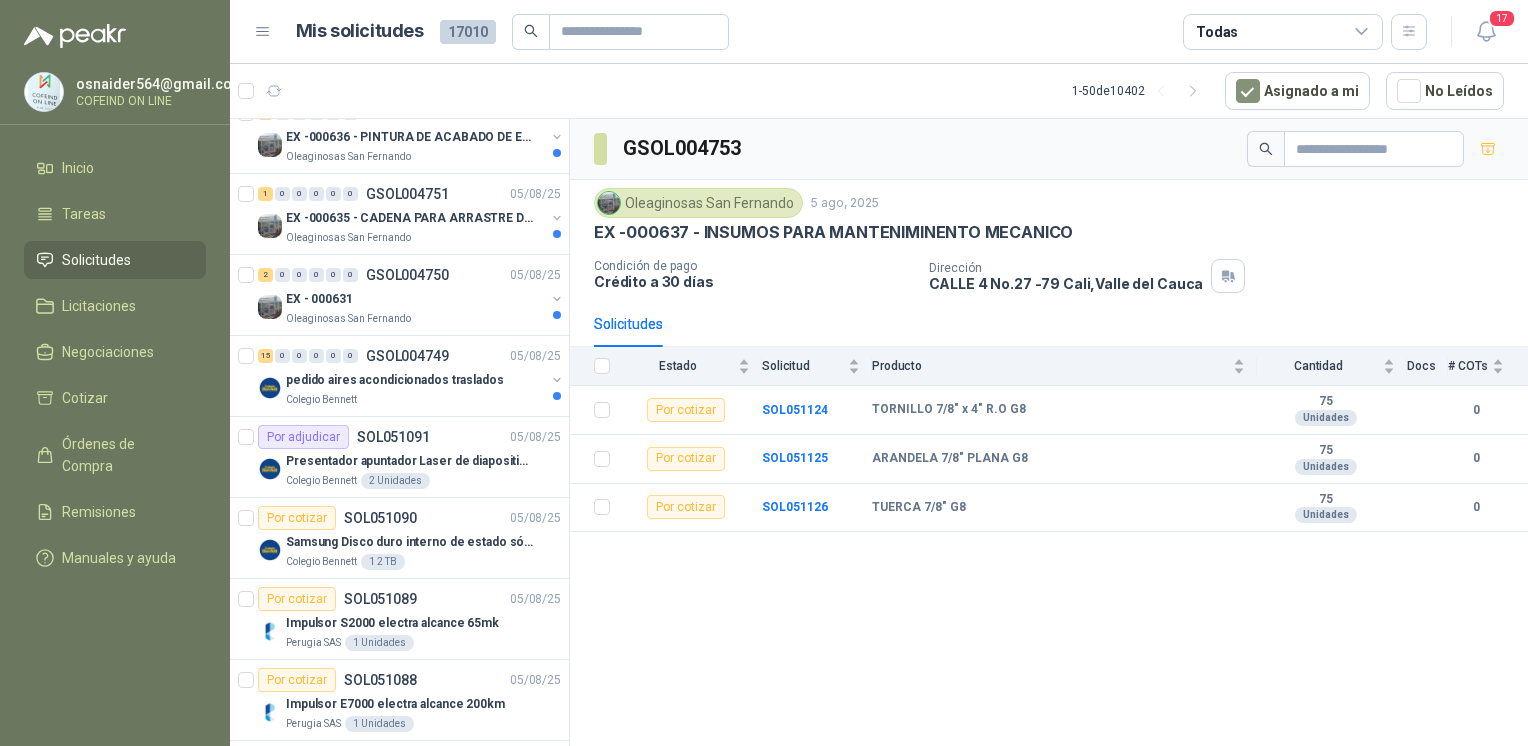 click on "Colegio Bennett 1   2 TB" at bounding box center [423, 562] 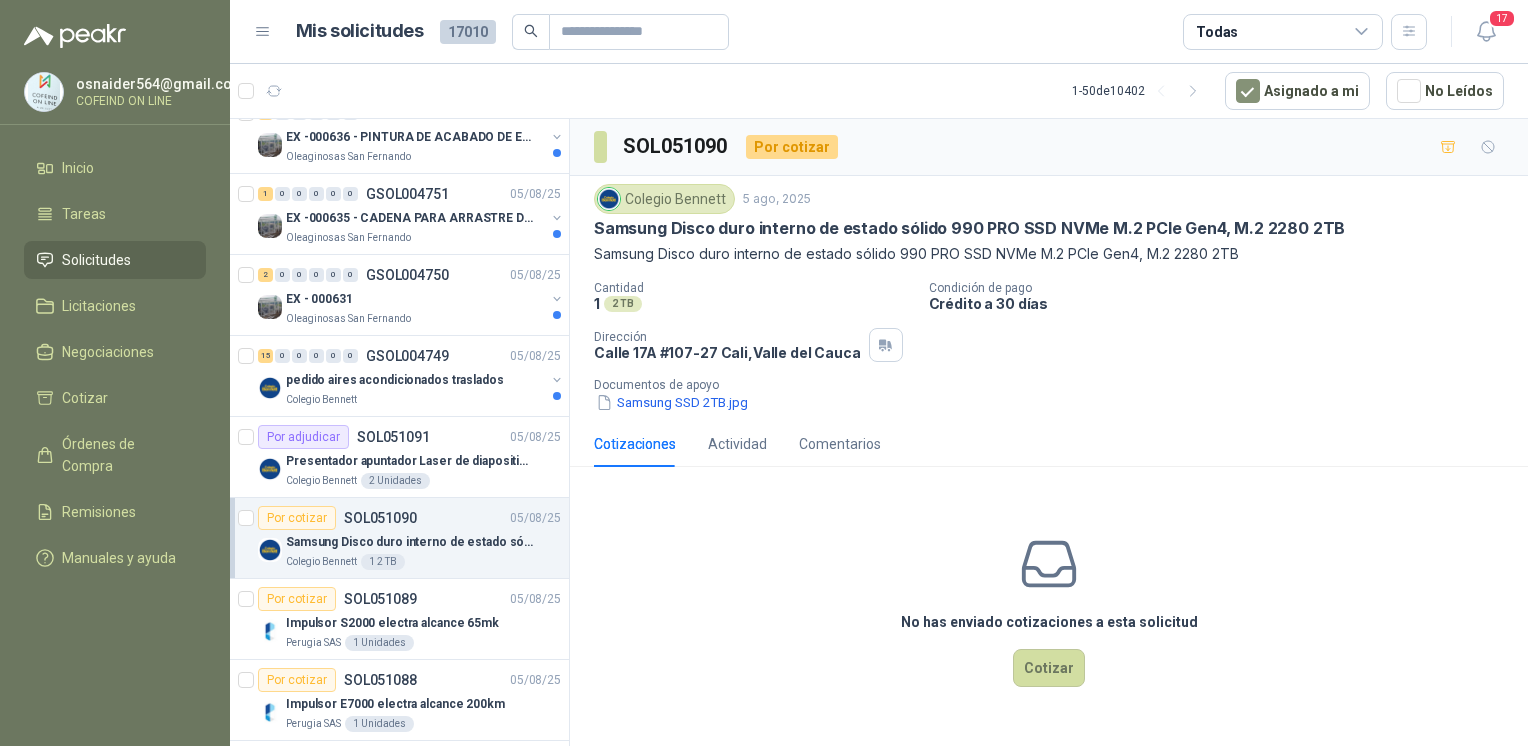 click on "Samsung SSD 2TB.jpg" at bounding box center [672, 402] 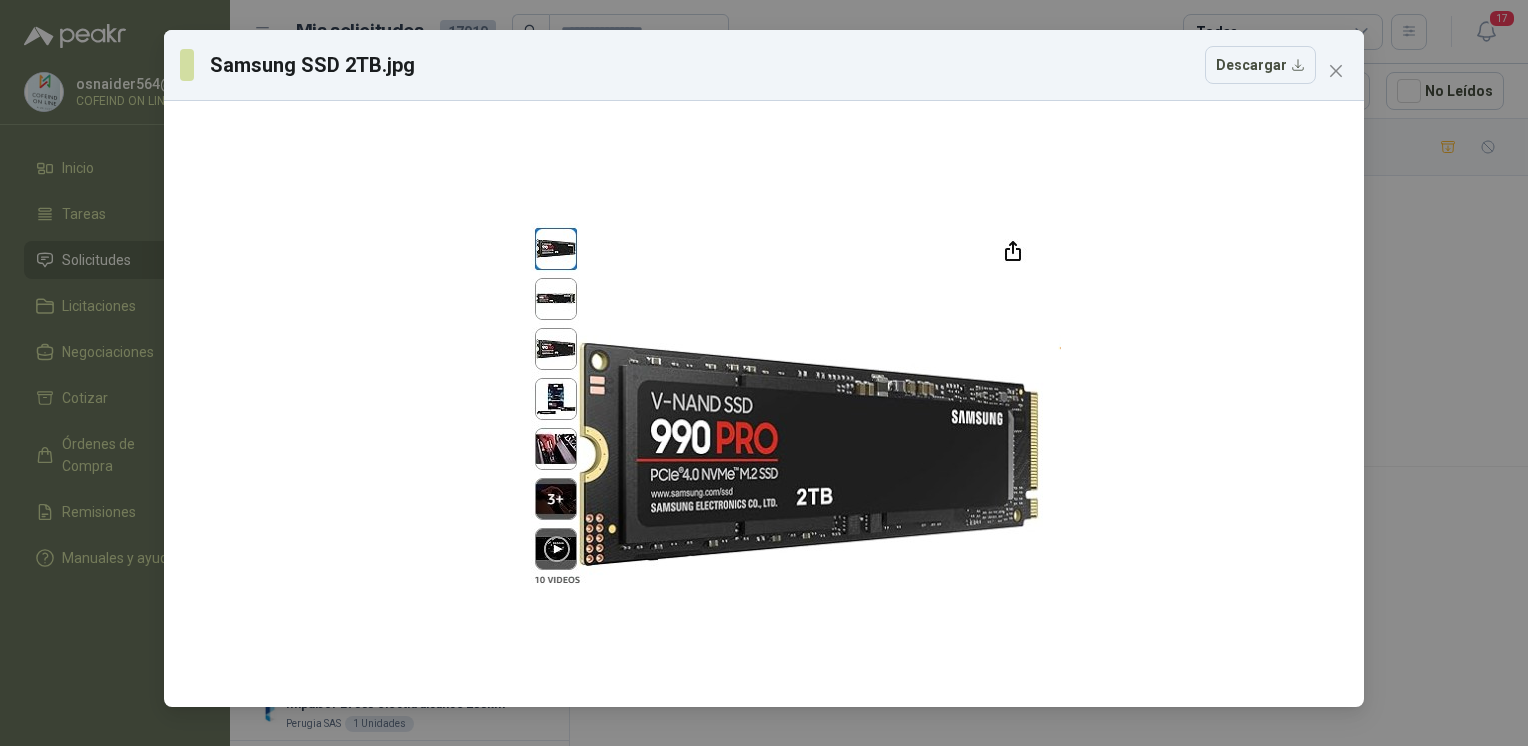 click on "Samsung SSD 2TB.jpg   Descargar" at bounding box center [764, 373] 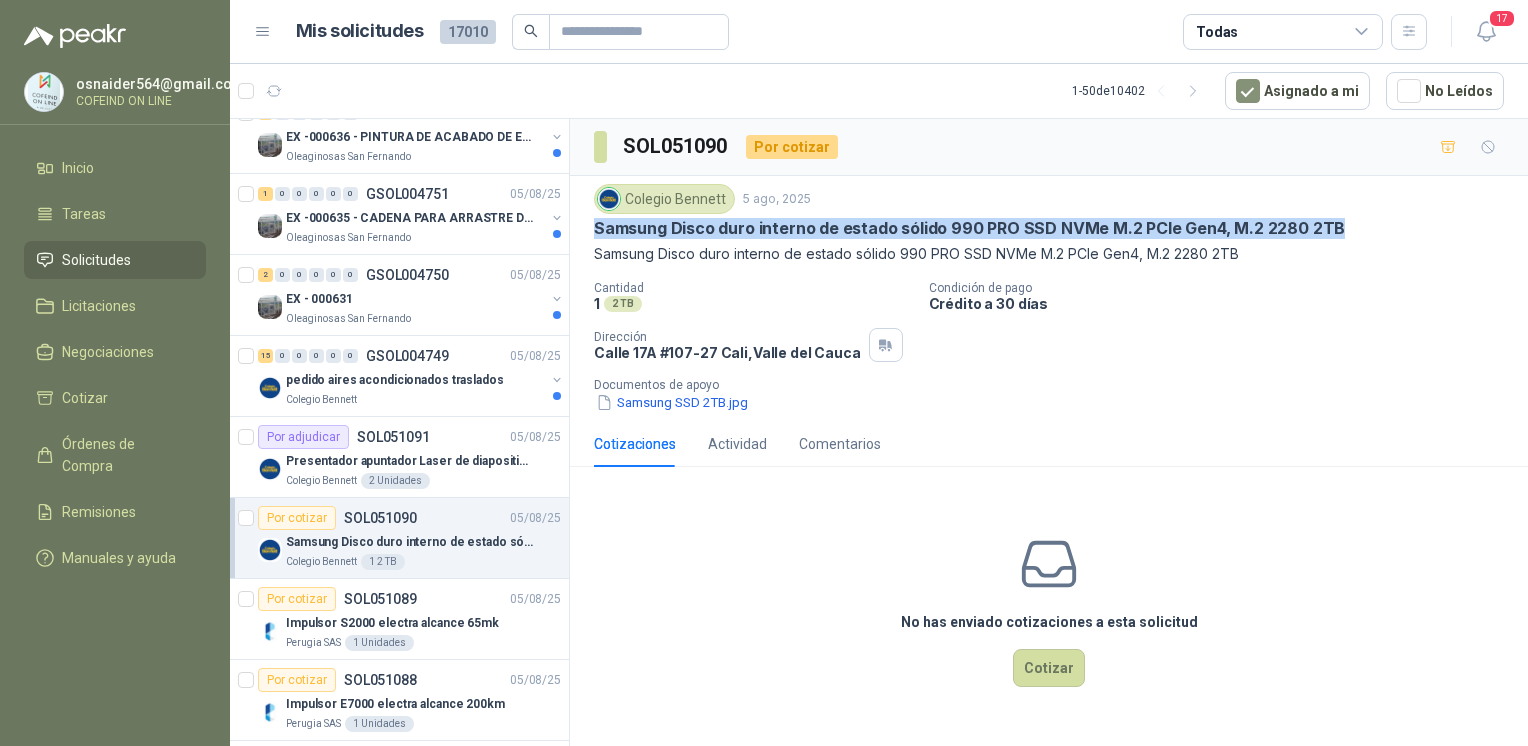 drag, startPoint x: 1336, startPoint y: 227, endPoint x: 588, endPoint y: 228, distance: 748.0007 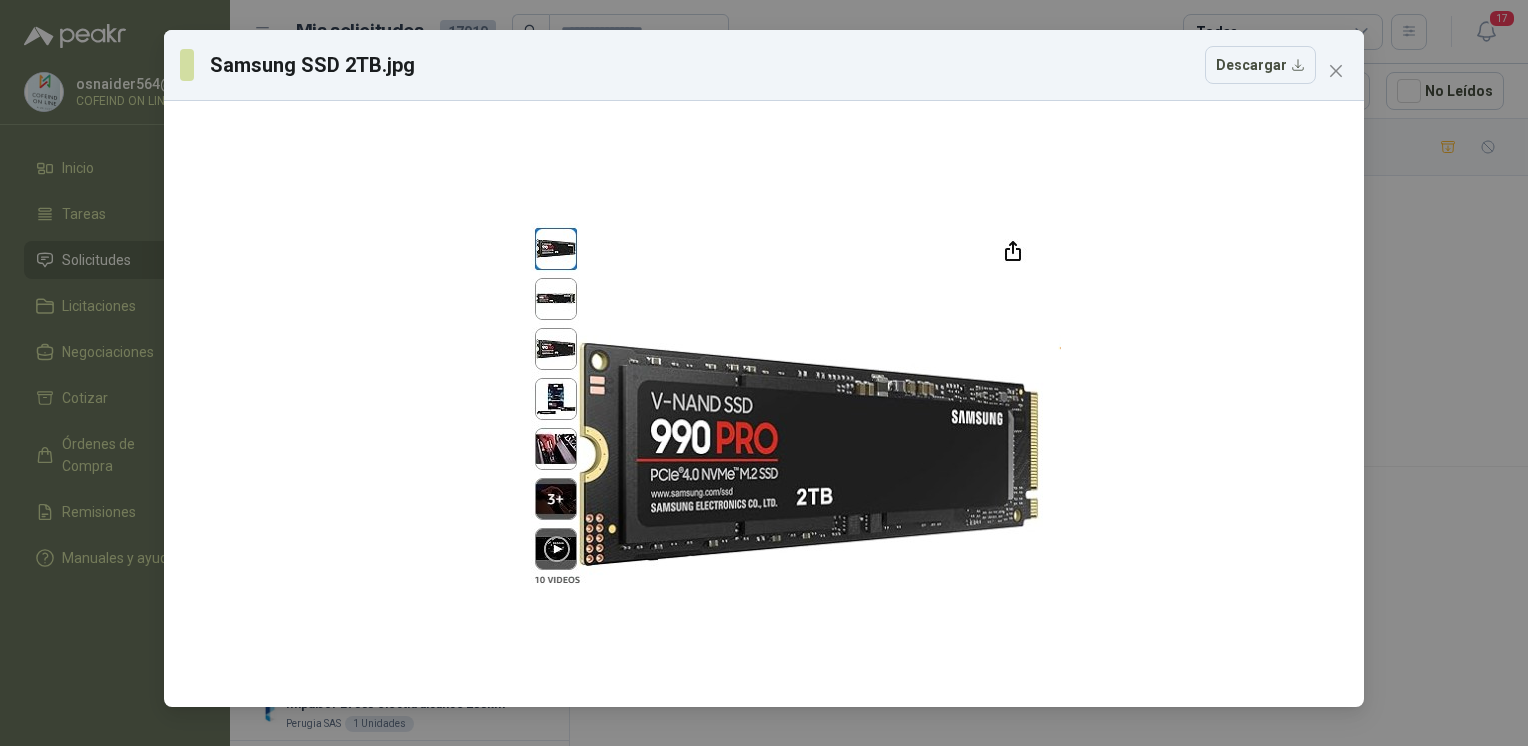 click on "Samsung SSD 2TB.jpg   Descargar" at bounding box center [764, 373] 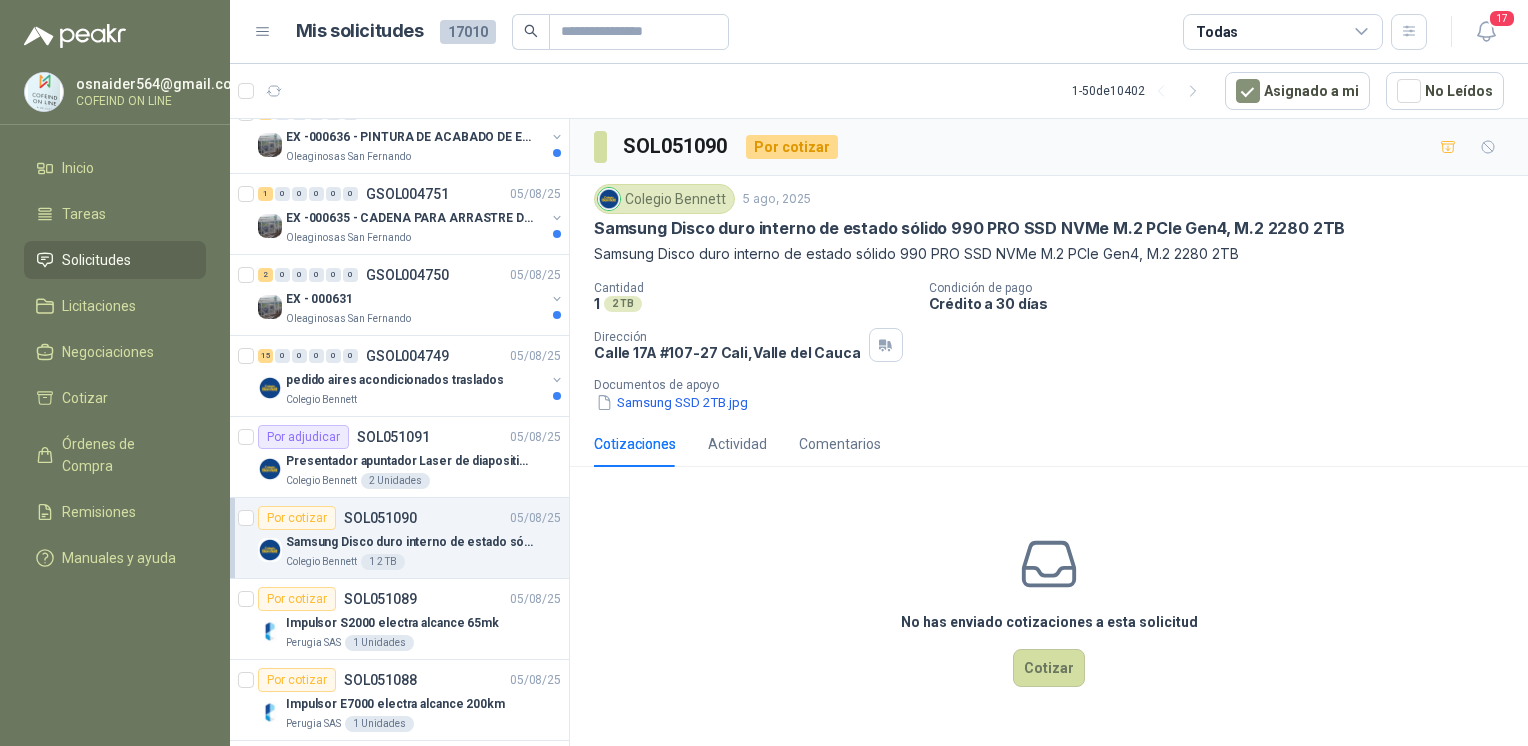 click on "Samsung SSD 2TB.jpg" at bounding box center (672, 402) 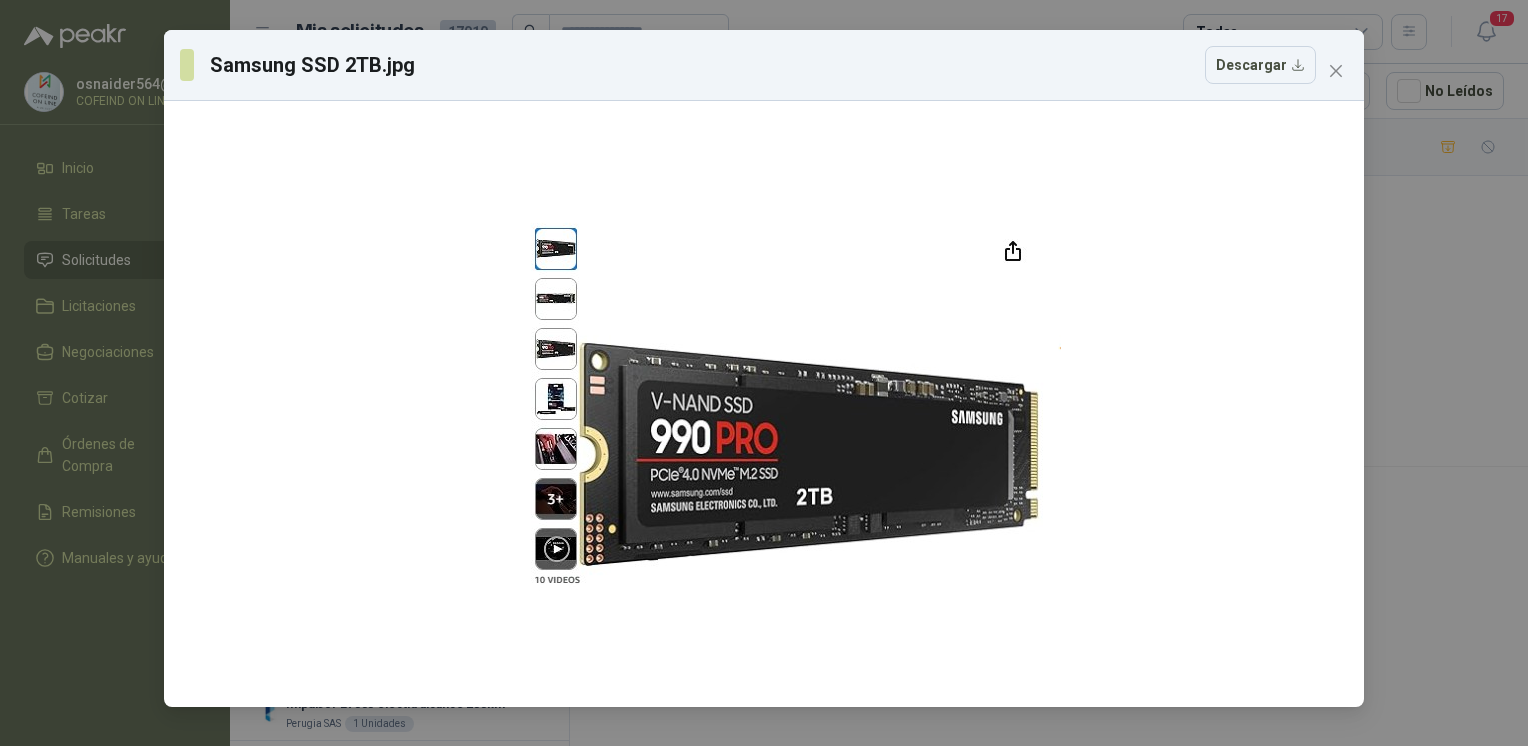 click on "Descargar" at bounding box center (1260, 65) 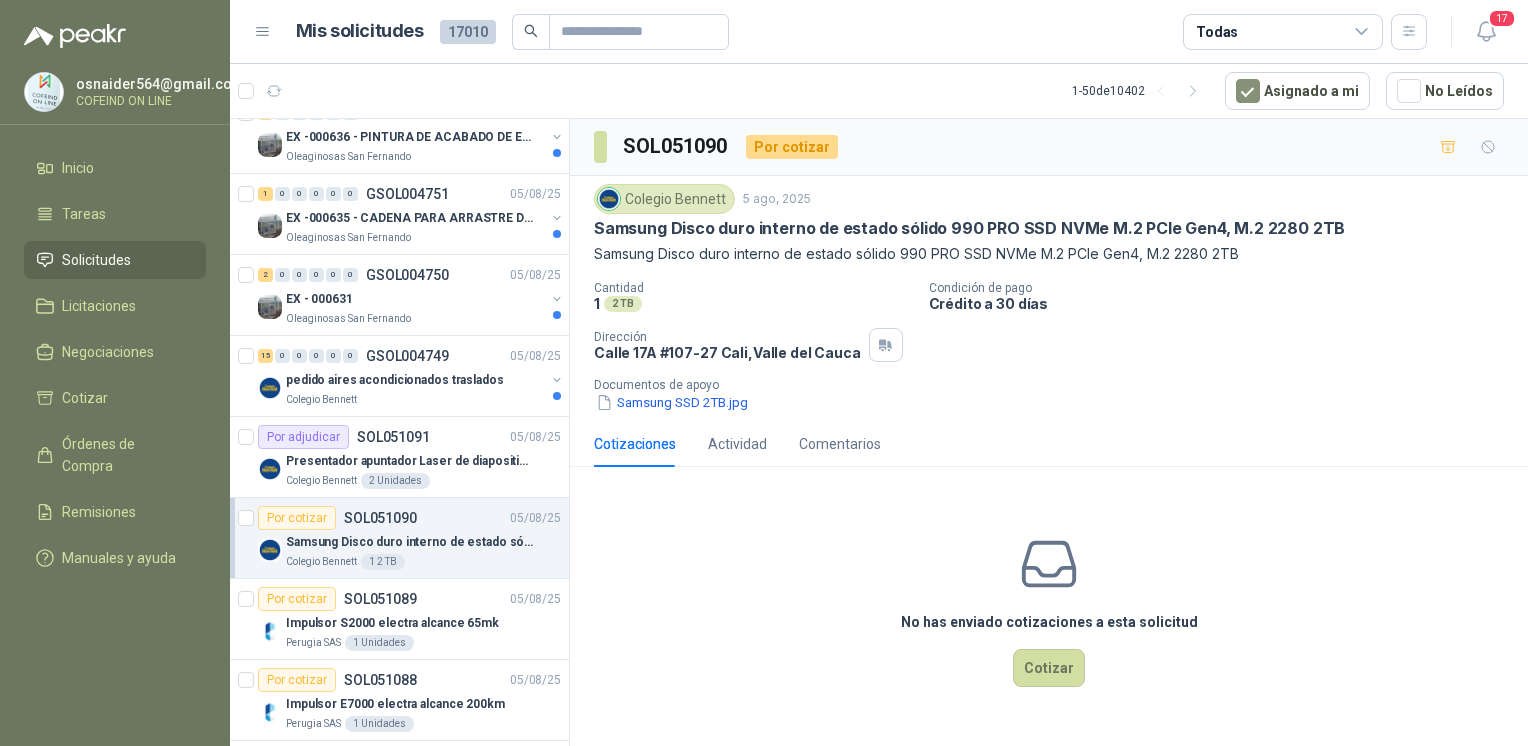 click on "Cotizar" at bounding box center [1049, 668] 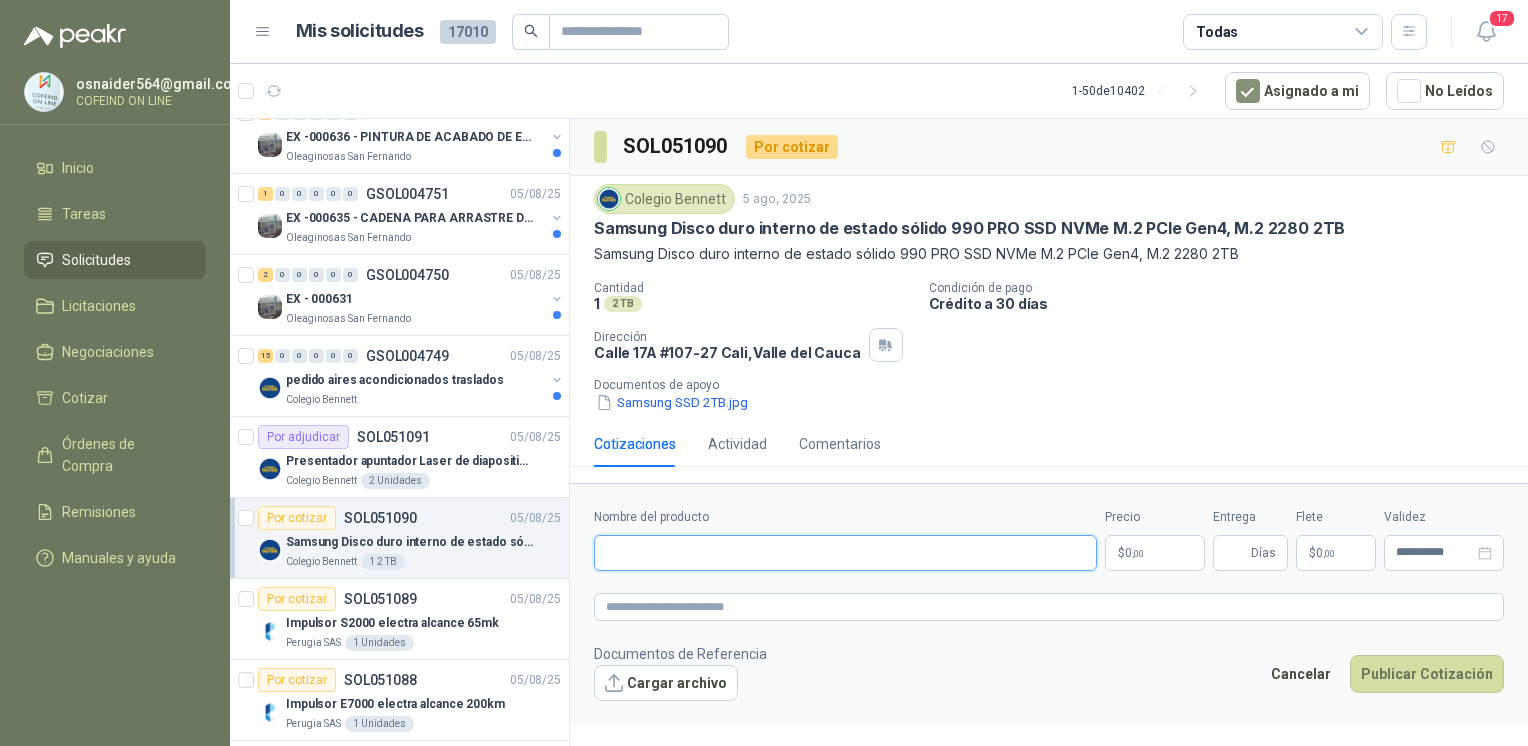 click on "Nombre del producto" at bounding box center [845, 553] 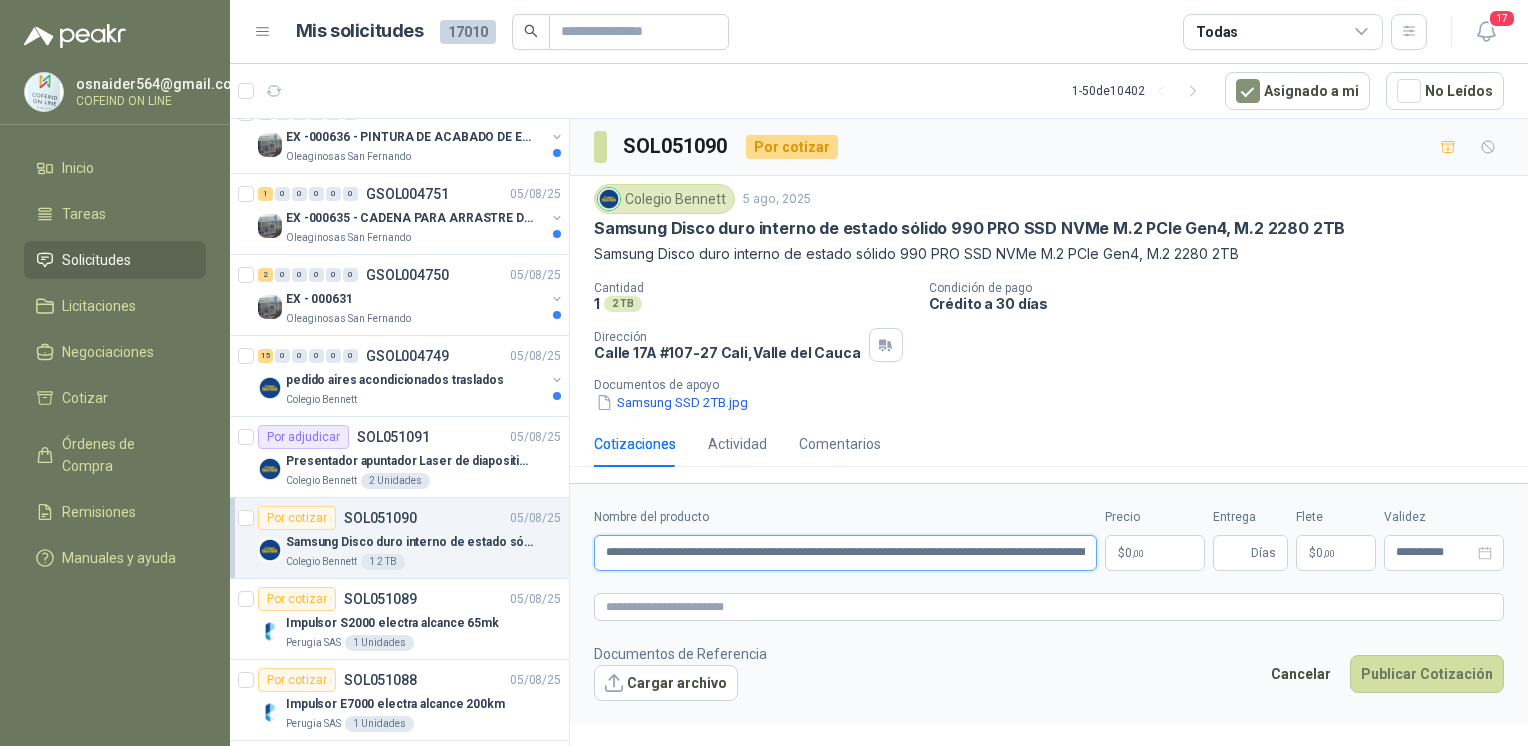 scroll, scrollTop: 0, scrollLeft: 615, axis: horizontal 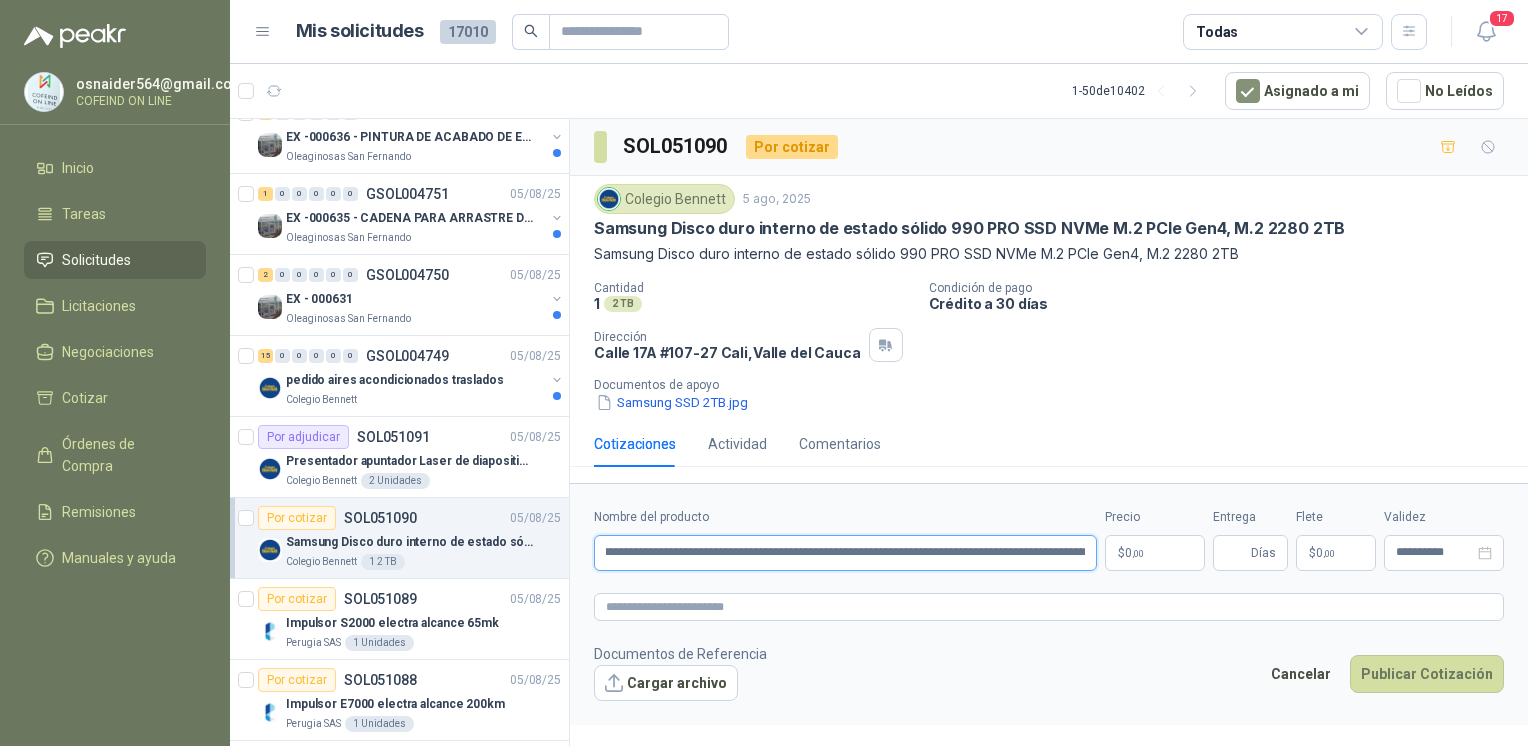 drag, startPoint x: 1088, startPoint y: 553, endPoint x: 761, endPoint y: 655, distance: 342.53906 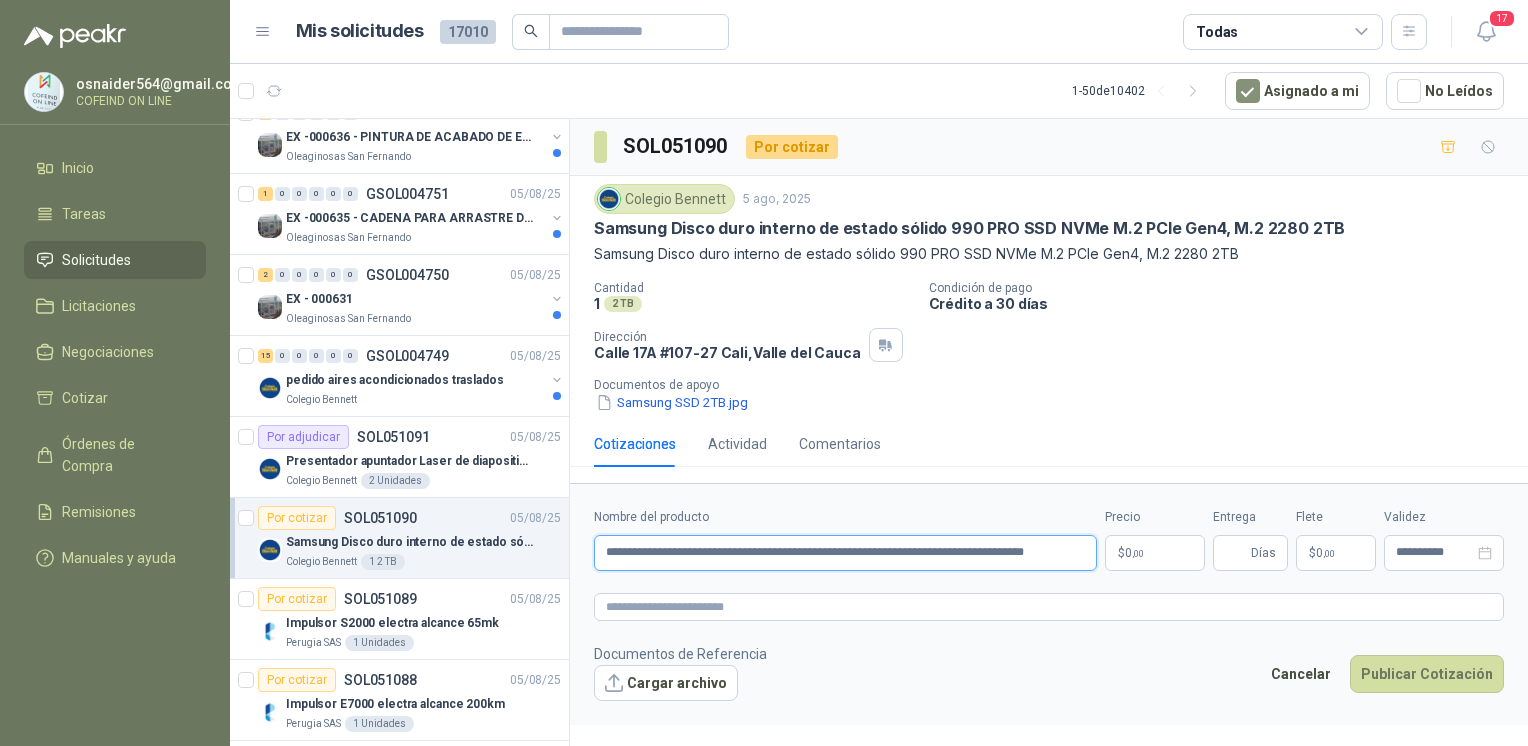 scroll, scrollTop: 0, scrollLeft: 11, axis: horizontal 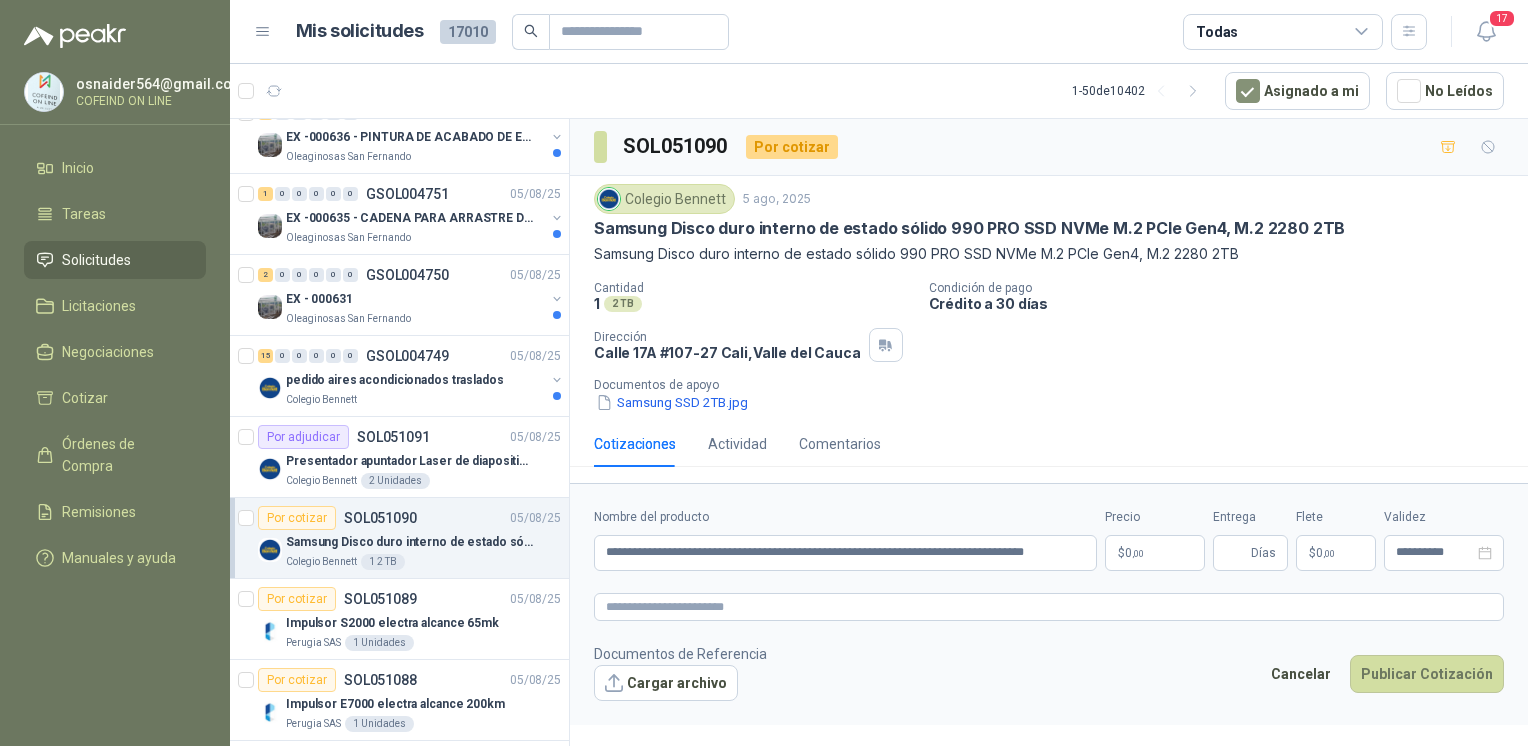 click on "**********" at bounding box center [1049, 604] 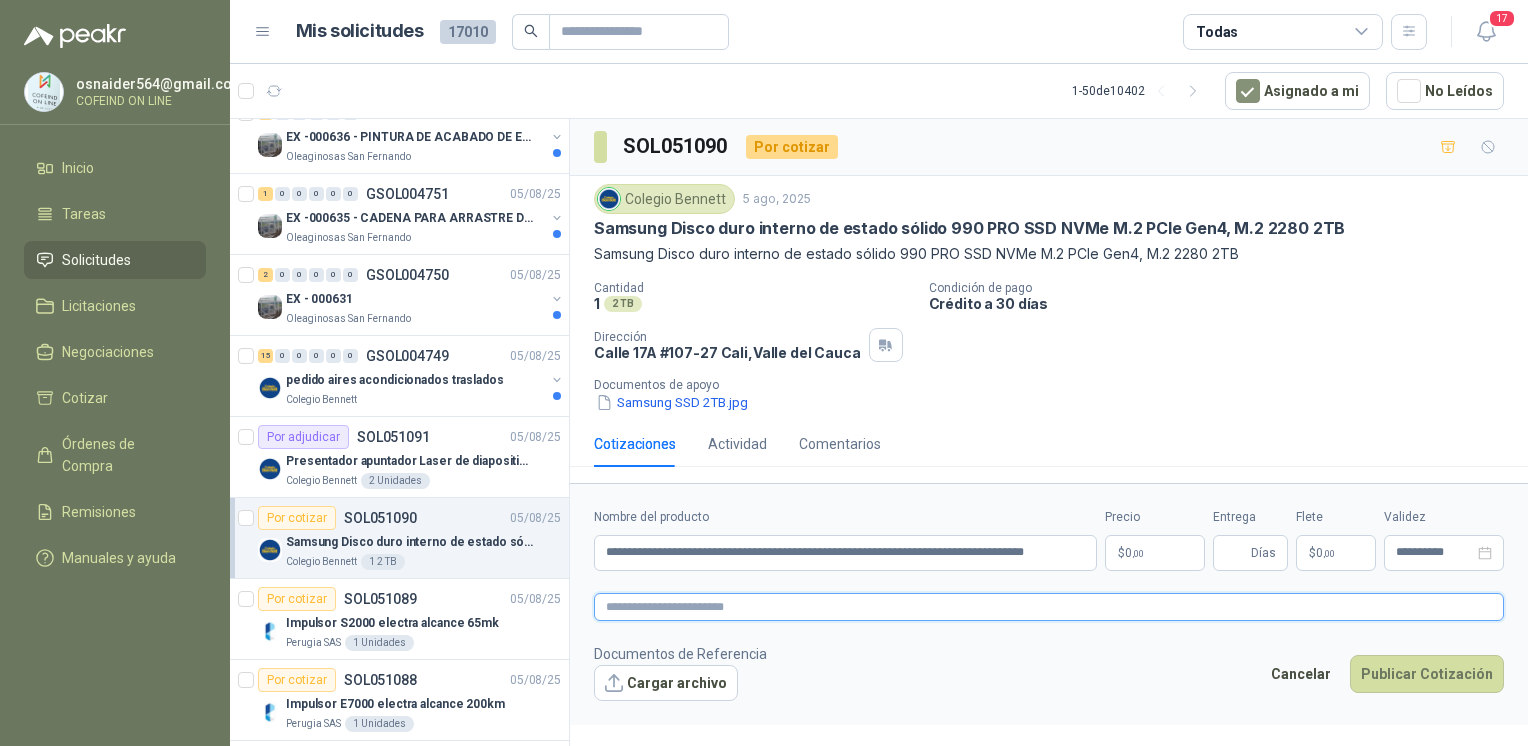 click at bounding box center [1049, 607] 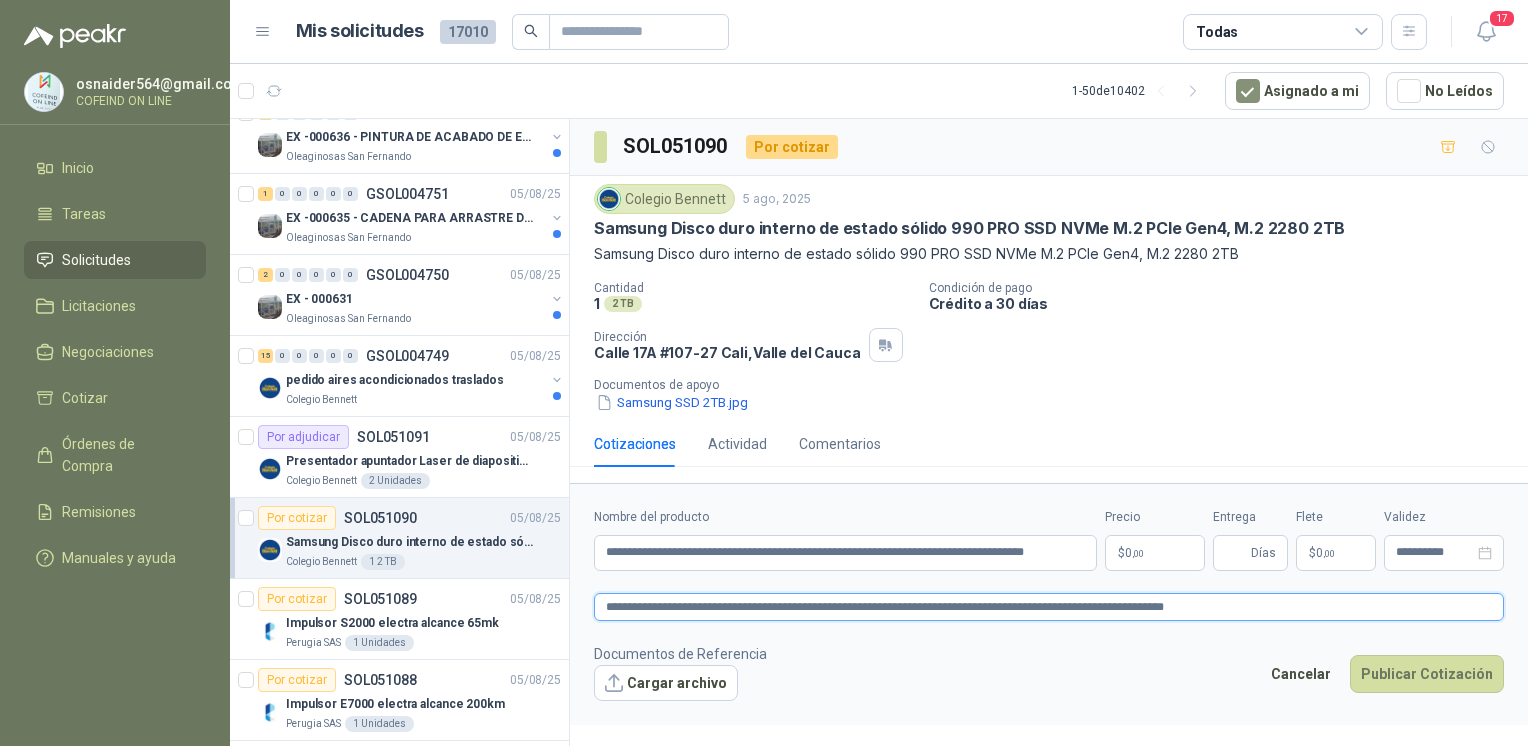 type on "**********" 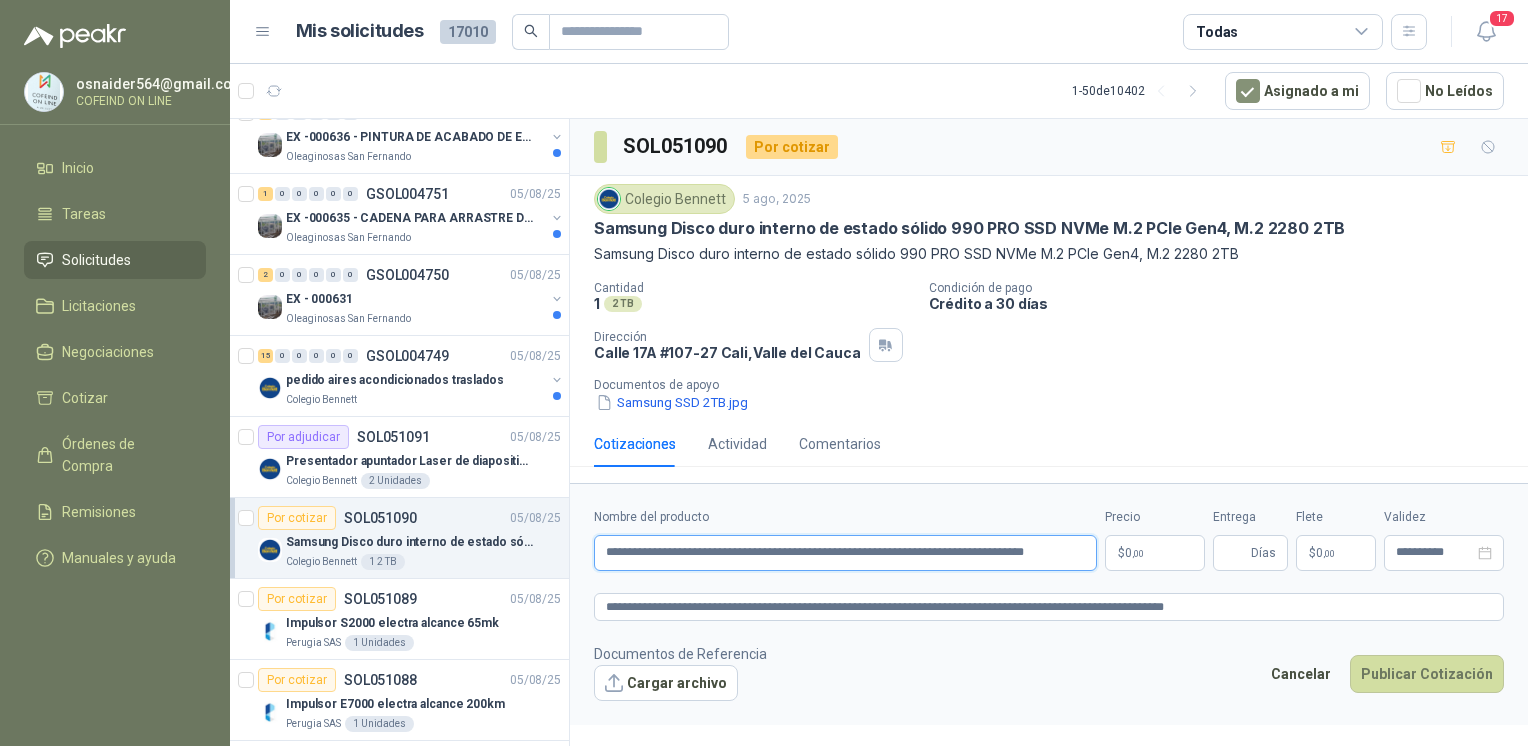 click on "**********" at bounding box center [845, 553] 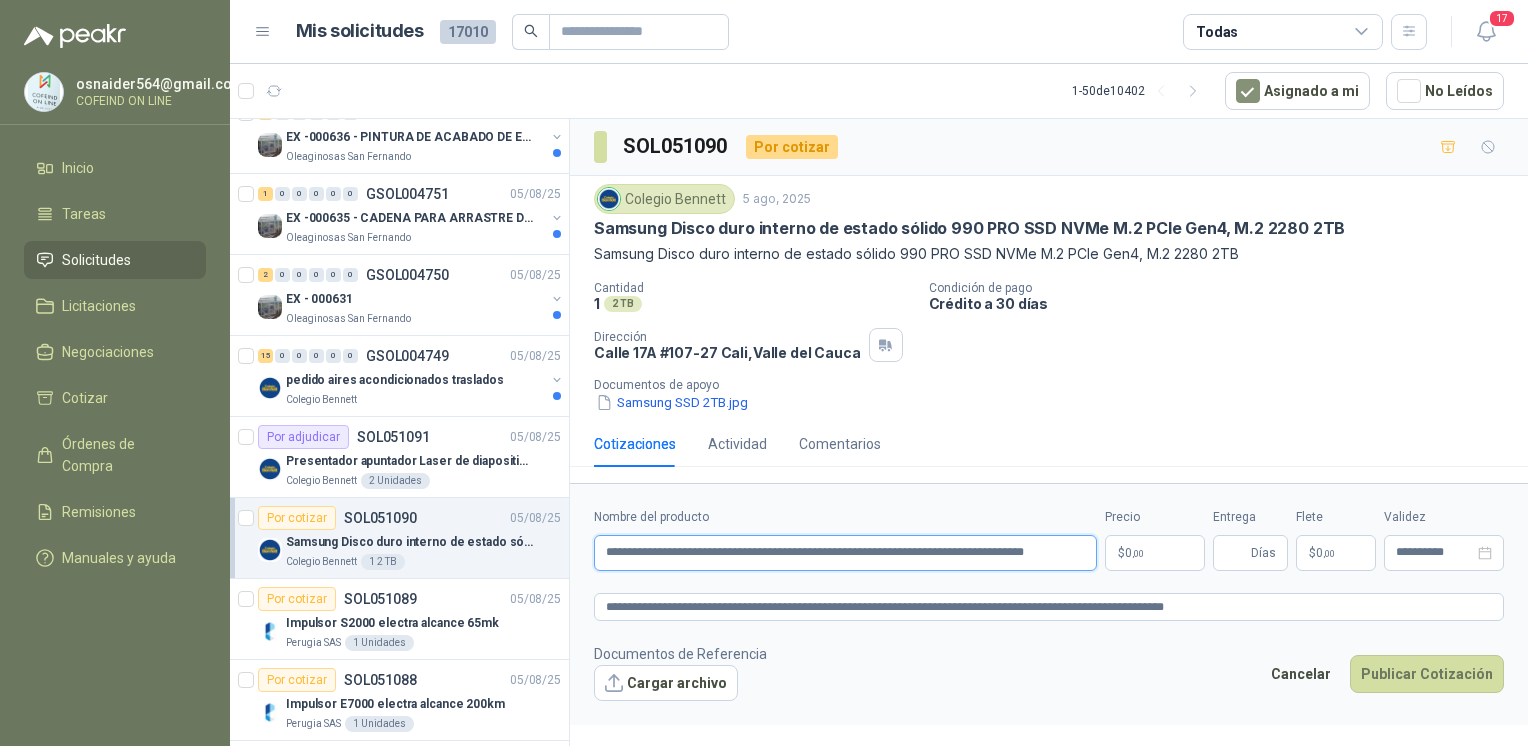 scroll, scrollTop: 0, scrollLeft: 11, axis: horizontal 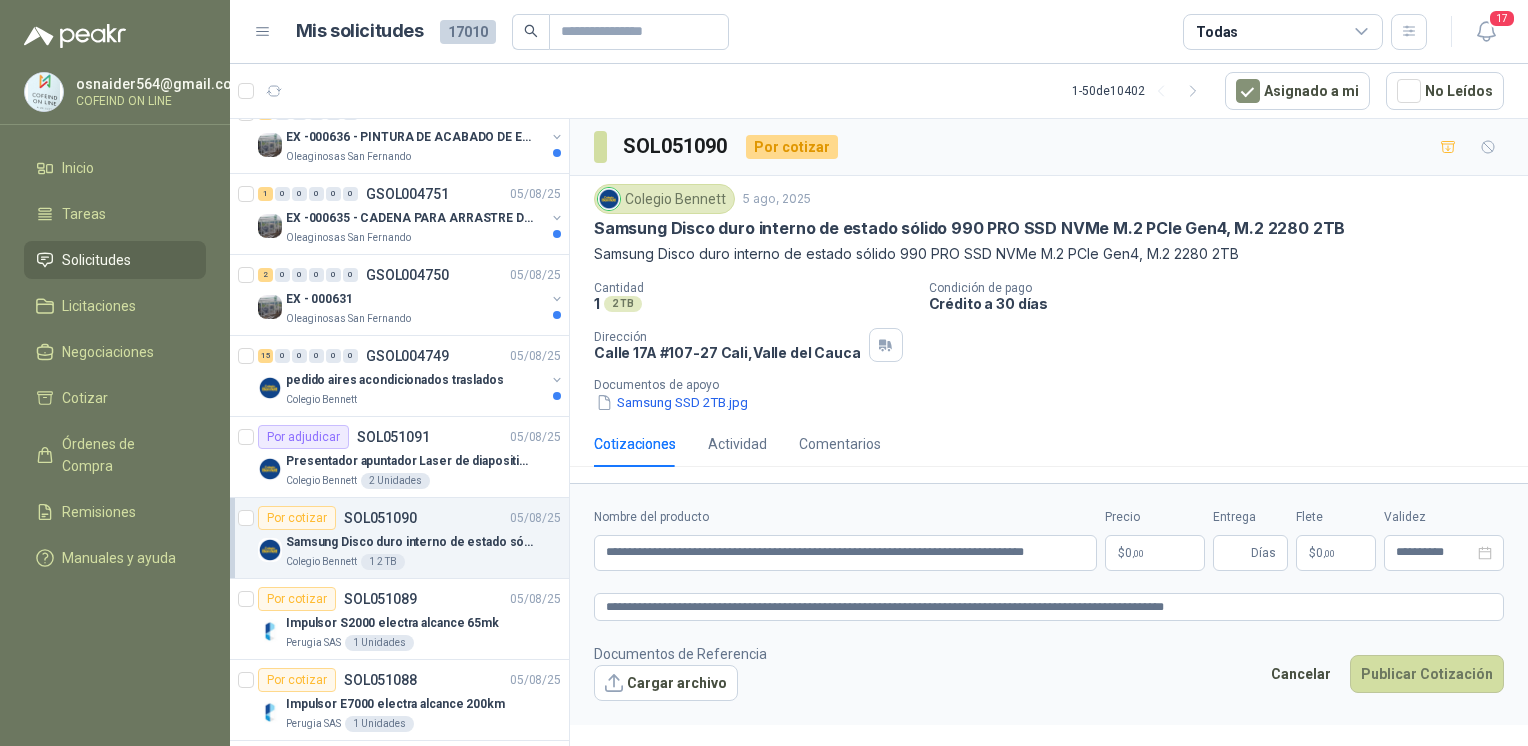 click on "Cargar archivo" at bounding box center (666, 683) 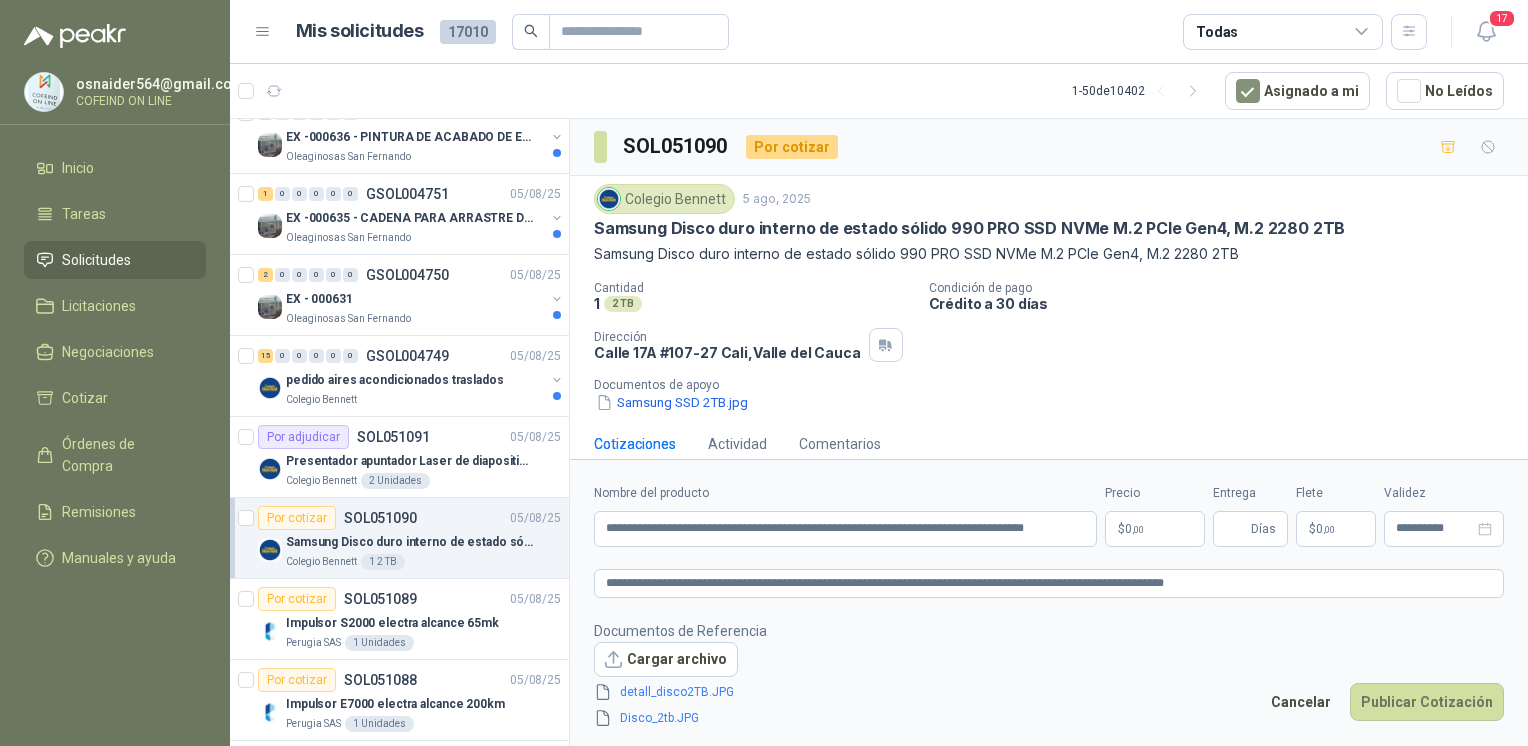 click on "osnaider564@[EMAIL]   COFEIND ON LINE   Inicio   Tareas   Solicitudes   Licitaciones   Negociaciones   Cotizar   Órdenes de Compra   Remisiones   Manuales y ayuda Mis solicitudes 17010 Todas 17 1 - 50  de  10402 Asignado a mi No Leídos 3   0   0   0   0   0   GSOL004758 [DATE]   PEDIDO PREESCOLAR 2 Colegio Bennett   0   2   0   0   0   0   GSOL004757 [DATE]   ectotermos  Zoologico De Cali    Por cotizar SOL051139 [DATE]   Probiótico® Vetnil Equinos prioridad alta Zoologico De Cali  8   Unidades Por adjudicar SOL051138 [DATE]   Lavadora LG Carga Frontal WM22VV2S6BRColegio Bennett 1   Unidades Por cotizar SOL051133 [DATE]   lámina RH  Colegio Bennett 2   Unidades 0   1   0   0   0   0   GSOL004756 [DATE]   casa pance Colegio Bennett   Por adjudicar SOL051132 bisagra parche cierre lento 20   Pares 1   0   0   0   0   0   GSOL004755 [DATE]   carpinteria zona de inglés Colegio Bennett   3   0   0   0   0   0   GSOL004754 [DATE]   EX -000638 - INSUMOS PARAB CONEXION DE TUBERIA Y A   Cerrado" at bounding box center (764, 373) 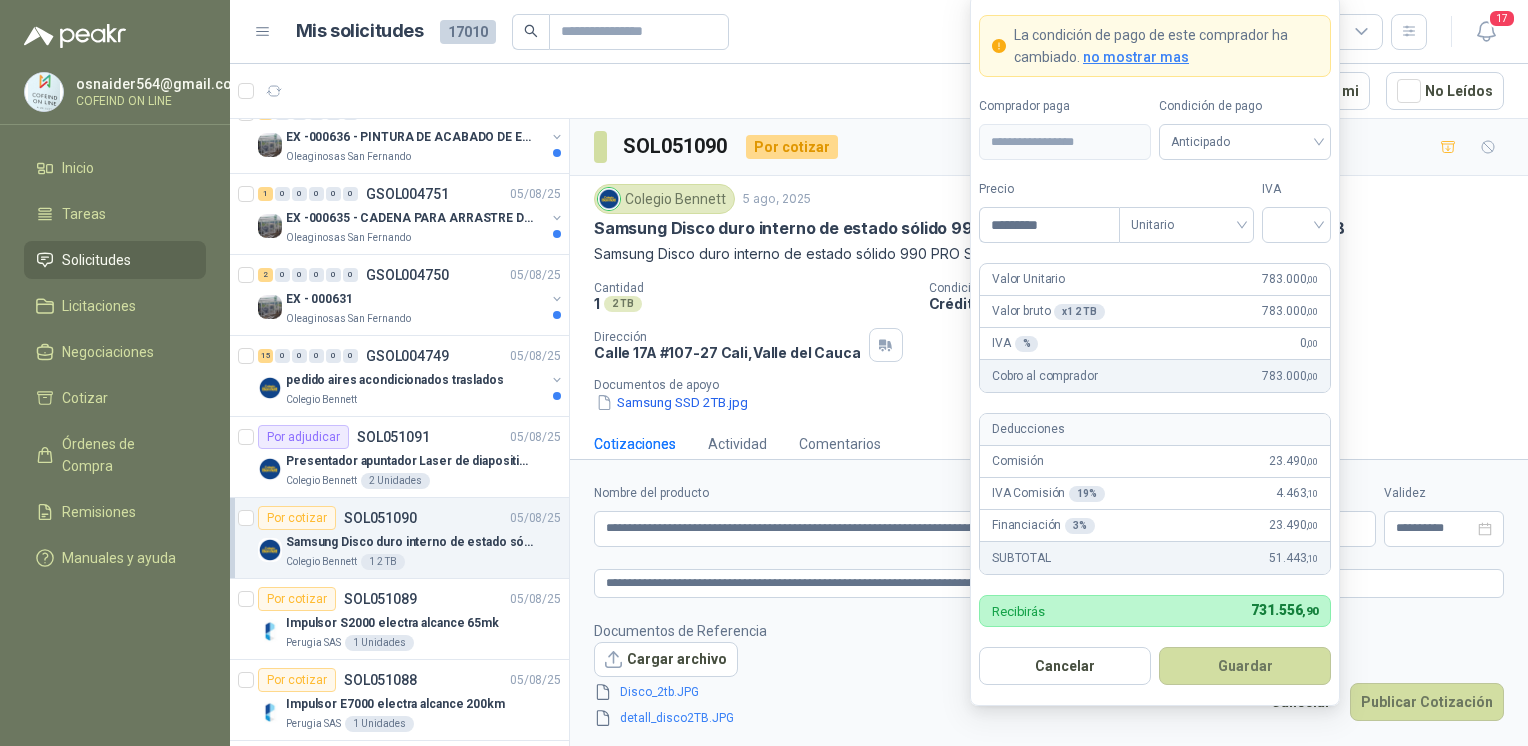 type on "*********" 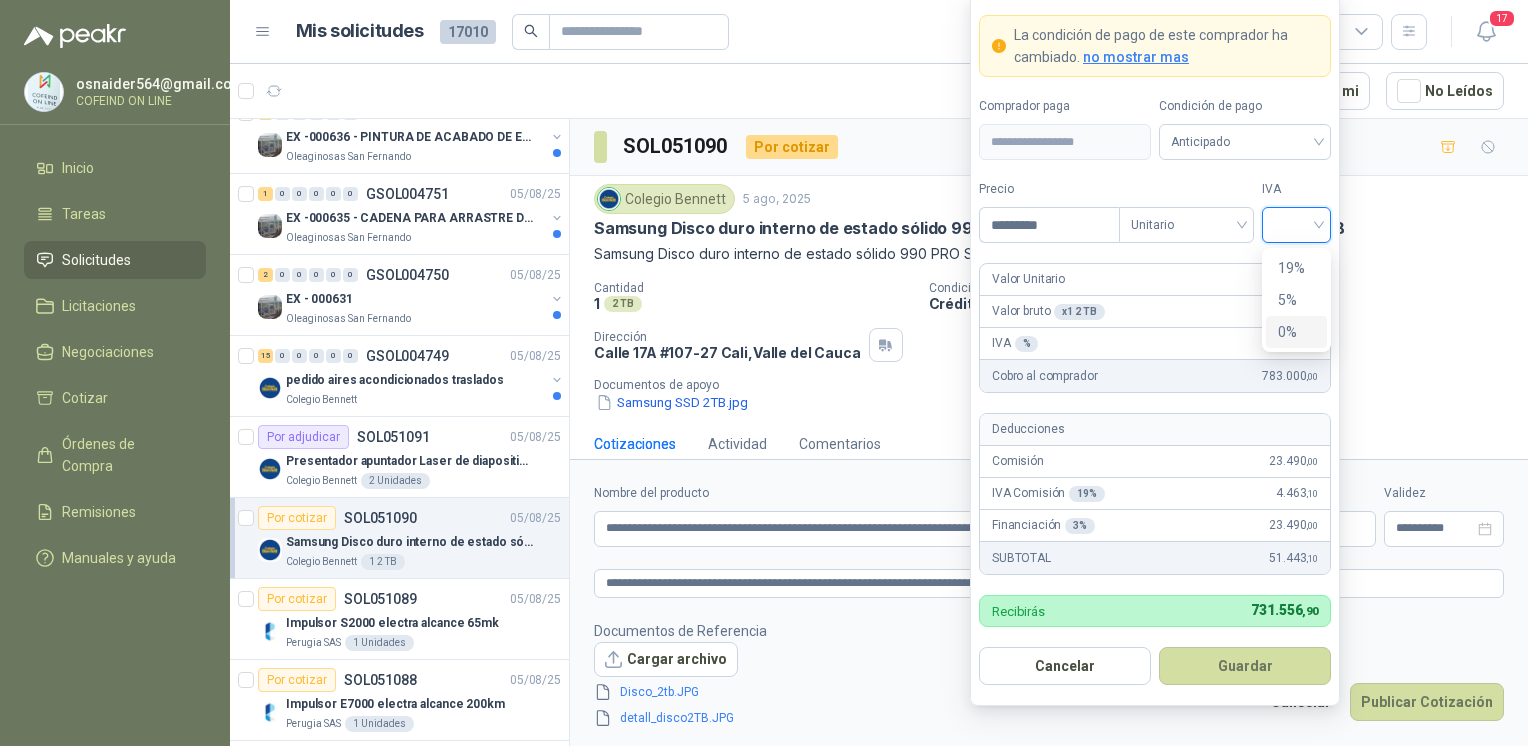 click on "0%" at bounding box center (1296, 332) 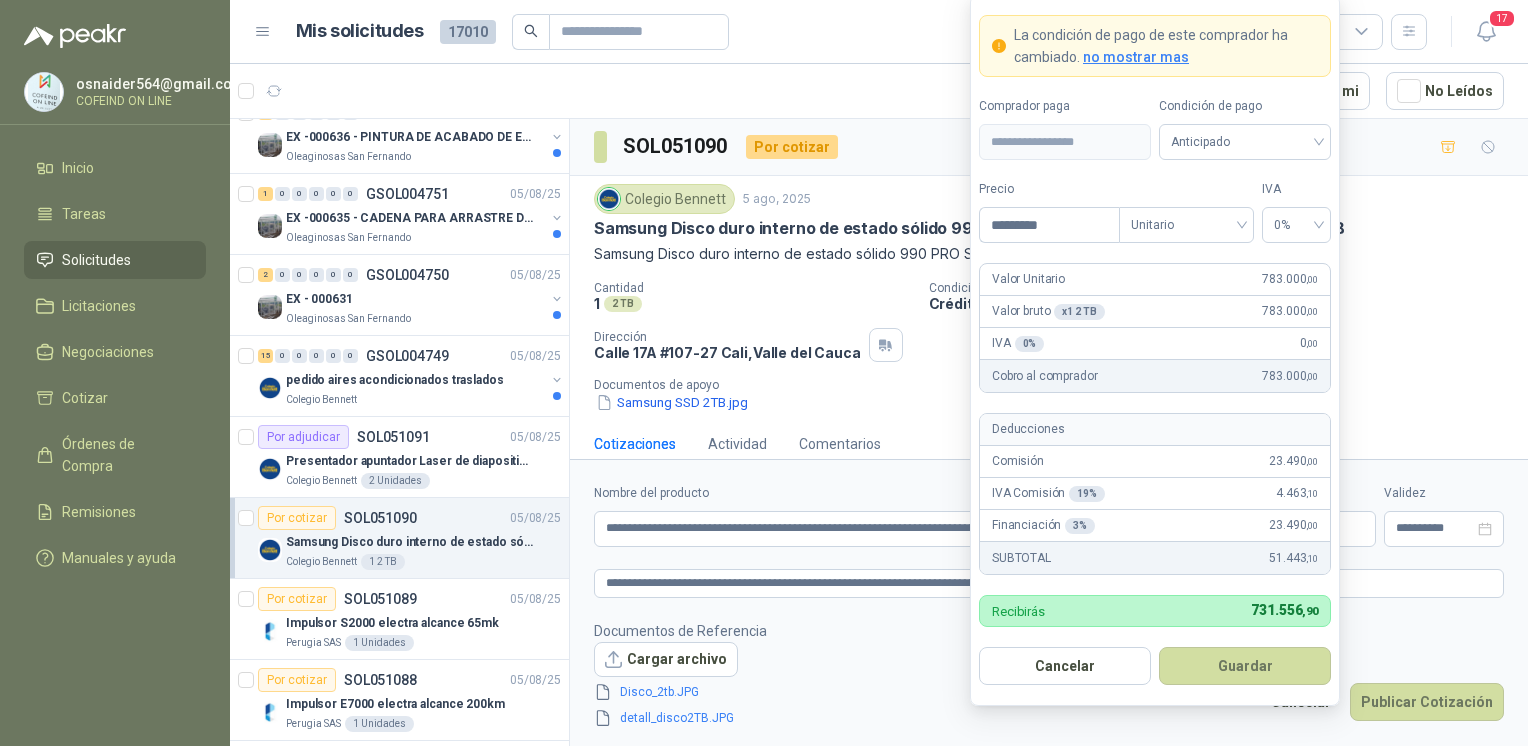click on "Guardar" at bounding box center [1245, 666] 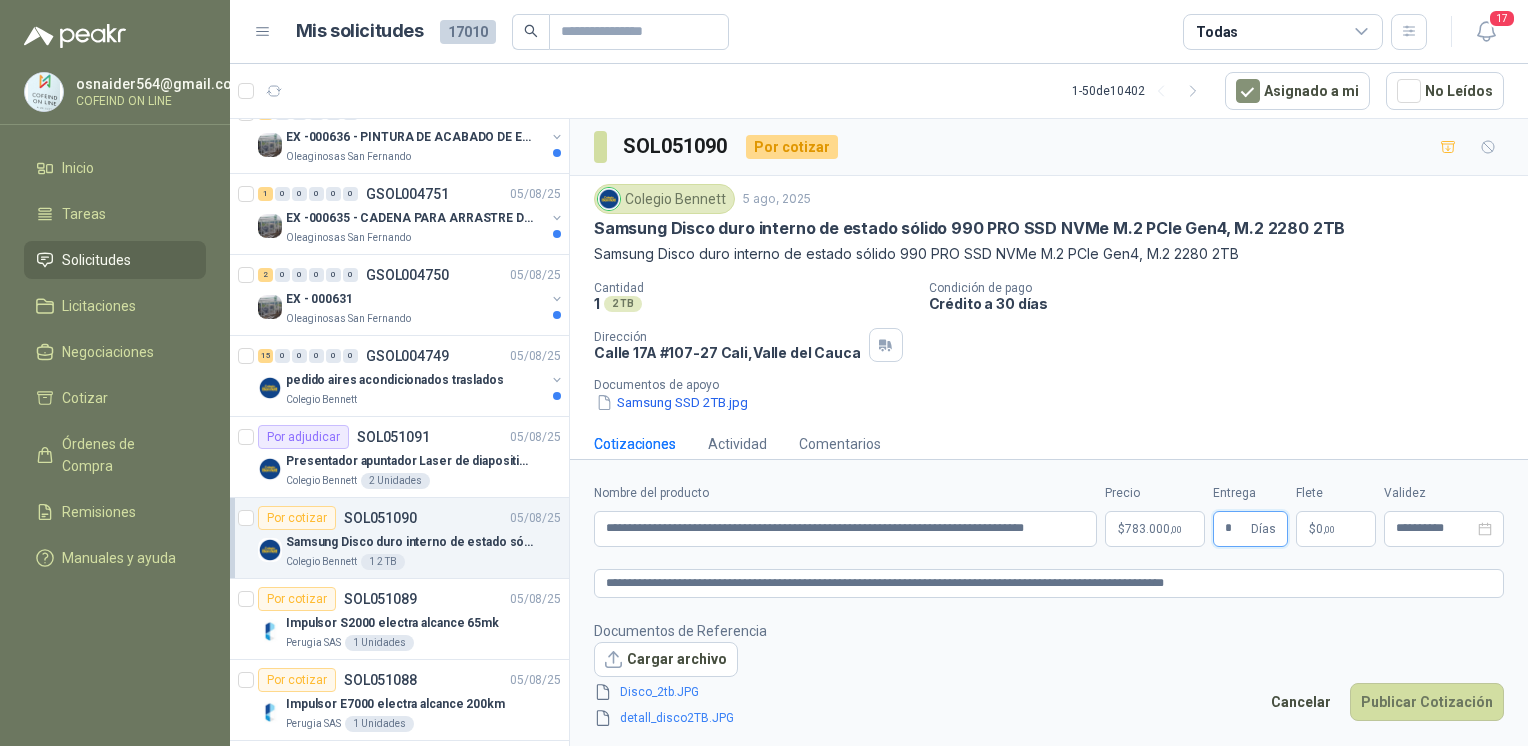 type on "*" 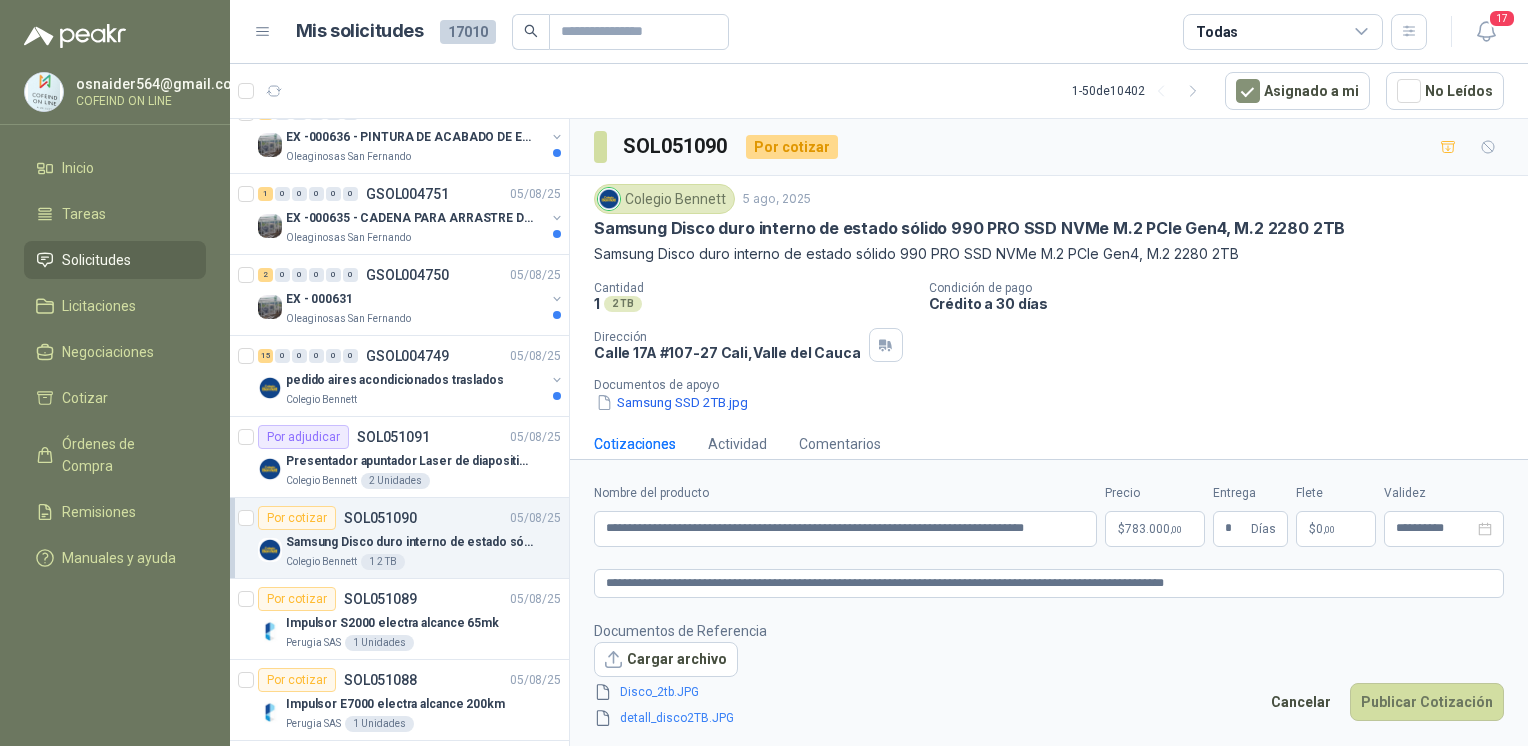 click on "Publicar Cotización" at bounding box center (1427, 702) 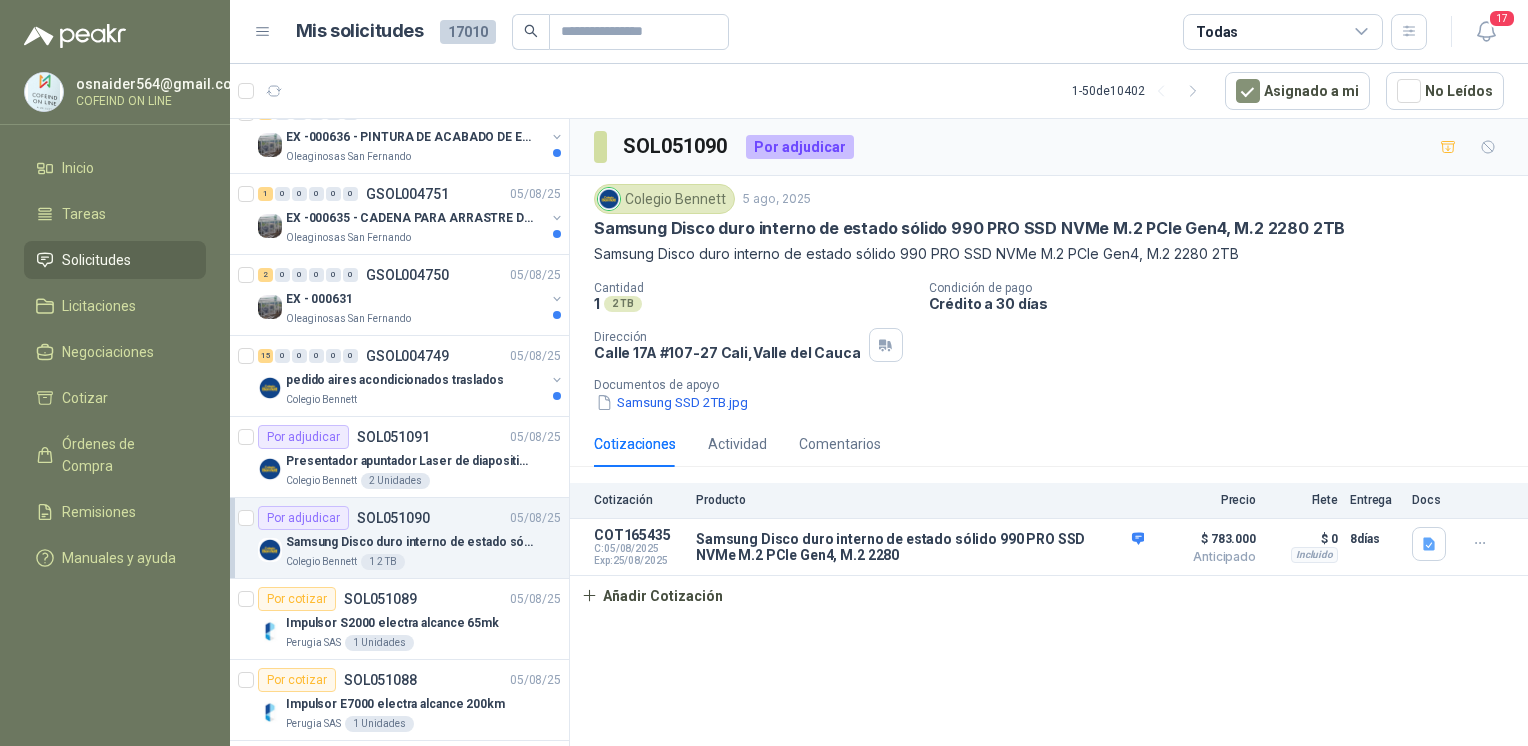 click on "Colegio Bennett" at bounding box center [415, 400] 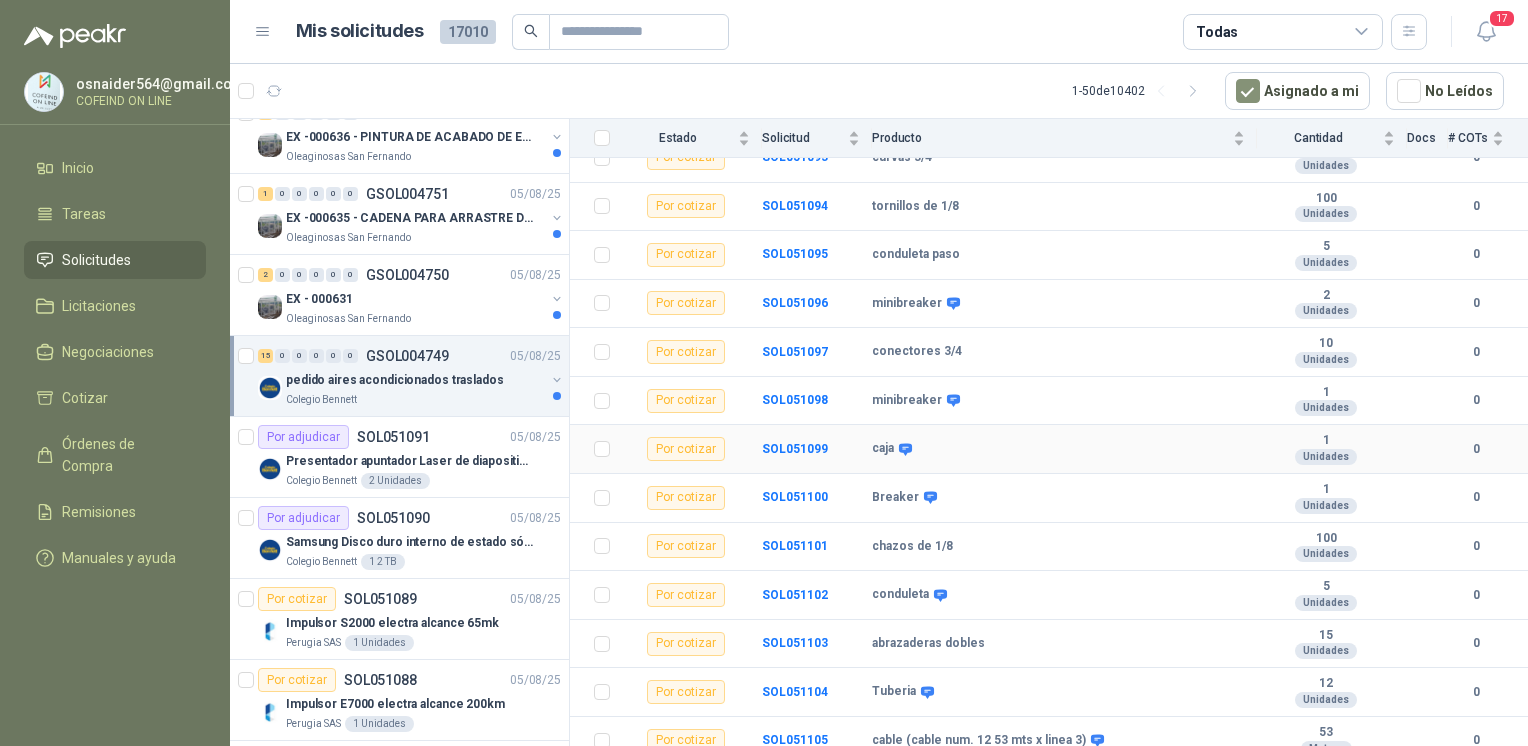scroll, scrollTop: 360, scrollLeft: 0, axis: vertical 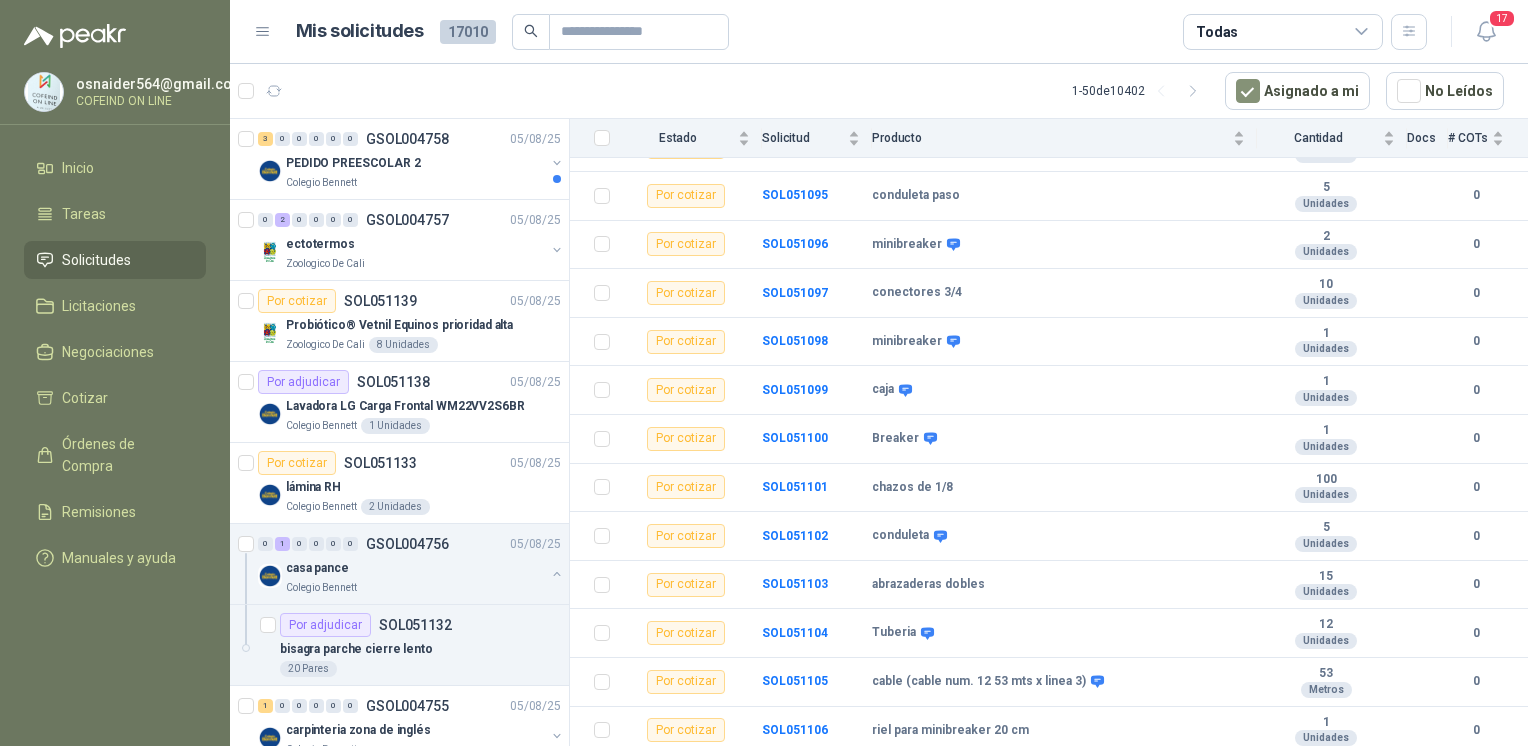 click on "PEDIDO PREESCOLAR 2" at bounding box center [415, 163] 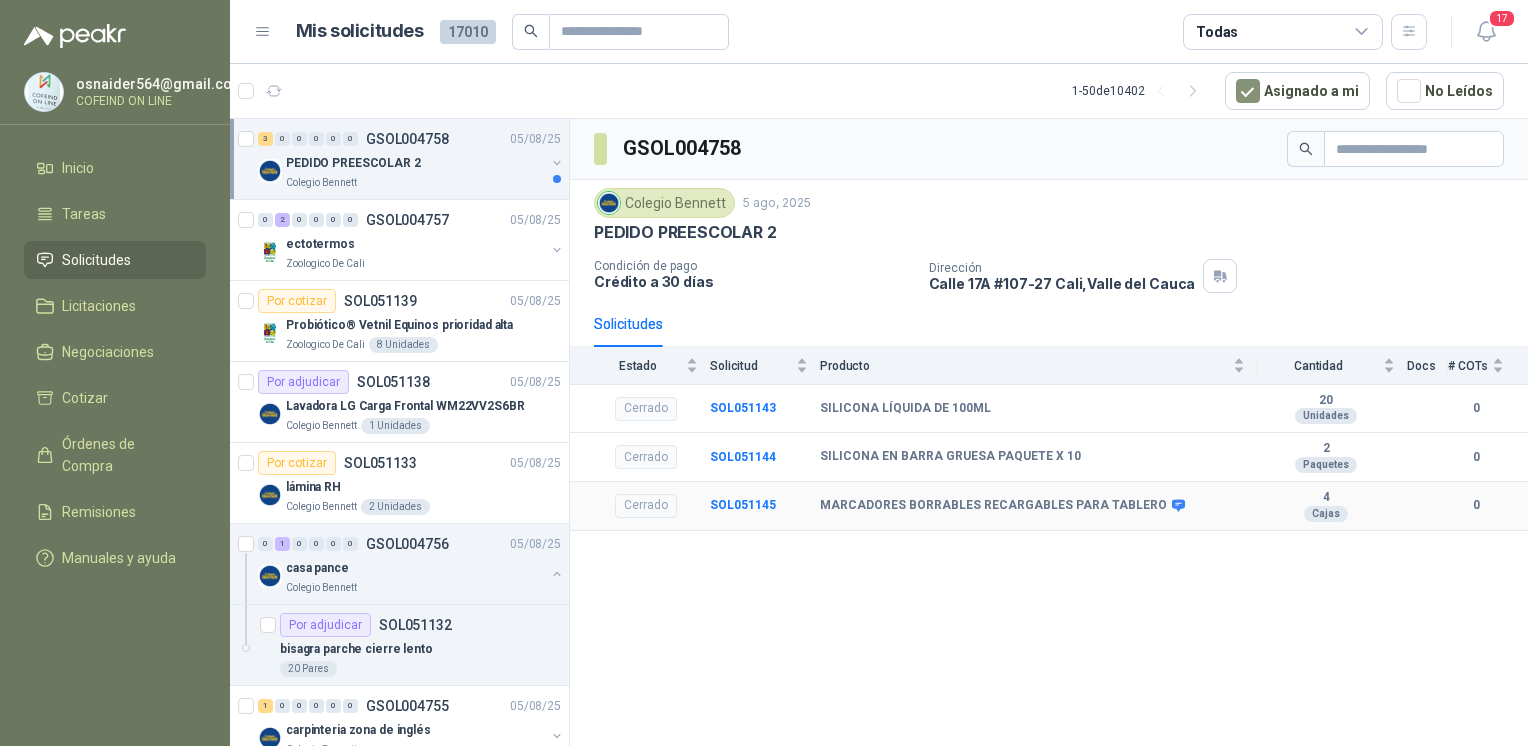 click on "SOL051145" at bounding box center (765, 506) 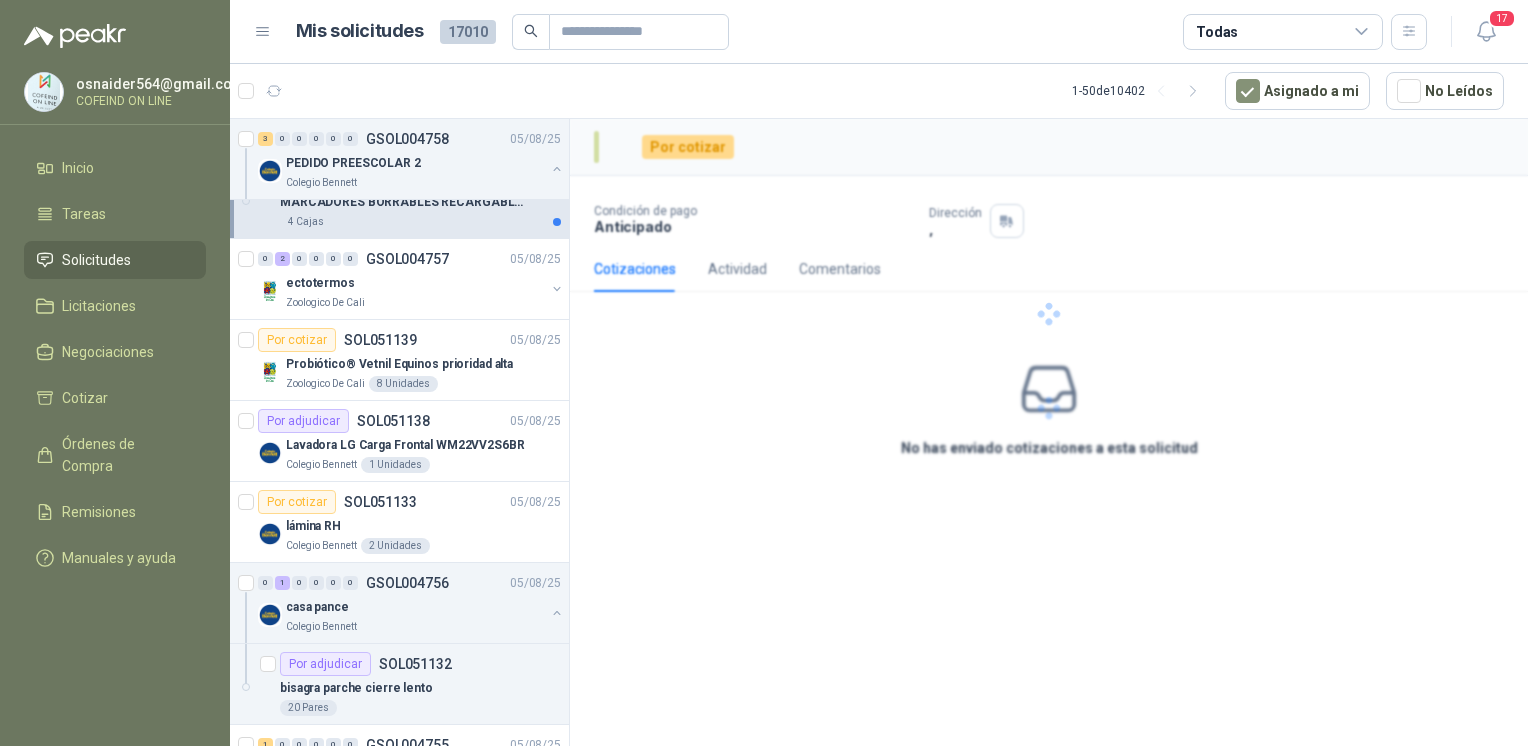 scroll, scrollTop: 0, scrollLeft: 0, axis: both 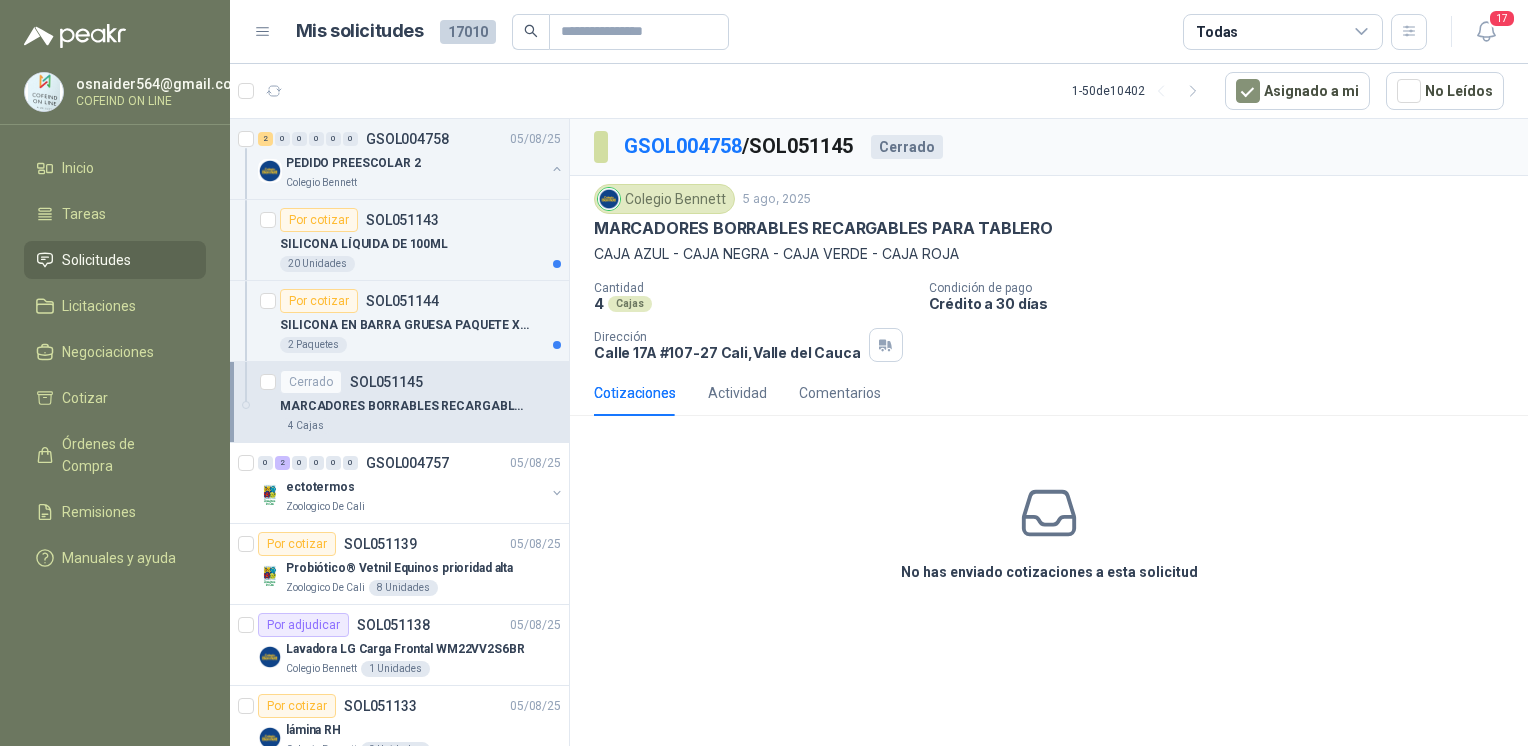 click on "PEDIDO PREESCOLAR 2 Colegio Bennett" at bounding box center [411, 171] 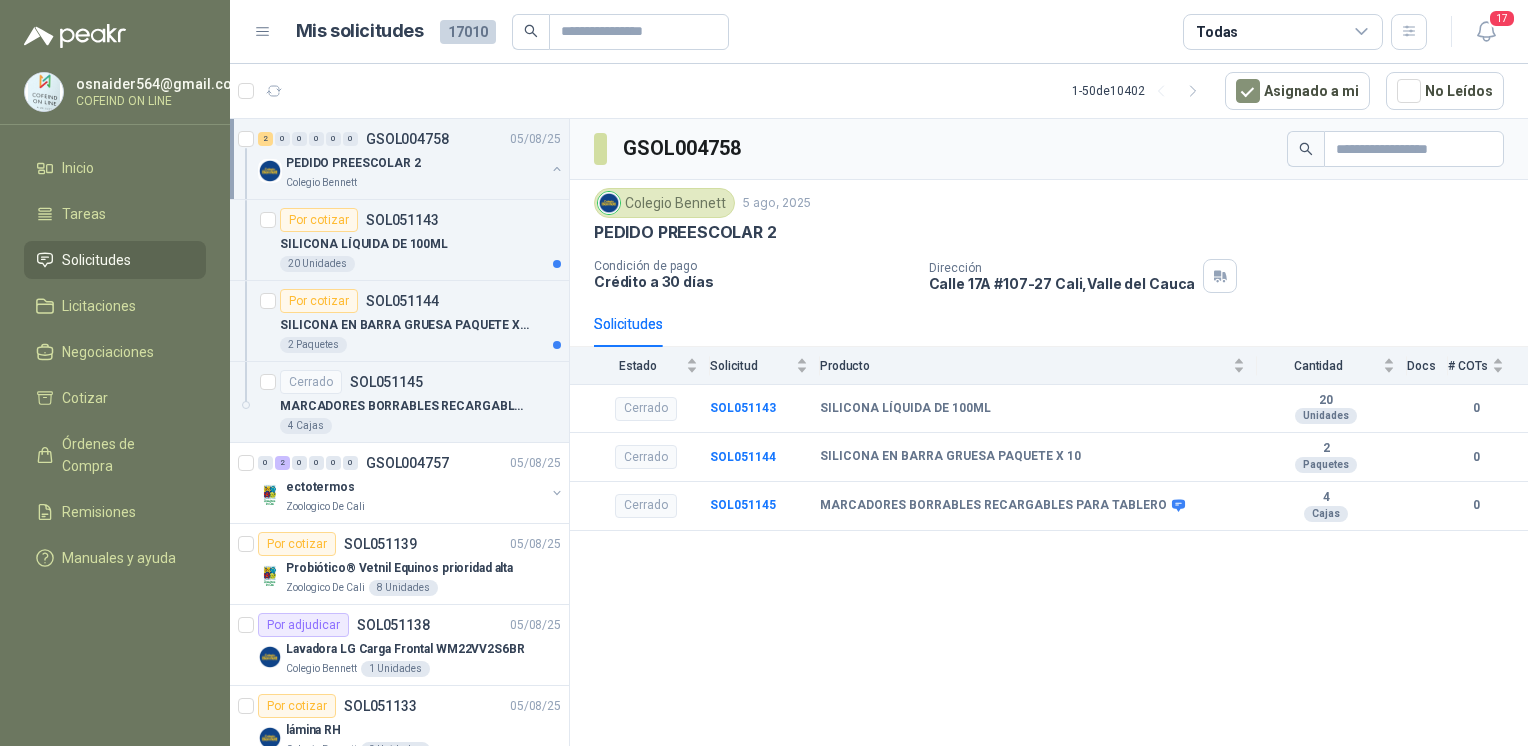 click at bounding box center (557, 171) 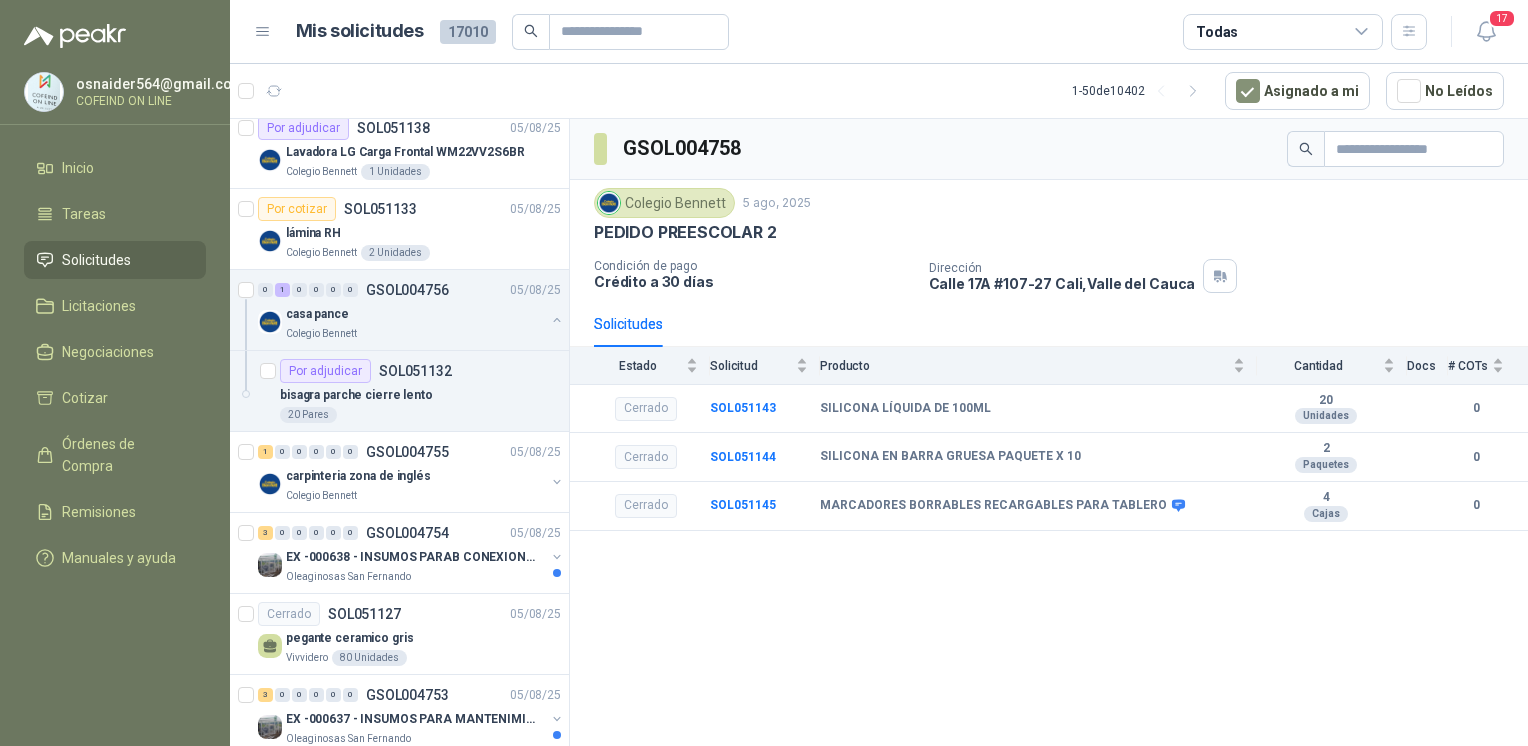scroll, scrollTop: 312, scrollLeft: 0, axis: vertical 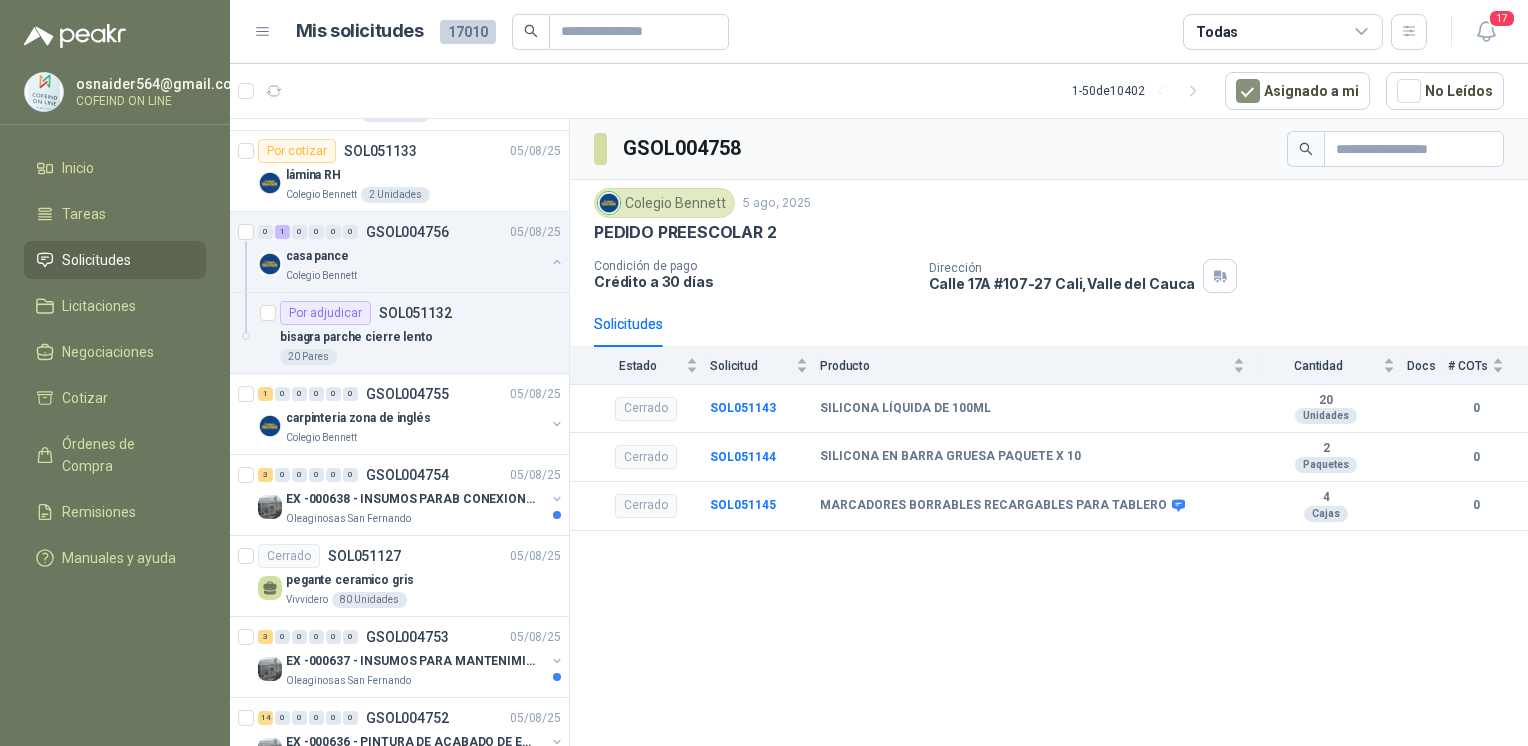 click on "carpinteria zona de inglés" at bounding box center [358, 418] 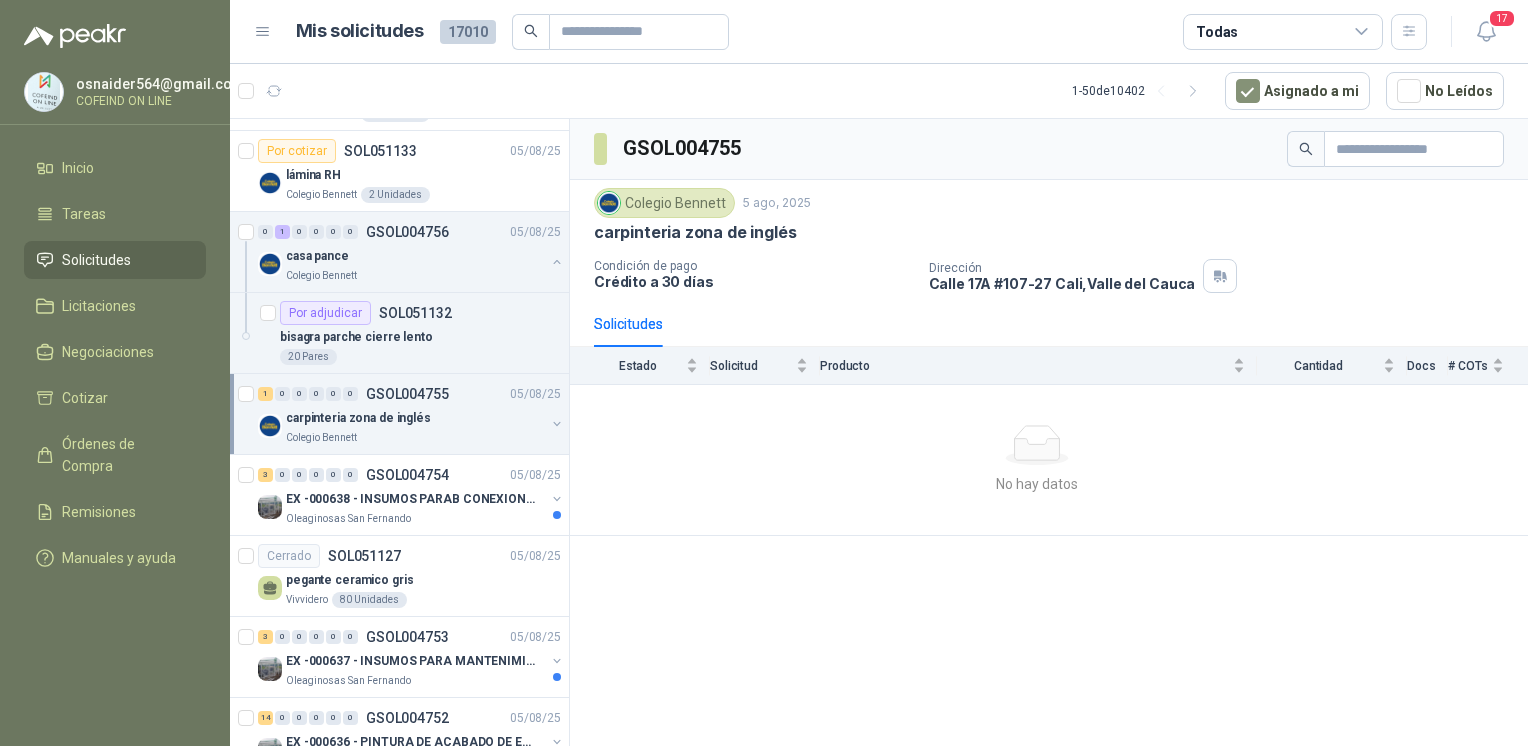 click on "EX -000638 - INSUMOS PARAB CONEXION DE TUBERIA Y A" at bounding box center (410, 499) 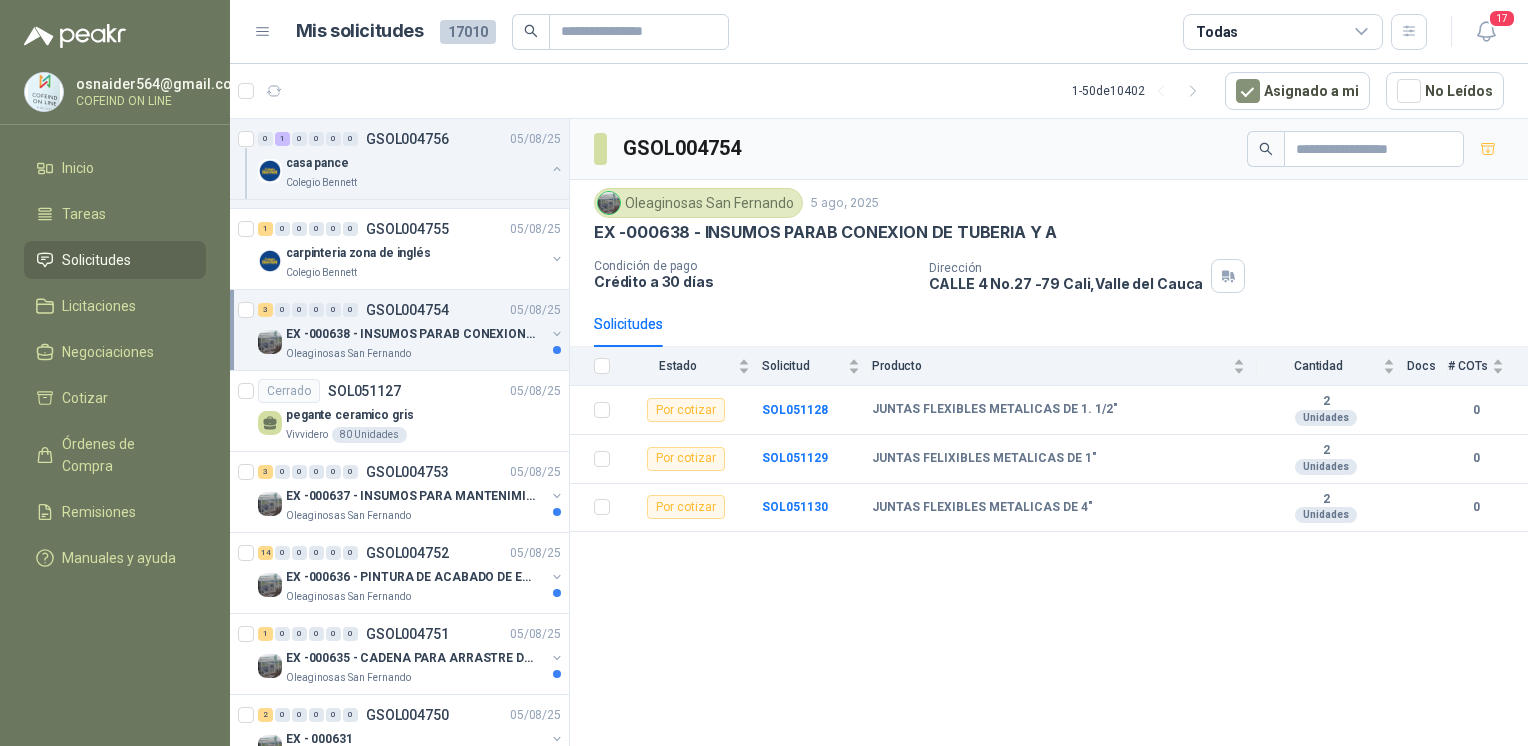 scroll, scrollTop: 512, scrollLeft: 0, axis: vertical 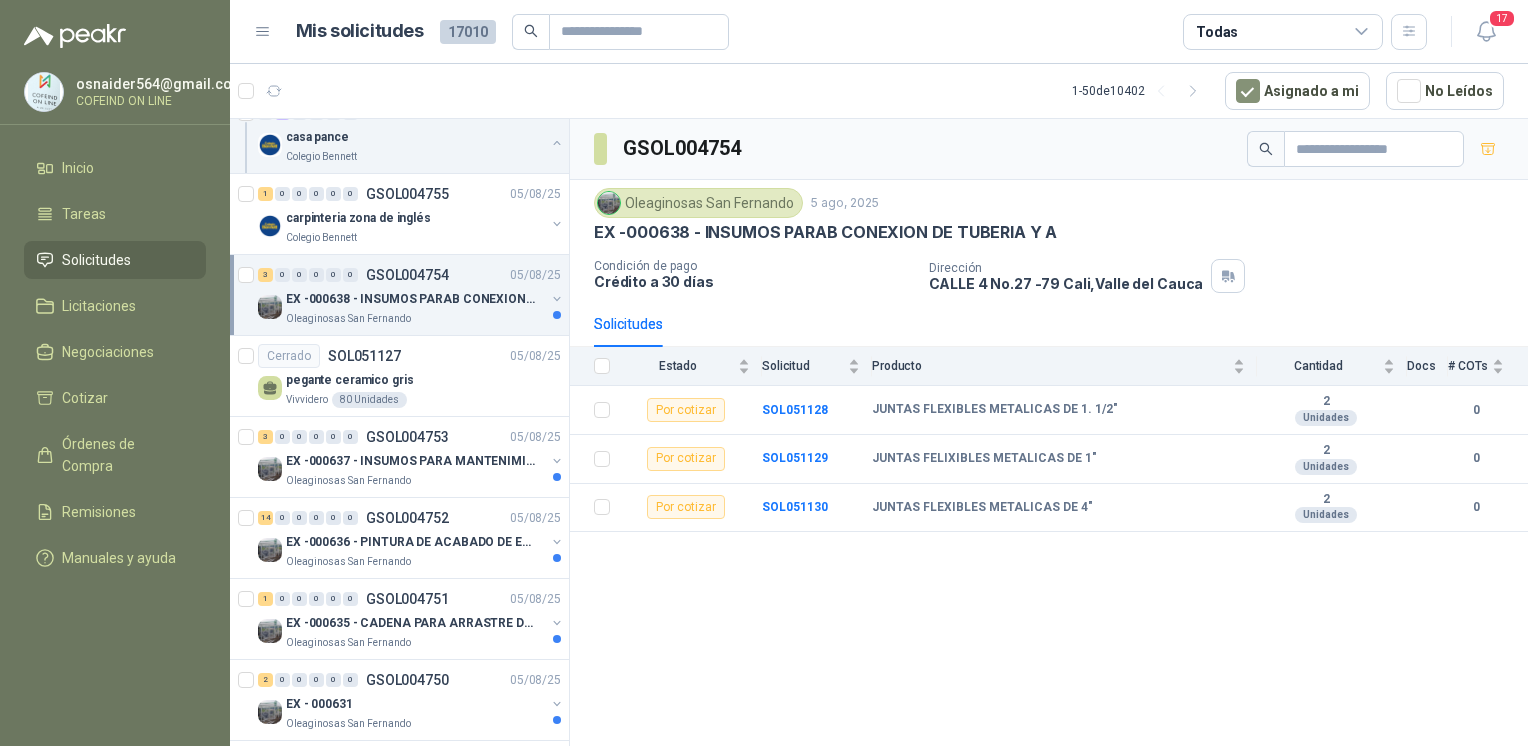 click on "Oleaginosas San Fernando" at bounding box center (415, 481) 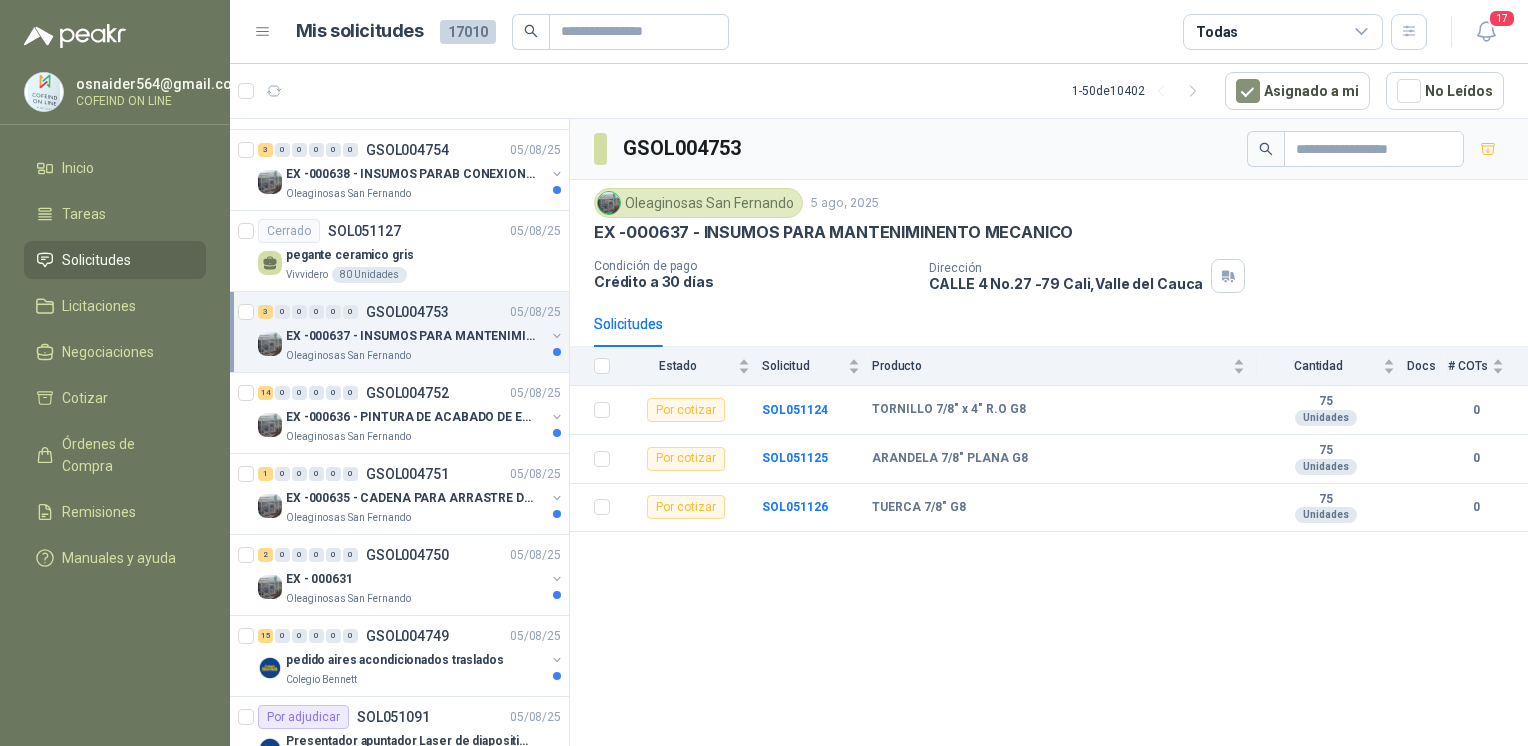 scroll, scrollTop: 645, scrollLeft: 0, axis: vertical 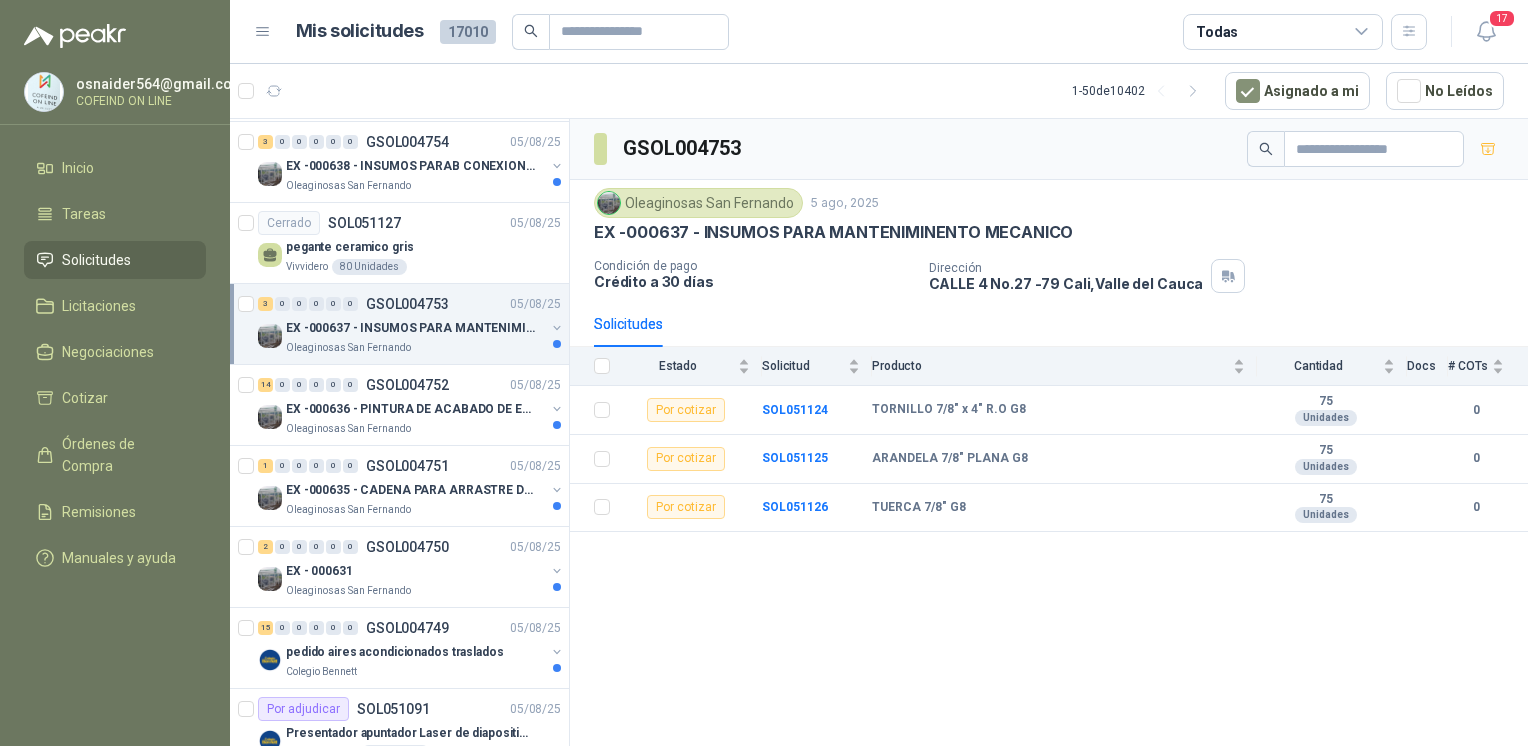 click on "EX -000636 - PINTURA DE ACABADO DE EQUIPOS, ESTRUC" at bounding box center (415, 409) 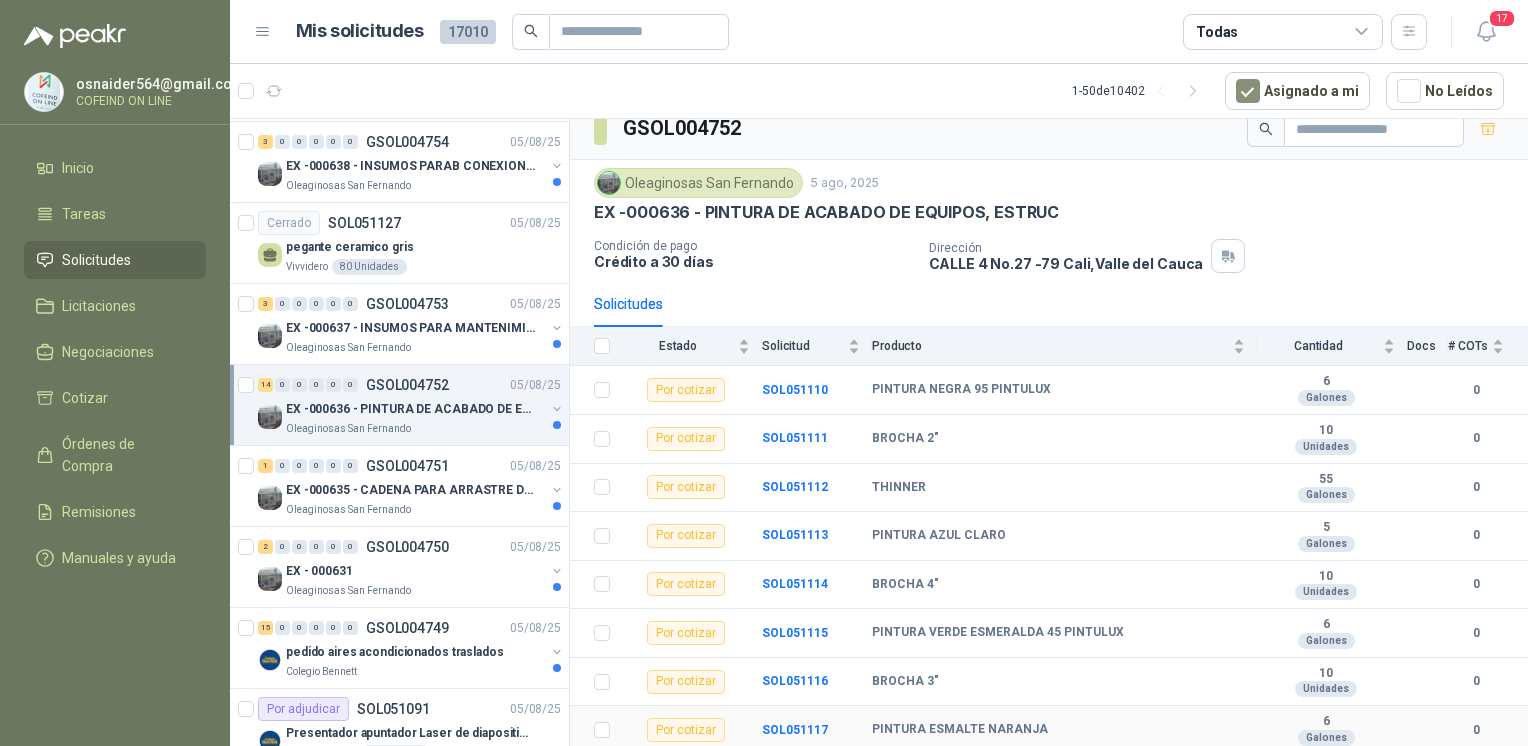 scroll, scrollTop: 0, scrollLeft: 0, axis: both 